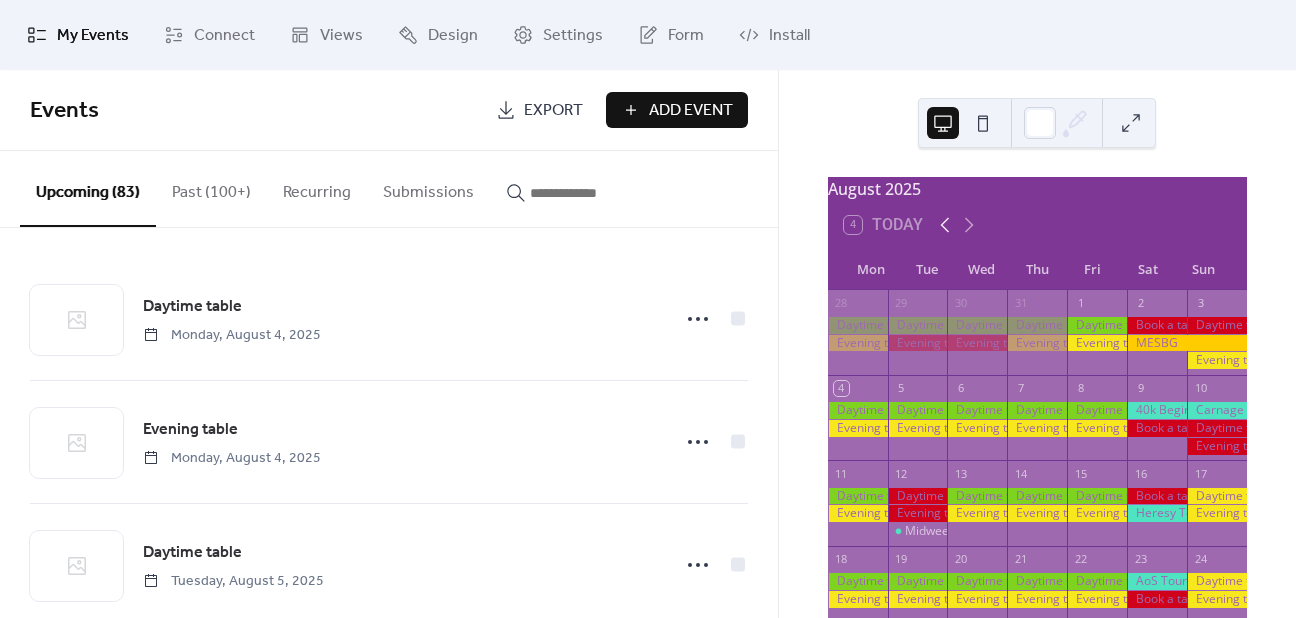 scroll, scrollTop: 0, scrollLeft: 0, axis: both 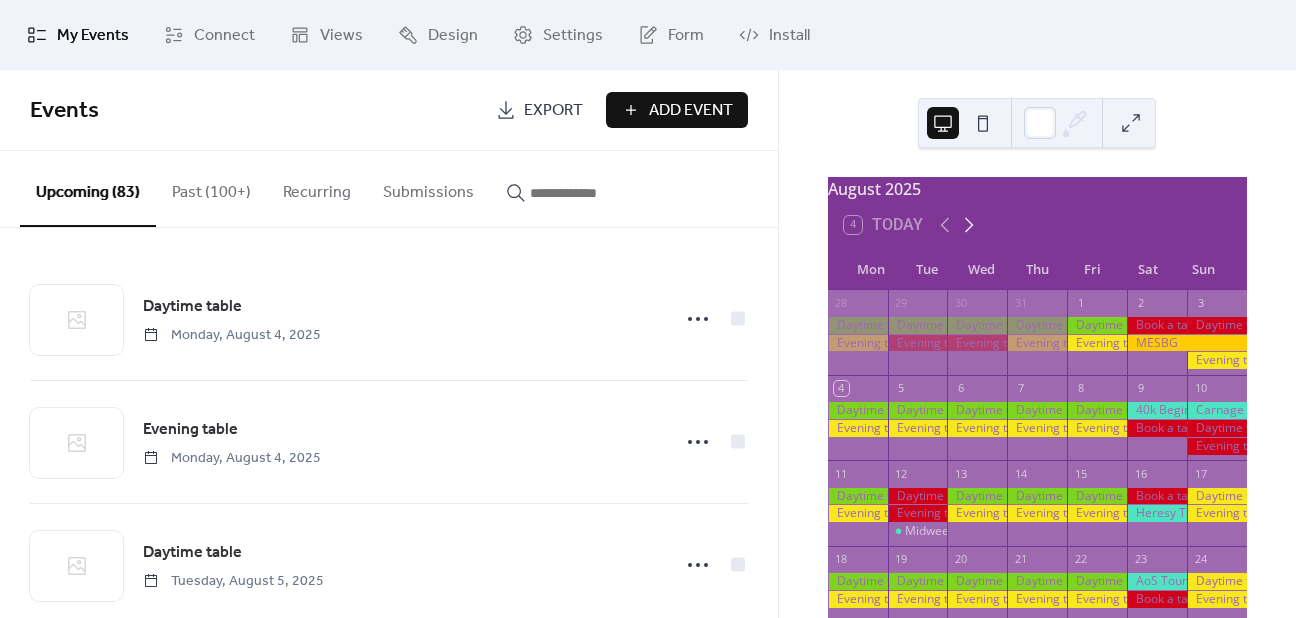 click 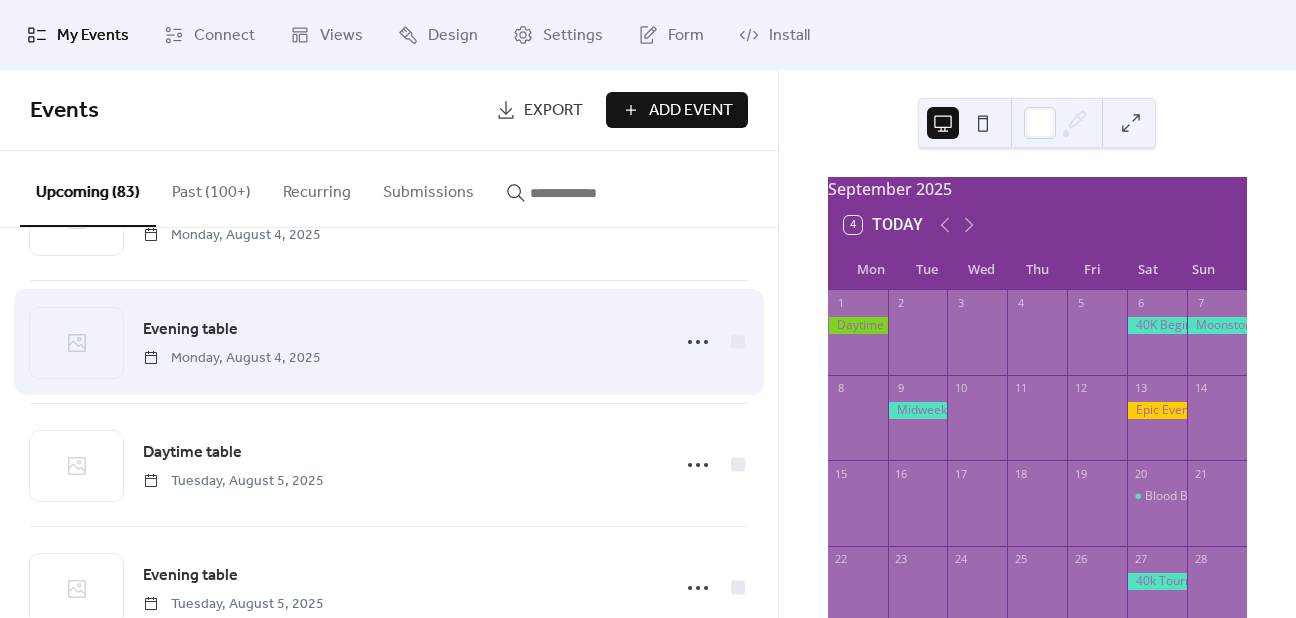 scroll, scrollTop: 0, scrollLeft: 0, axis: both 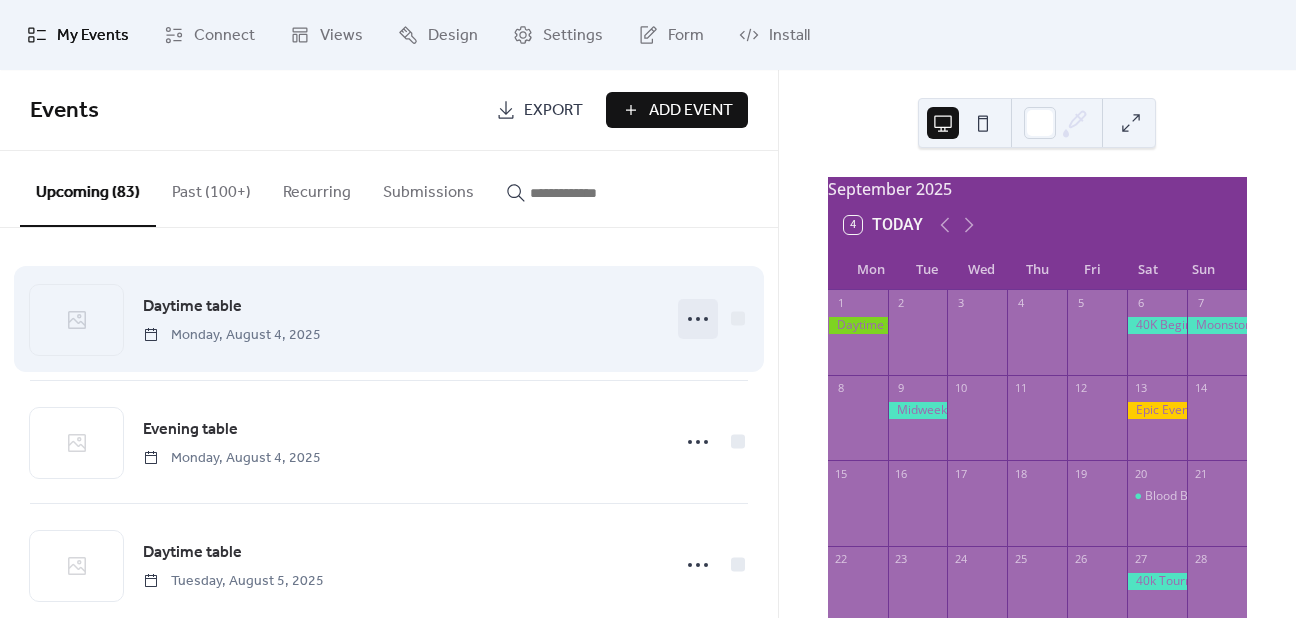 click 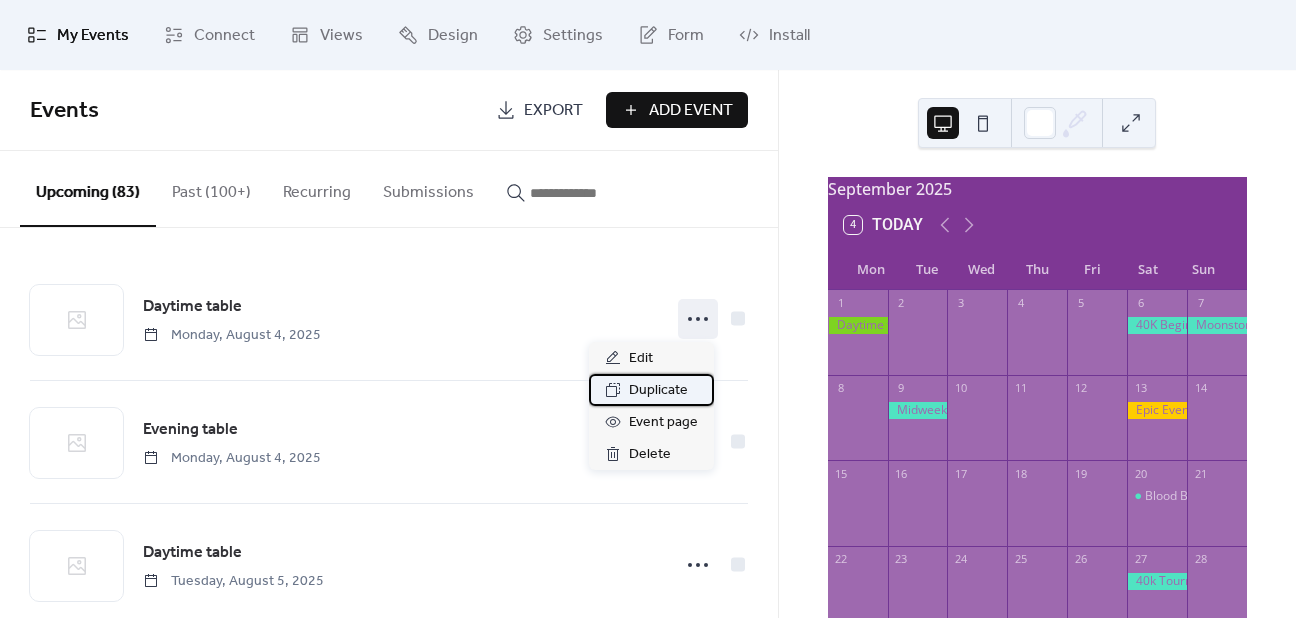 click on "Duplicate" at bounding box center (658, 391) 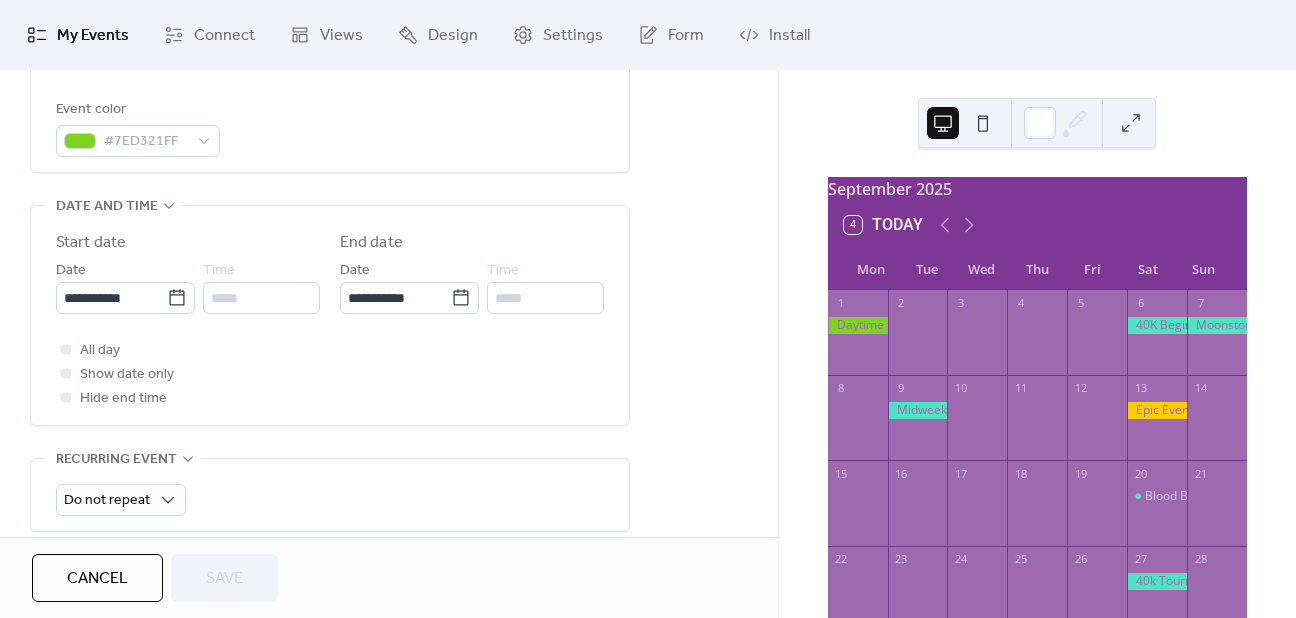 scroll, scrollTop: 600, scrollLeft: 0, axis: vertical 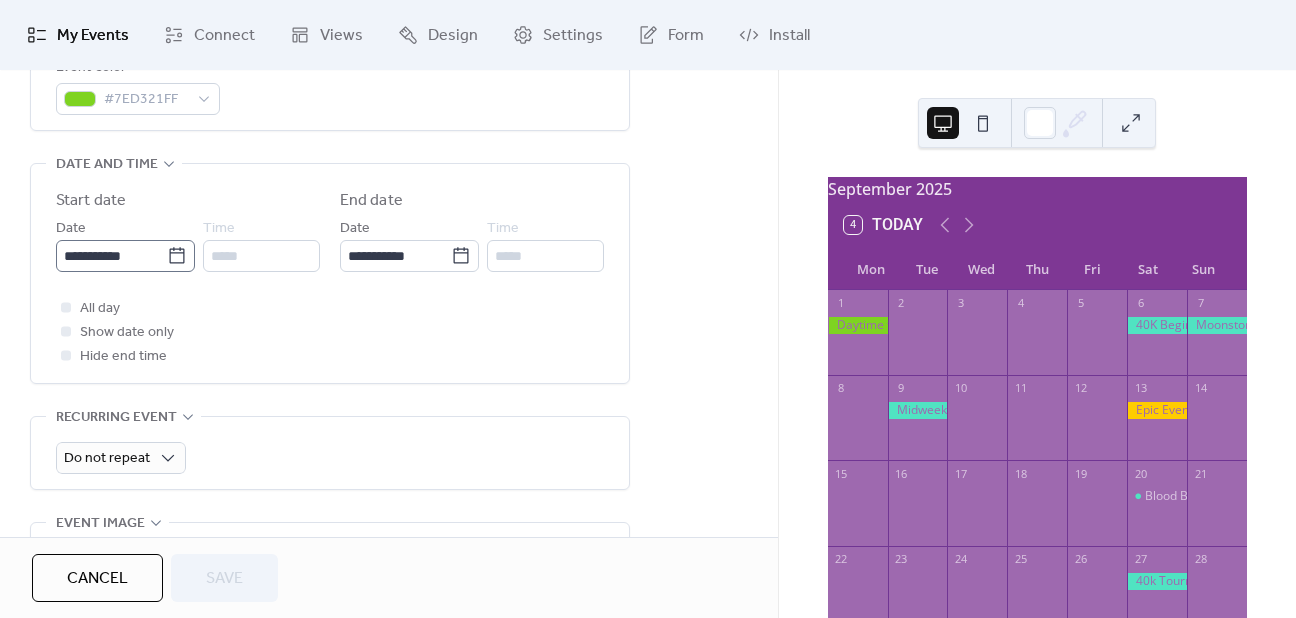 click on "**********" at bounding box center (125, 256) 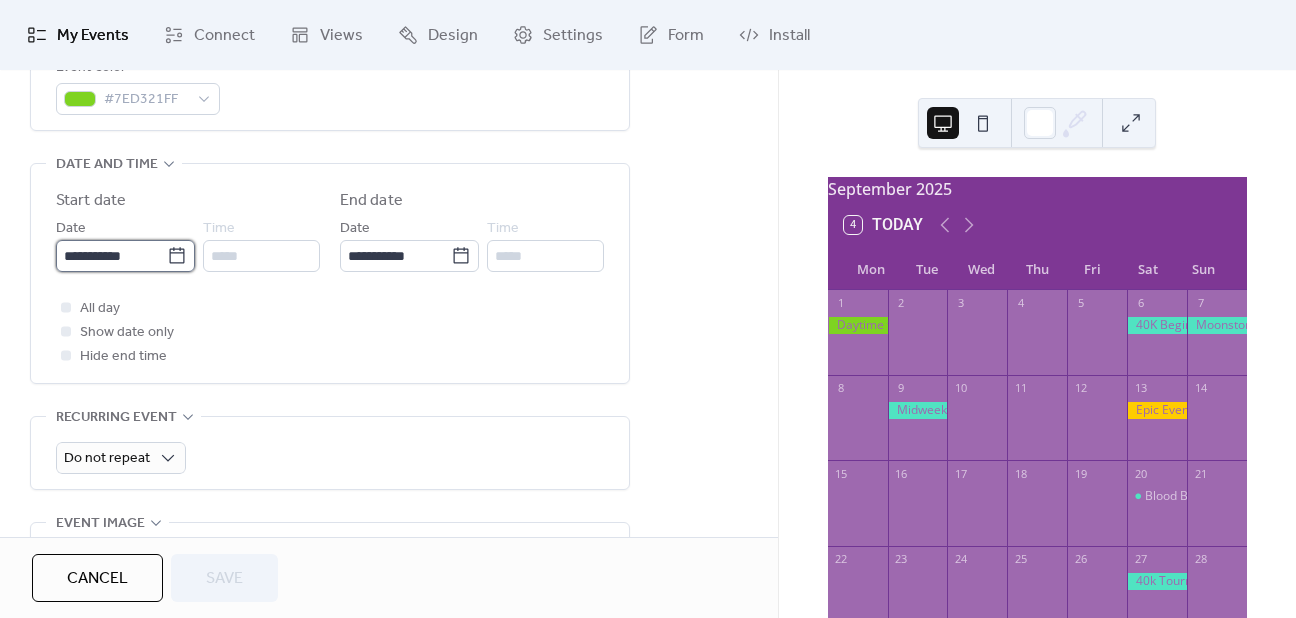 click on "**********" at bounding box center (111, 256) 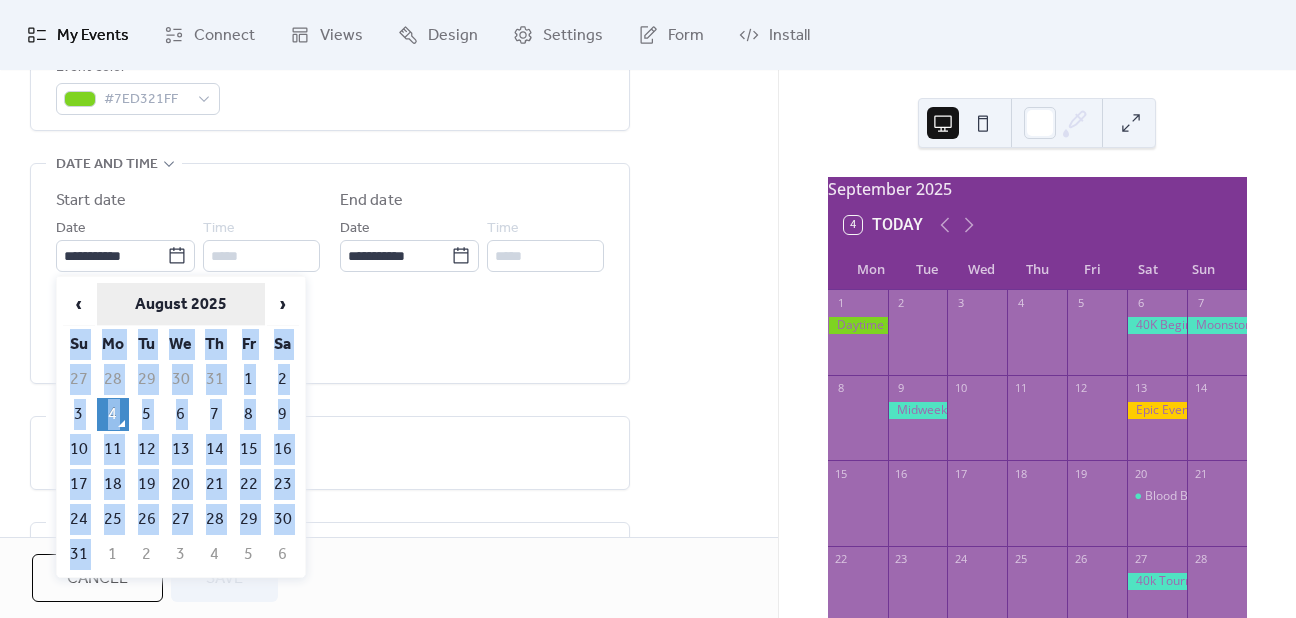 drag, startPoint x: 109, startPoint y: 549, endPoint x: 254, endPoint y: 317, distance: 273.58545 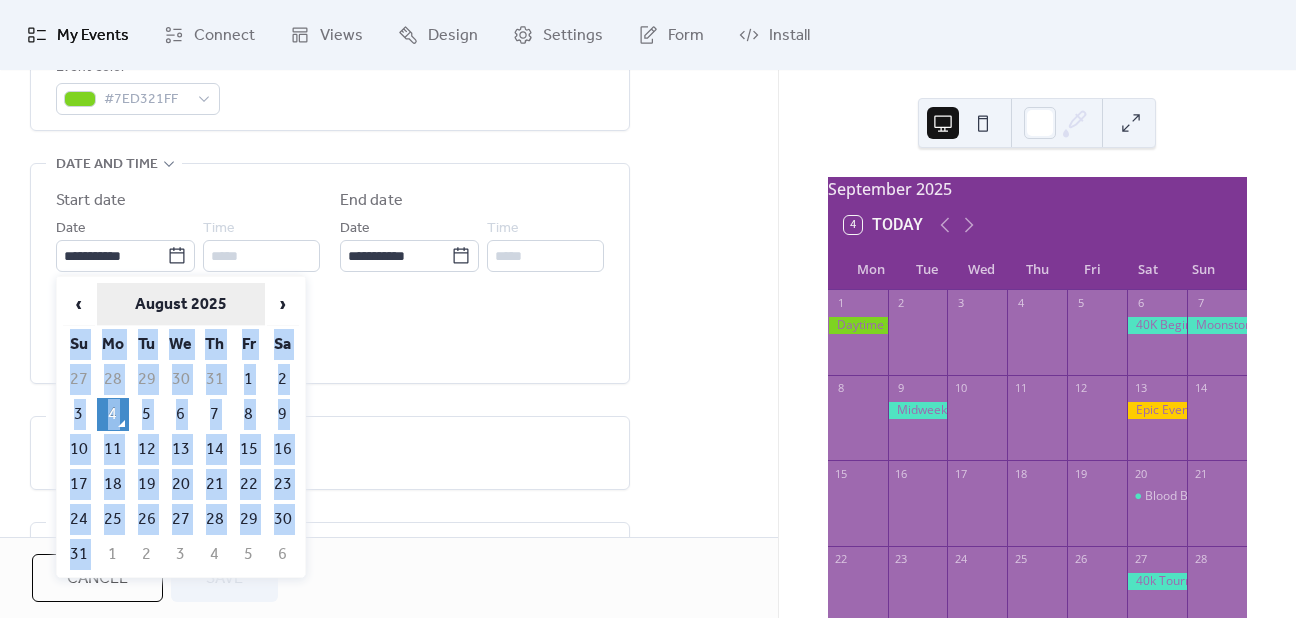 click on "‹ August 2025 › Su Mo Tu We Th Fr Sa 27 28 29 30 31 1 2 3 4 5 6 7 8 9 10 11 12 13 14 15 16 17 18 19 20 21 22 23 24 25 26 27 28 29 30 31 1 2 3 4 5 6" at bounding box center (181, 427) 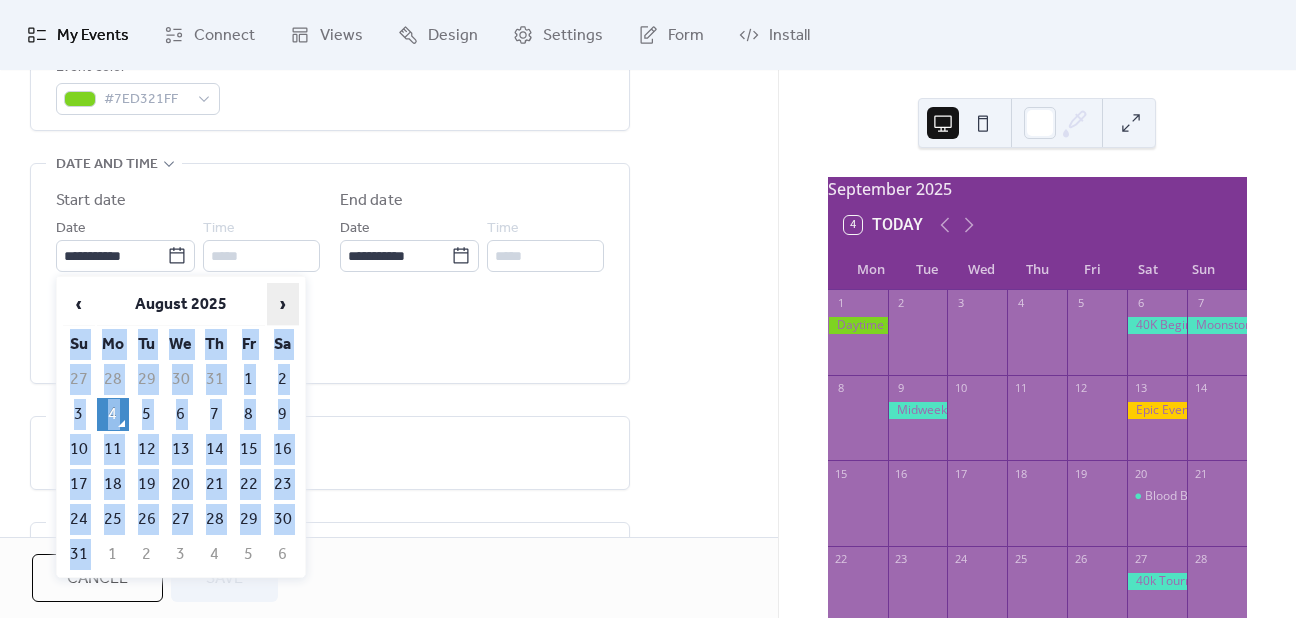 click on "›" at bounding box center [283, 304] 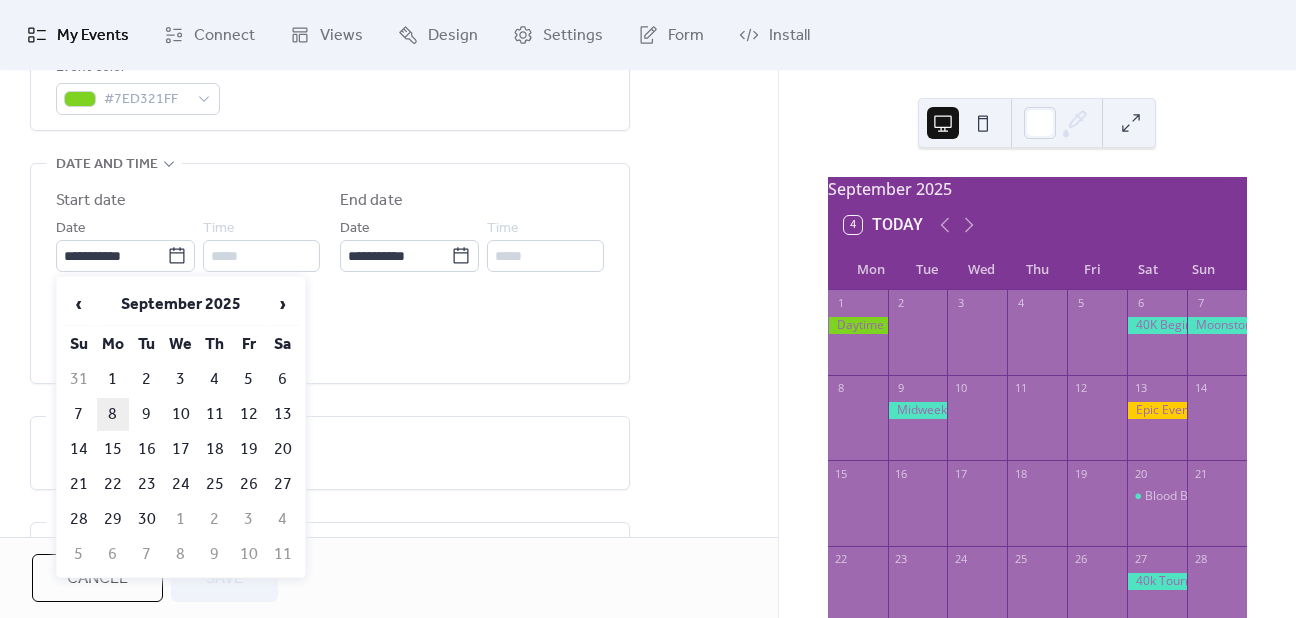 click on "8" at bounding box center (113, 414) 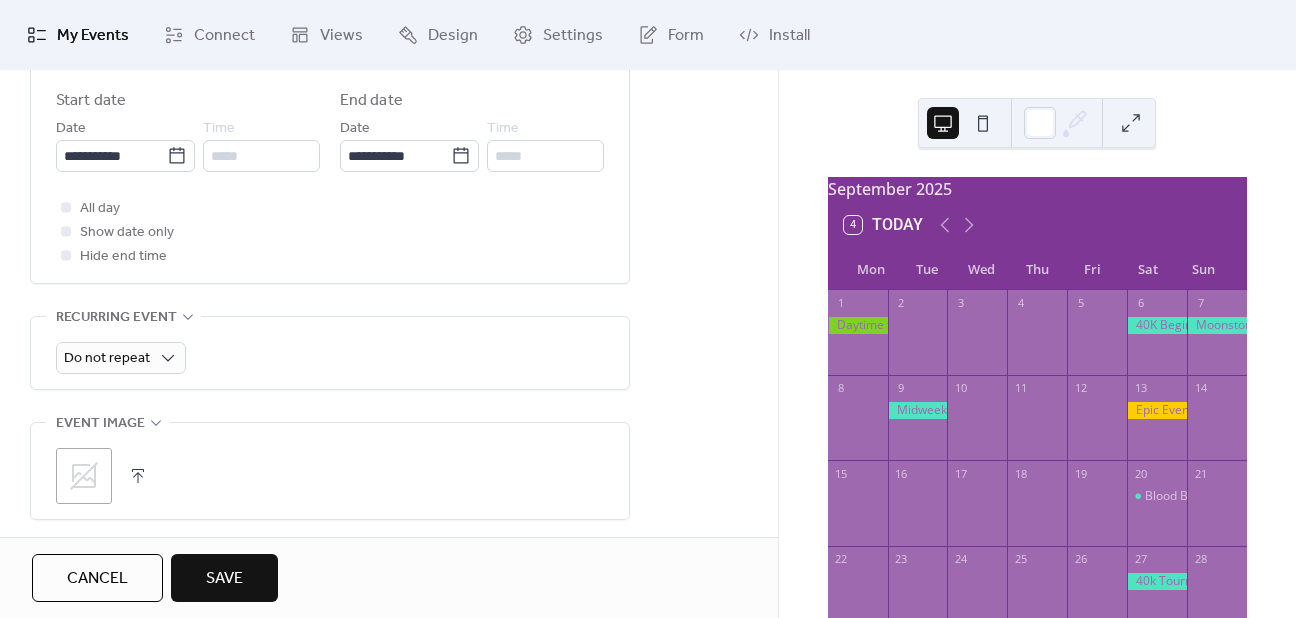 scroll, scrollTop: 1097, scrollLeft: 0, axis: vertical 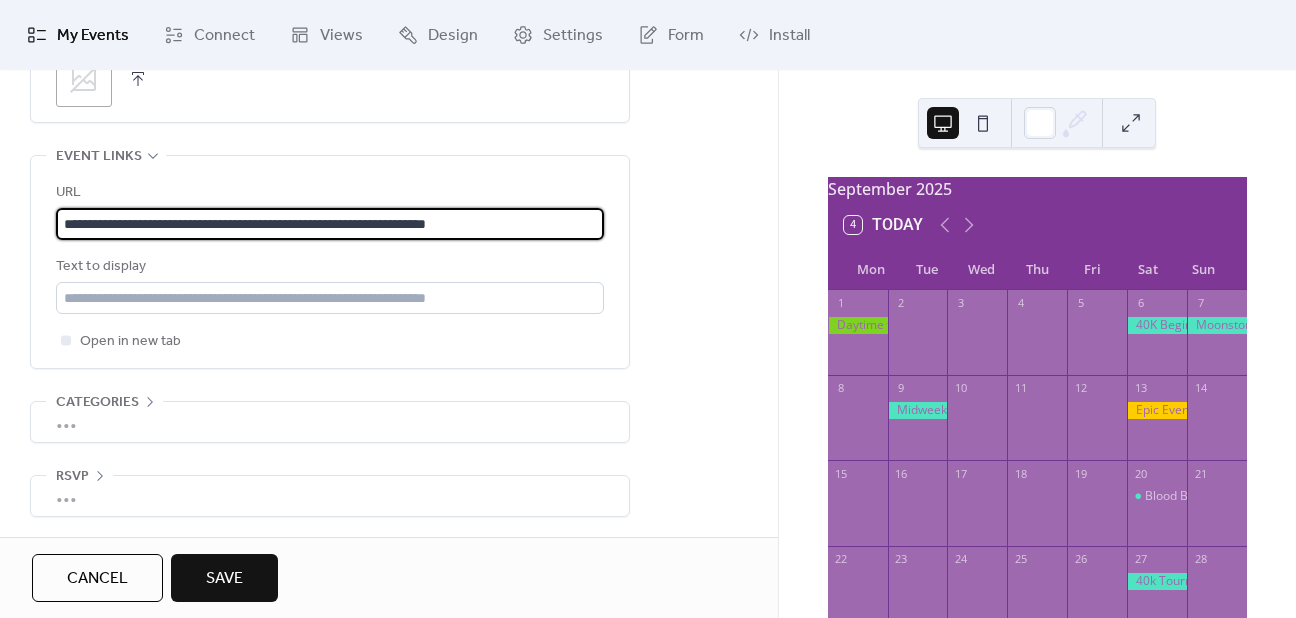 drag, startPoint x: 495, startPoint y: 219, endPoint x: 430, endPoint y: 221, distance: 65.03076 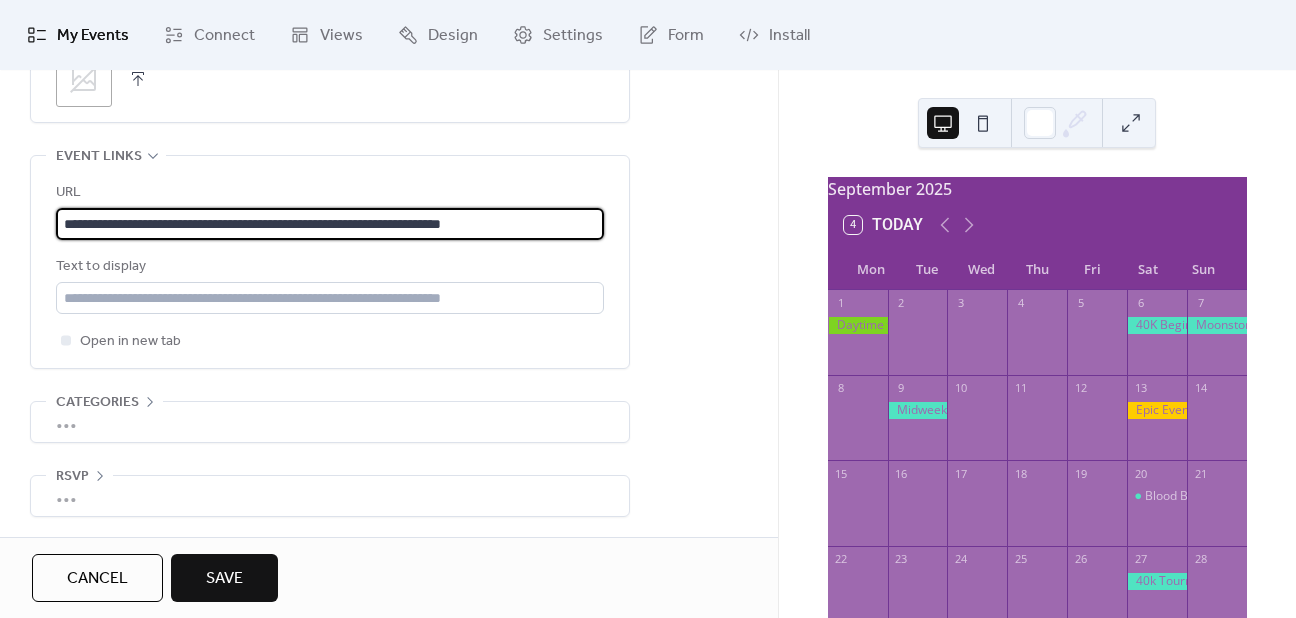 type on "**********" 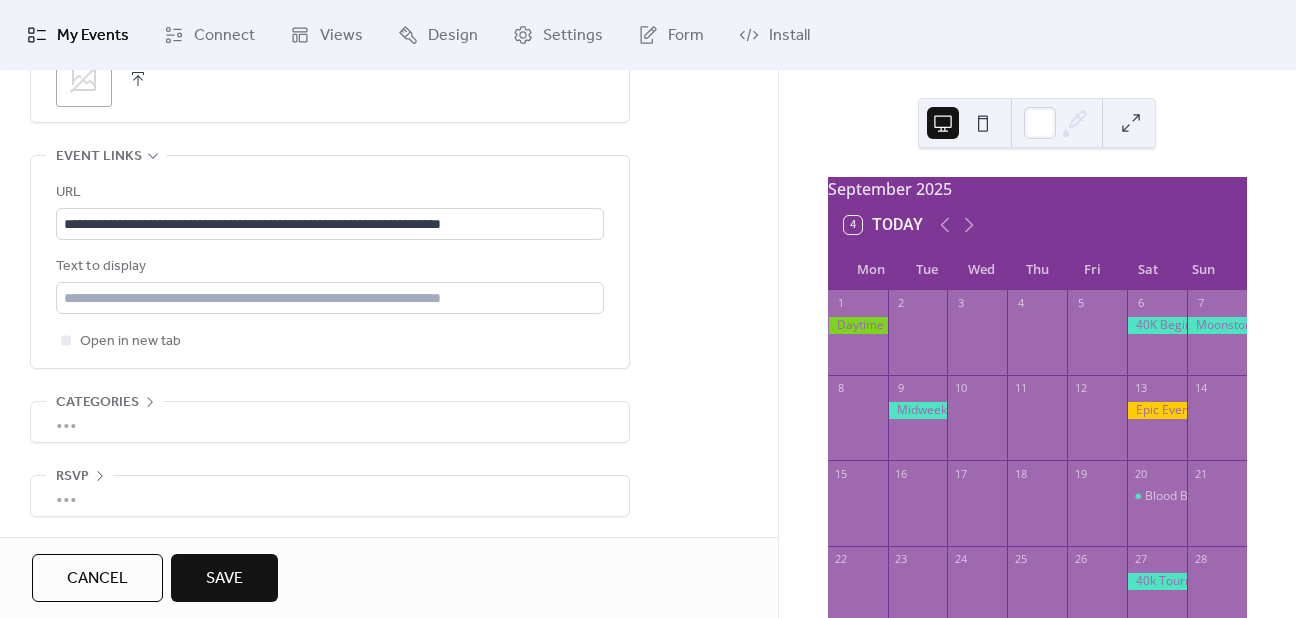 click on "Save" at bounding box center (224, 578) 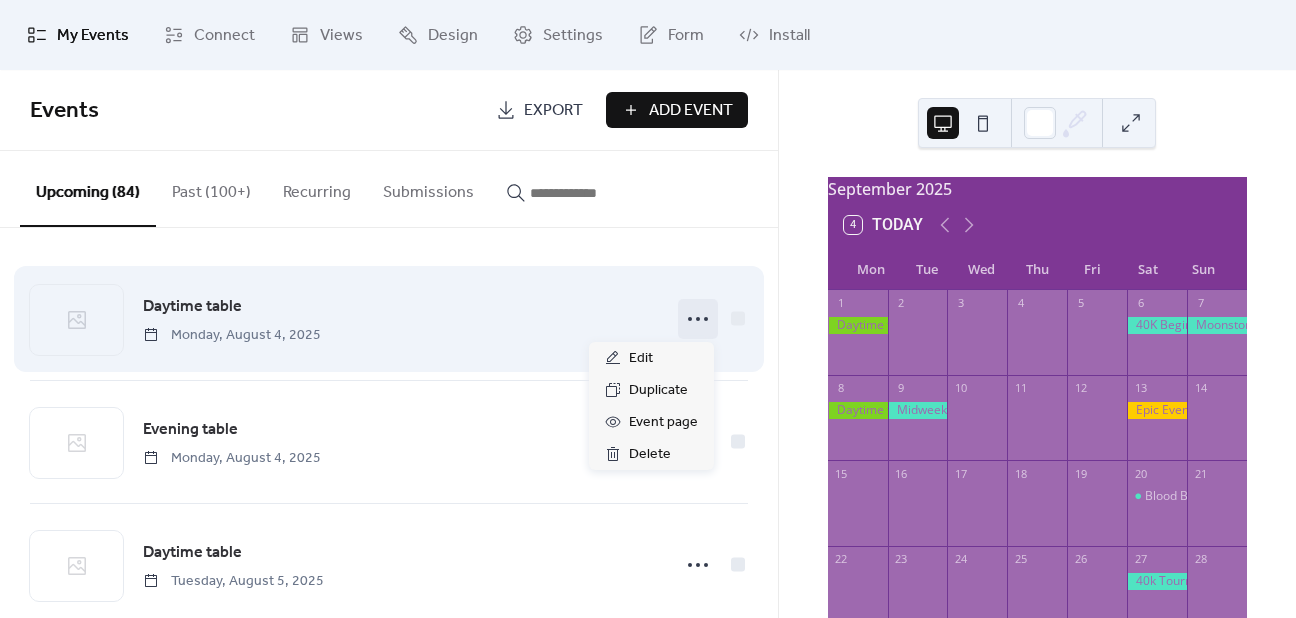 click at bounding box center [698, 319] 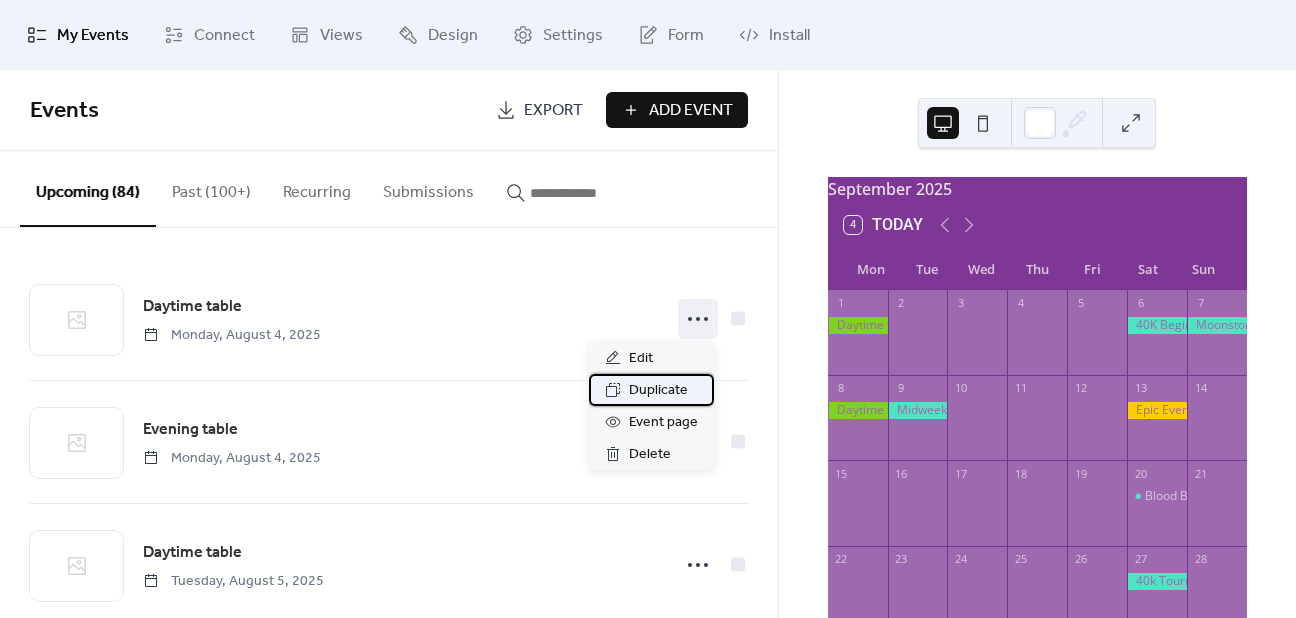 click on "Duplicate" at bounding box center [658, 391] 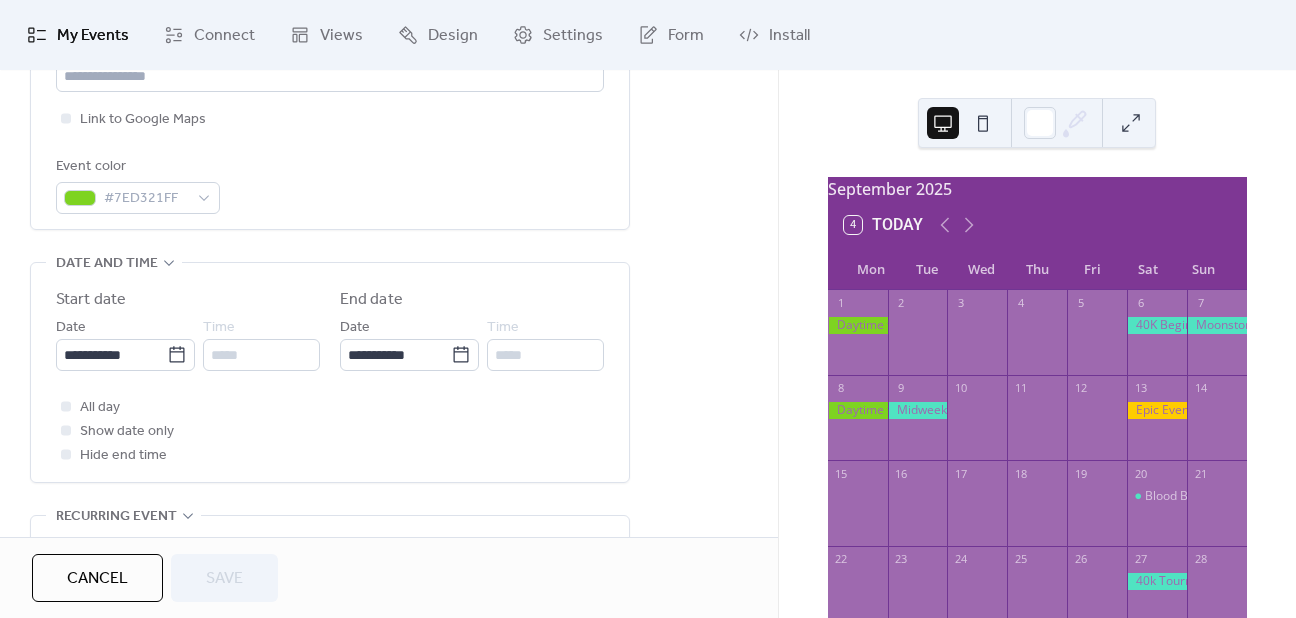 scroll, scrollTop: 600, scrollLeft: 0, axis: vertical 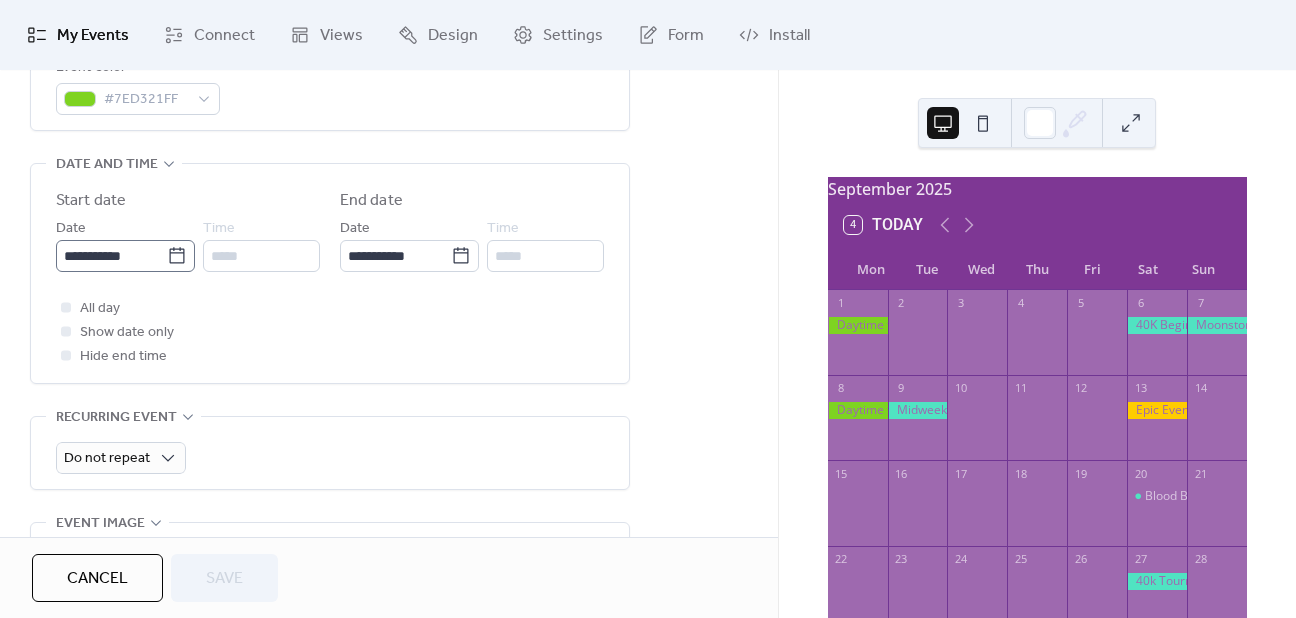 click 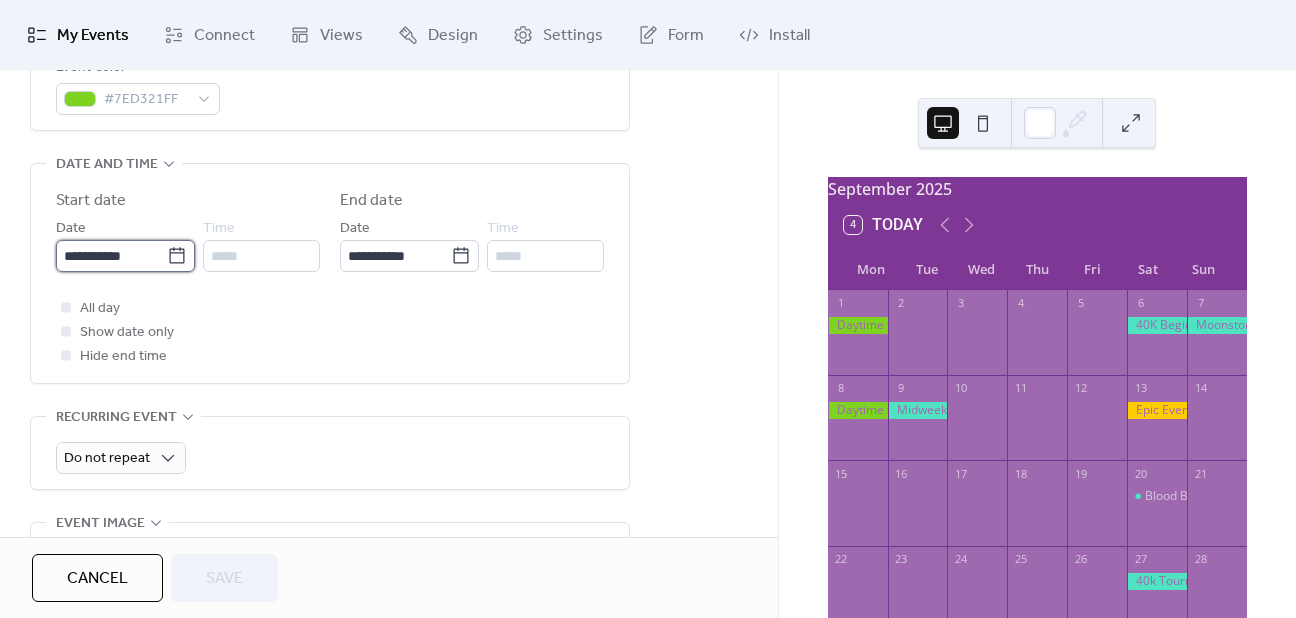 click on "**********" at bounding box center [111, 256] 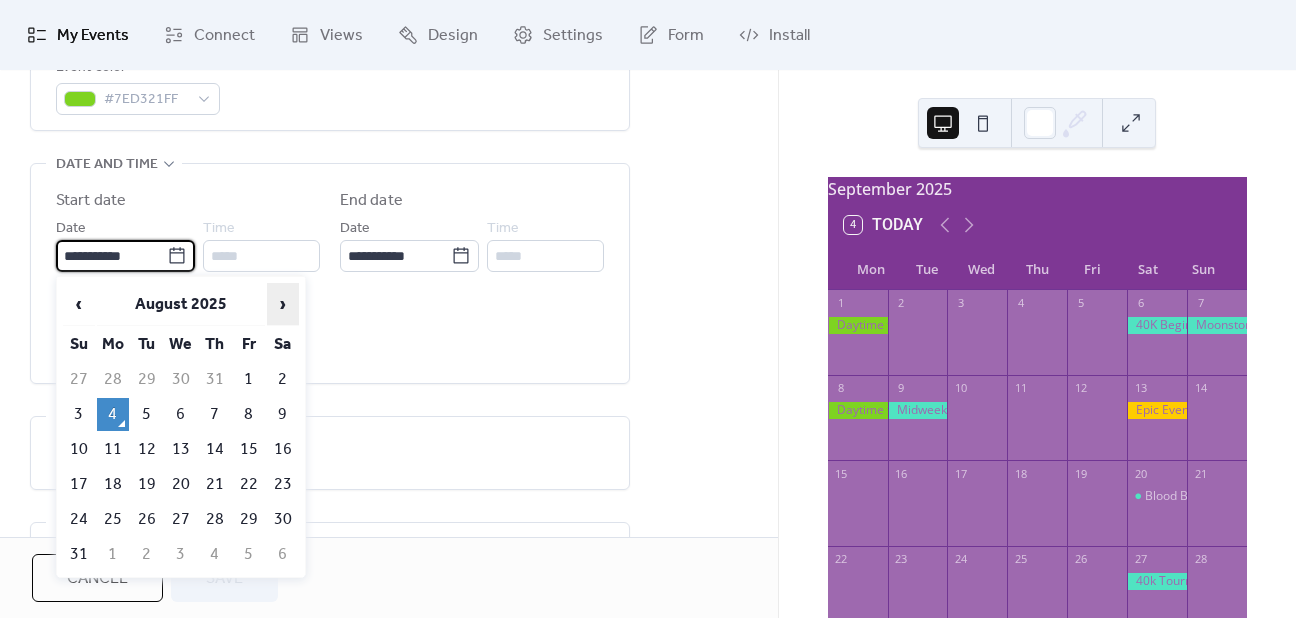 click on "›" at bounding box center [283, 304] 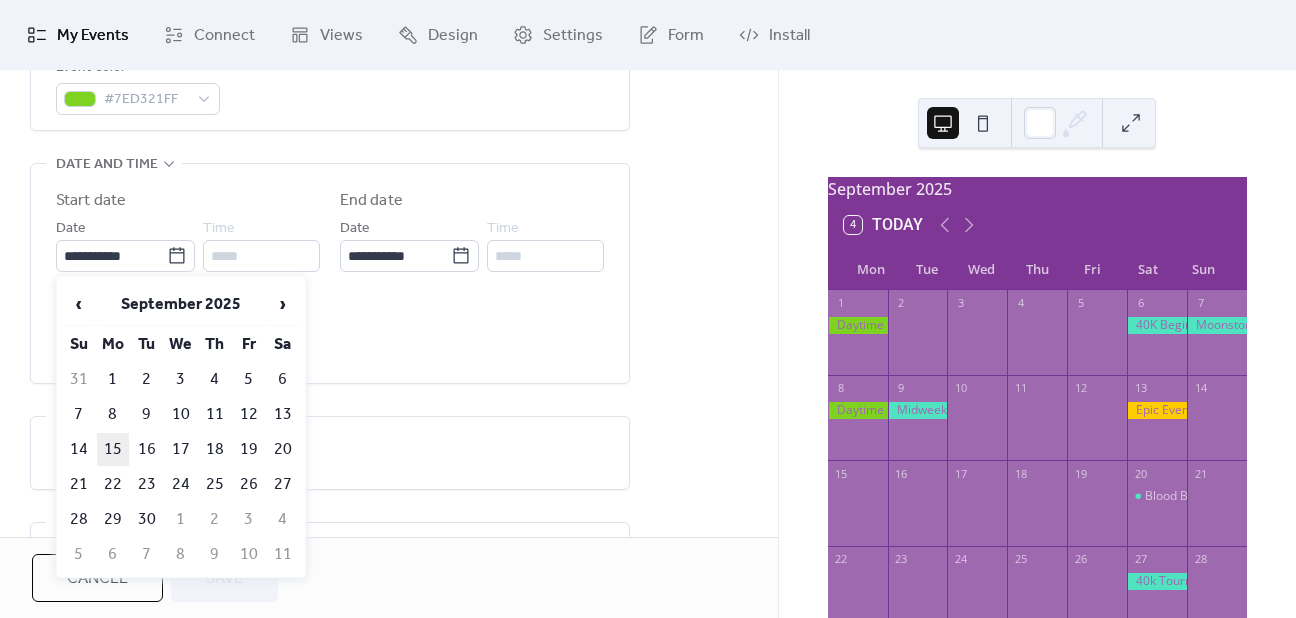 click on "15" at bounding box center [113, 449] 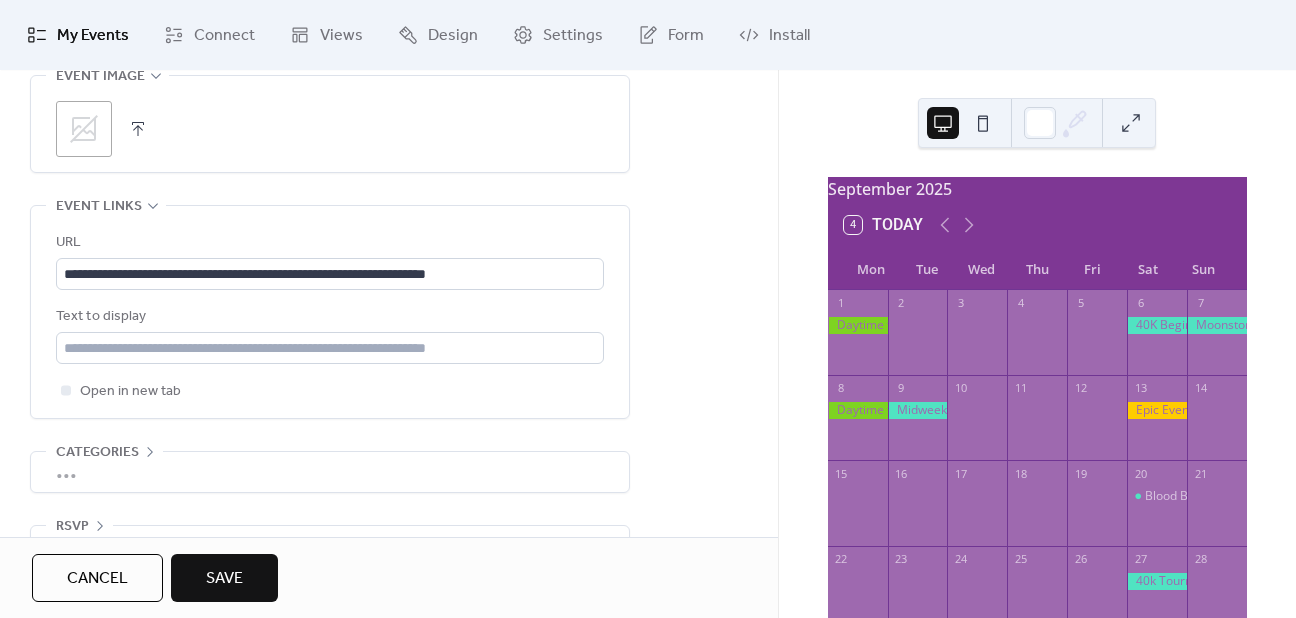 scroll, scrollTop: 1097, scrollLeft: 0, axis: vertical 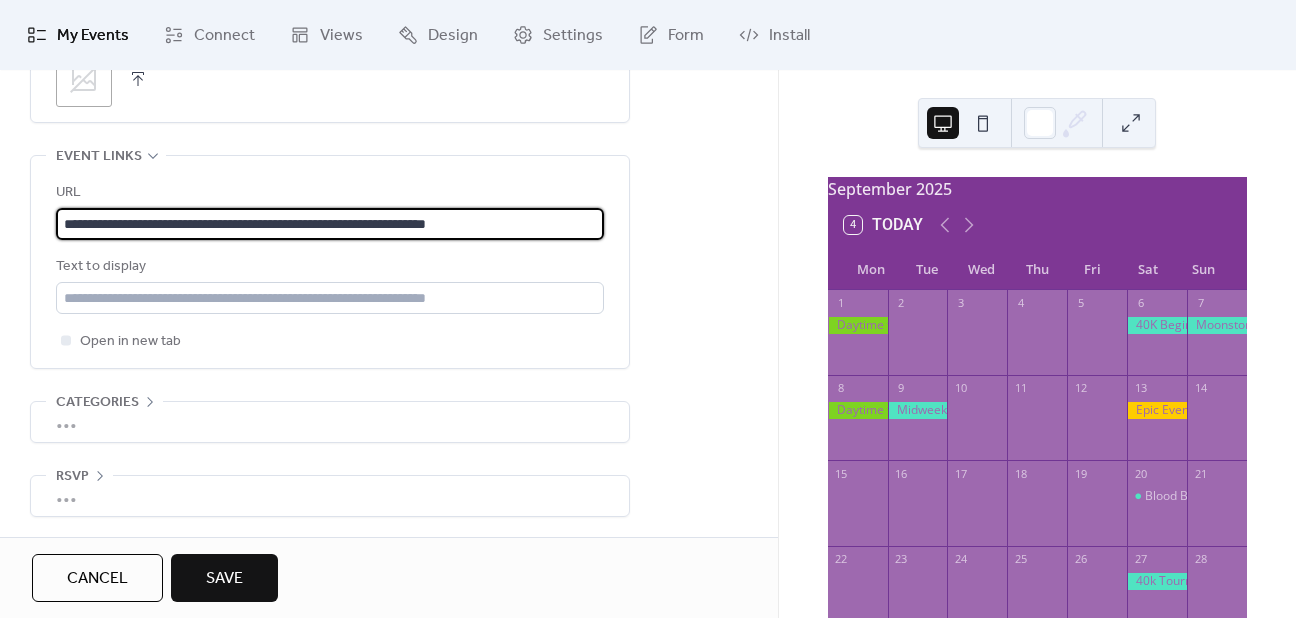 drag, startPoint x: 493, startPoint y: 217, endPoint x: 427, endPoint y: 219, distance: 66.0303 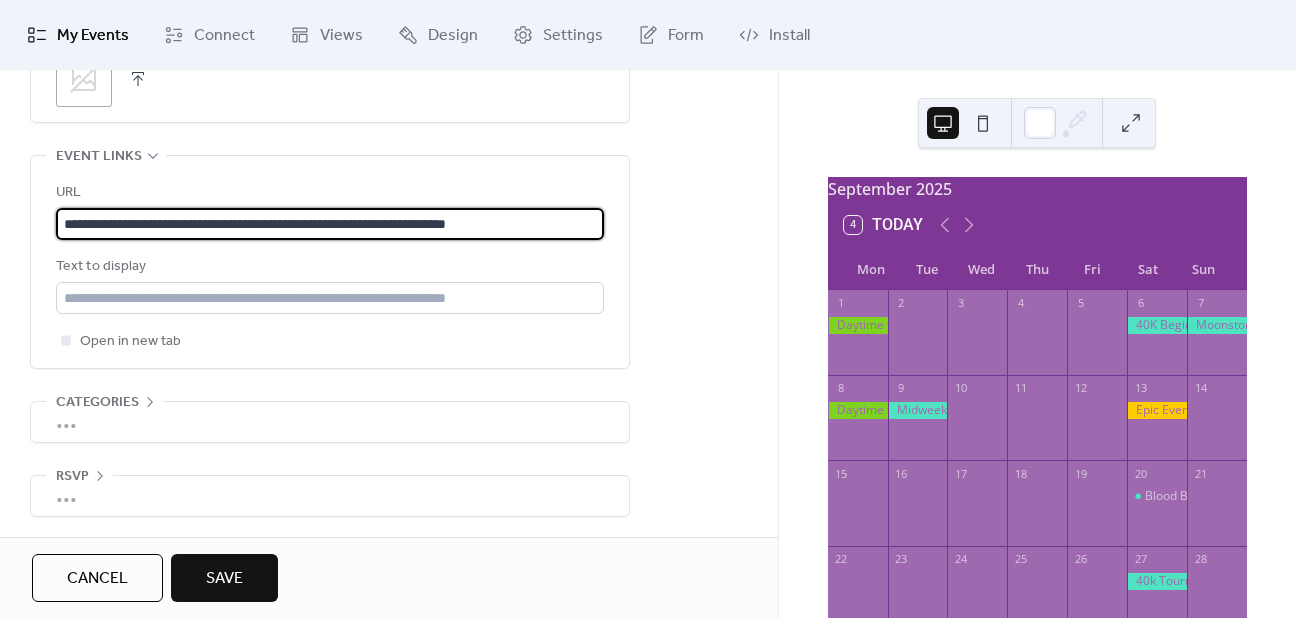 scroll, scrollTop: 0, scrollLeft: 0, axis: both 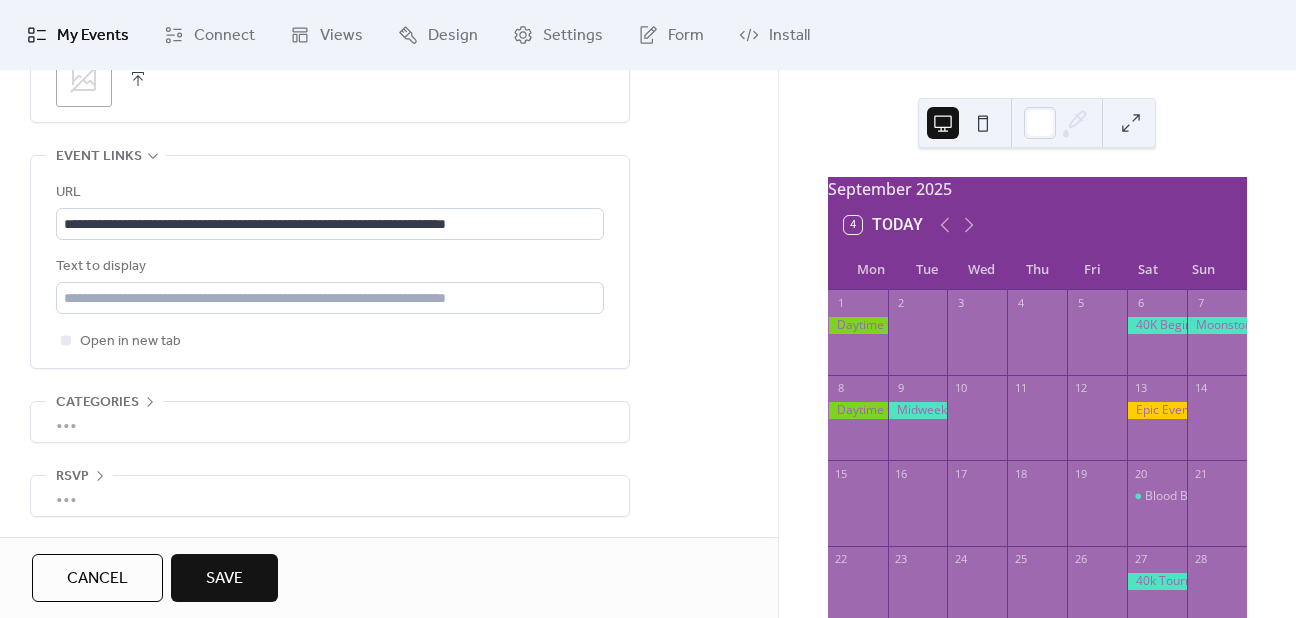 click on "Save" at bounding box center [224, 578] 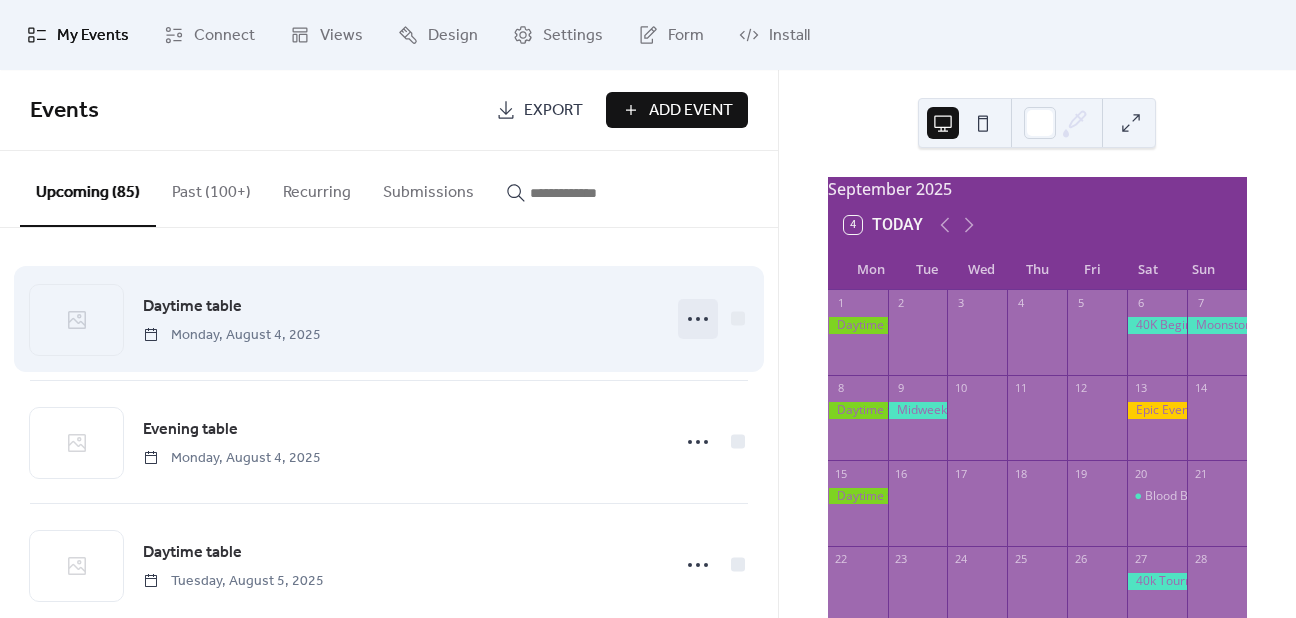 click 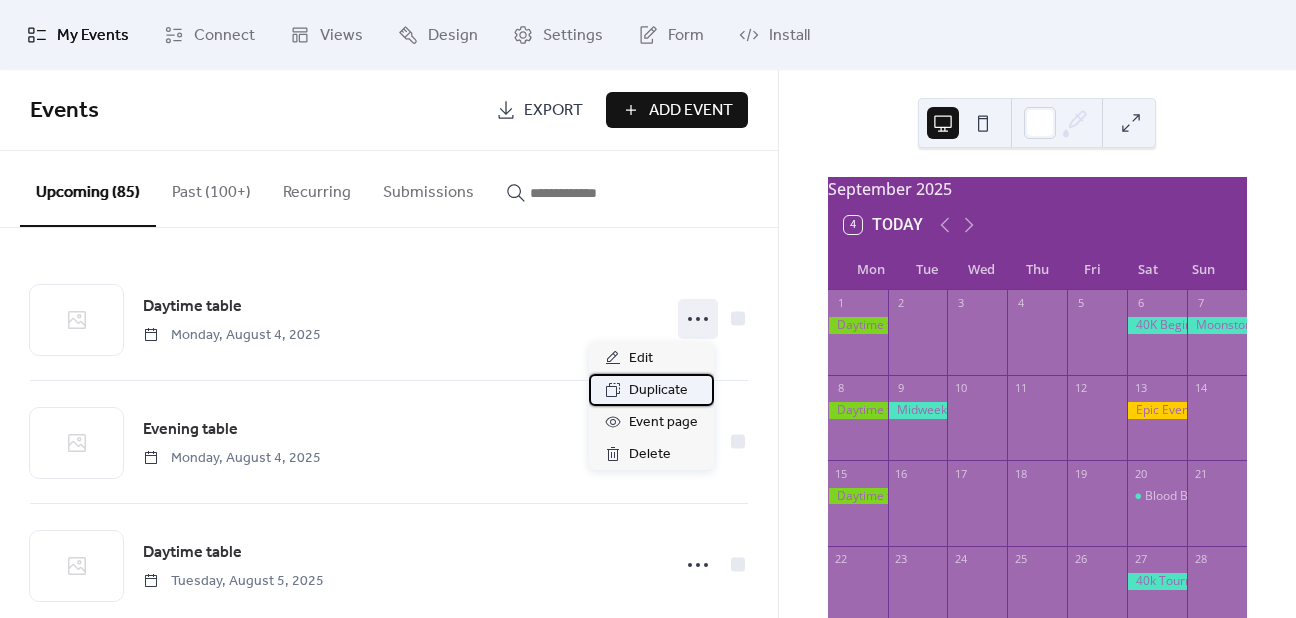 click on "Duplicate" at bounding box center [658, 391] 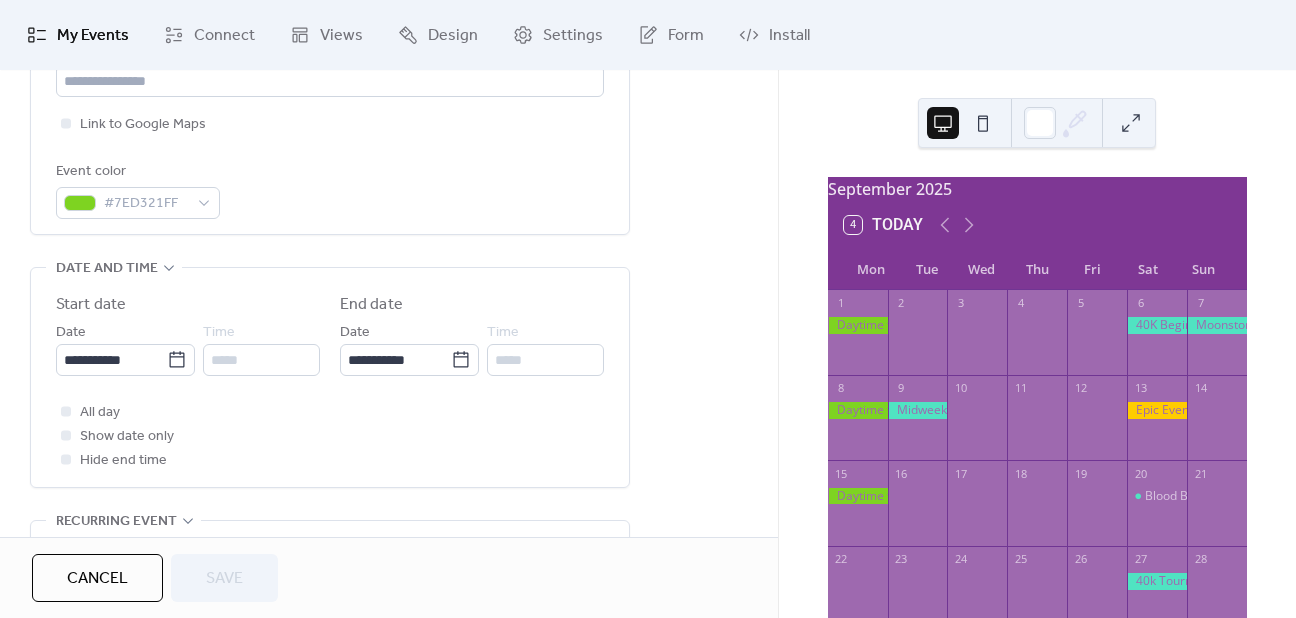 scroll, scrollTop: 500, scrollLeft: 0, axis: vertical 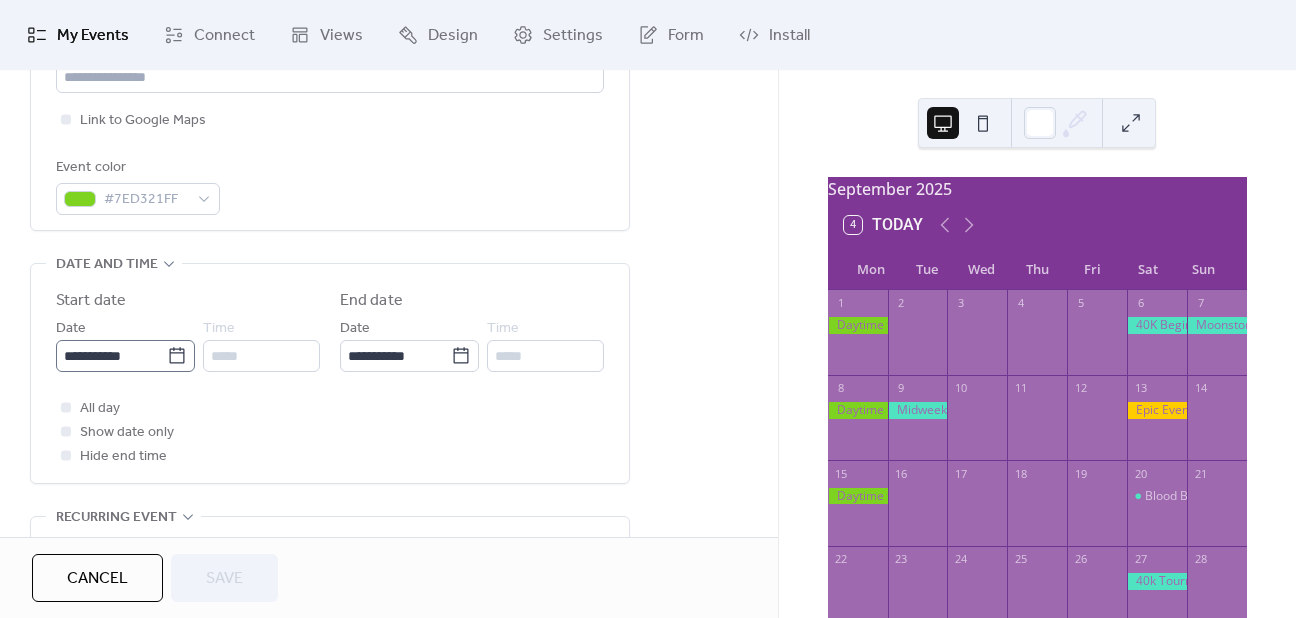click 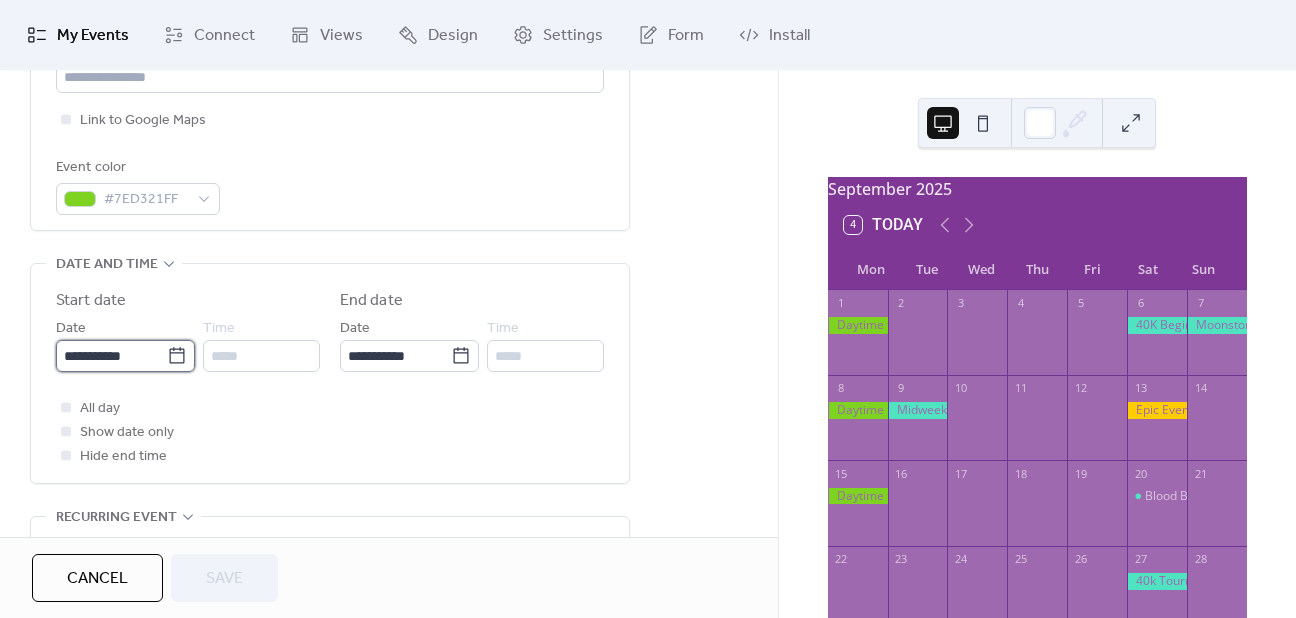 click on "**********" at bounding box center [111, 356] 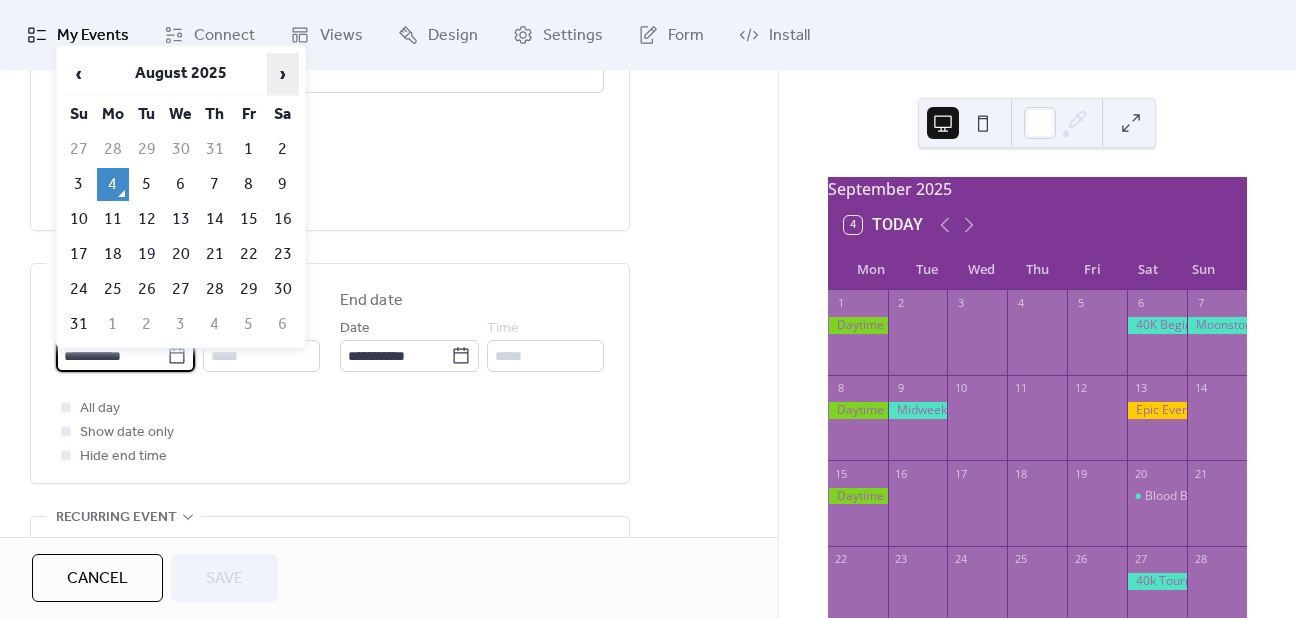 click on "›" at bounding box center (283, 74) 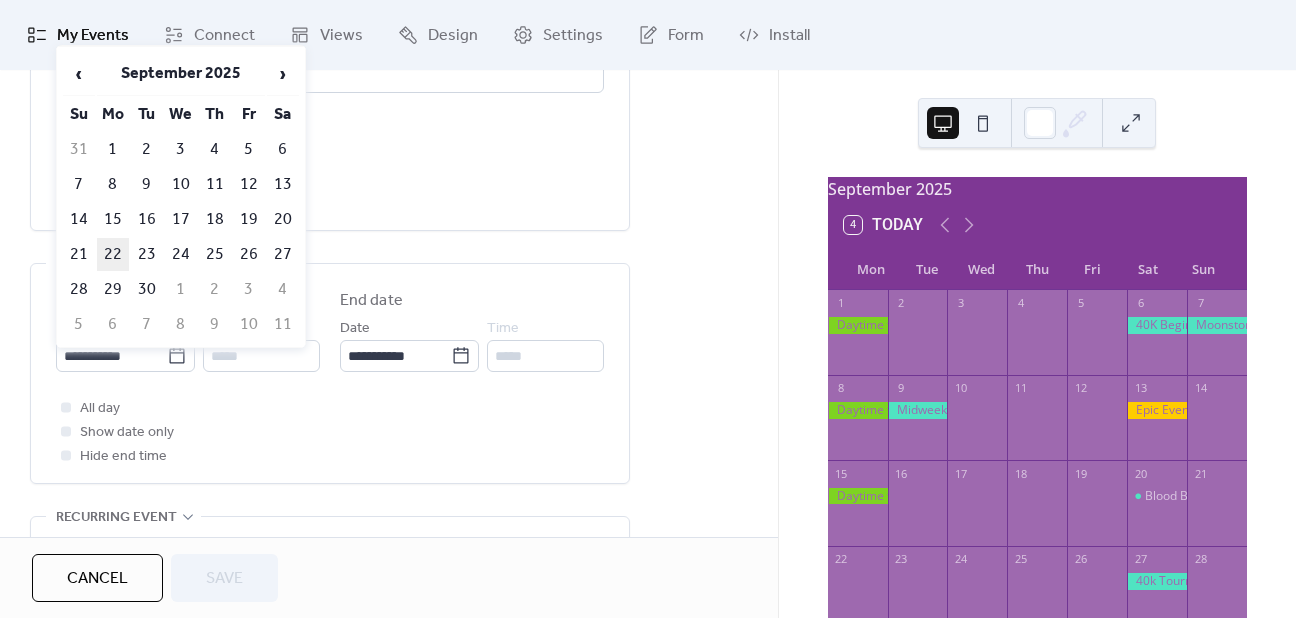click on "22" at bounding box center (113, 254) 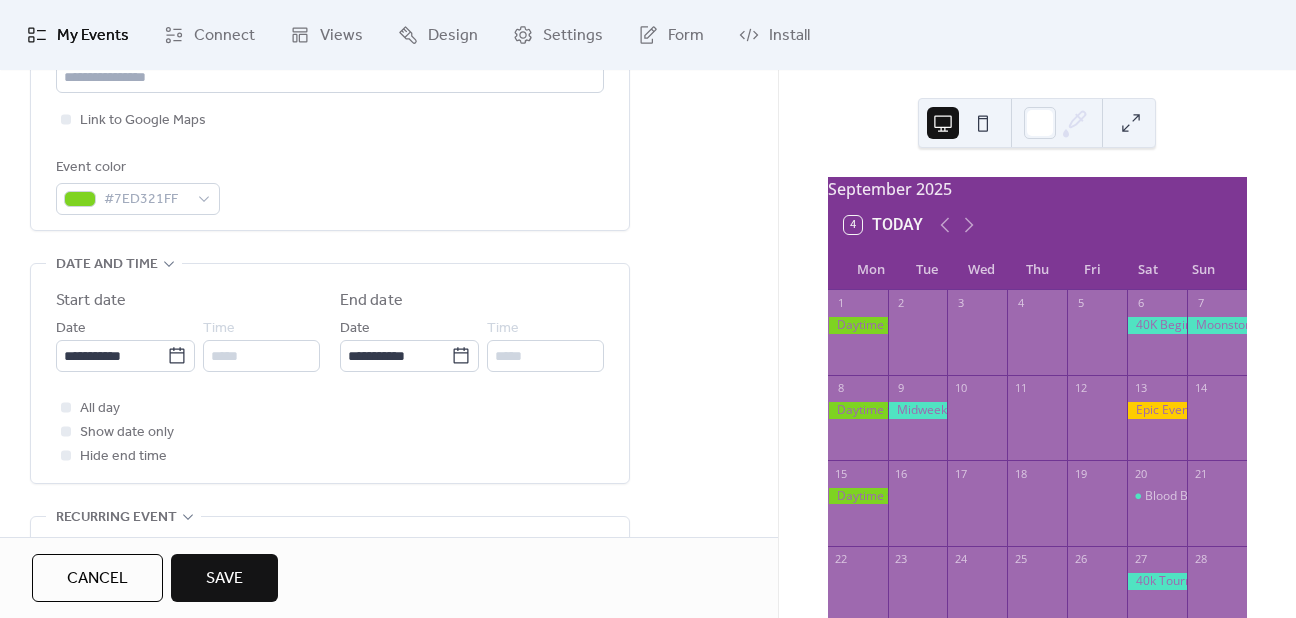 scroll, scrollTop: 900, scrollLeft: 0, axis: vertical 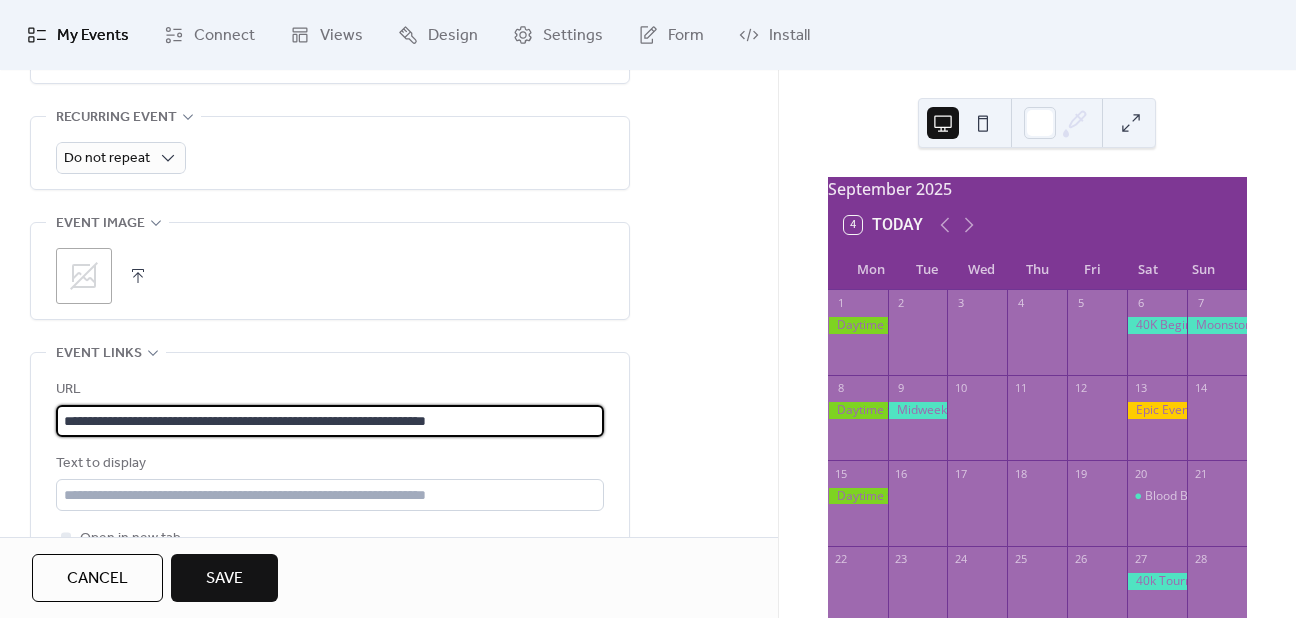 drag, startPoint x: 496, startPoint y: 418, endPoint x: 426, endPoint y: 413, distance: 70.178345 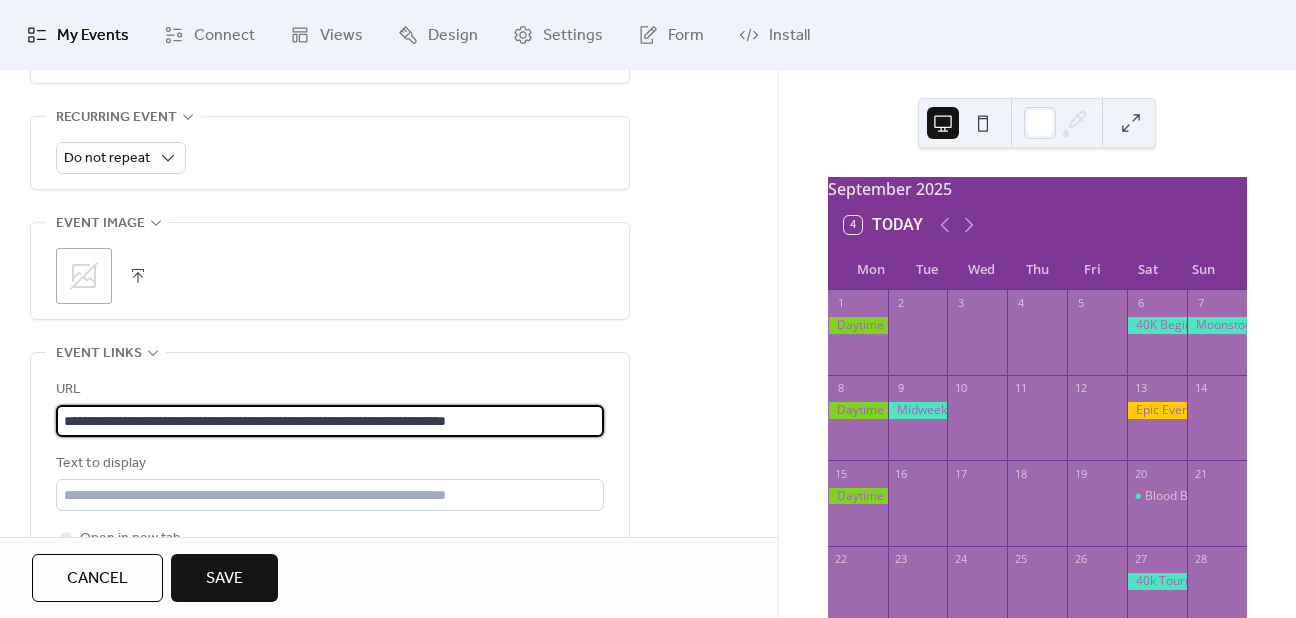 drag, startPoint x: 528, startPoint y: 417, endPoint x: 500, endPoint y: 415, distance: 28.071337 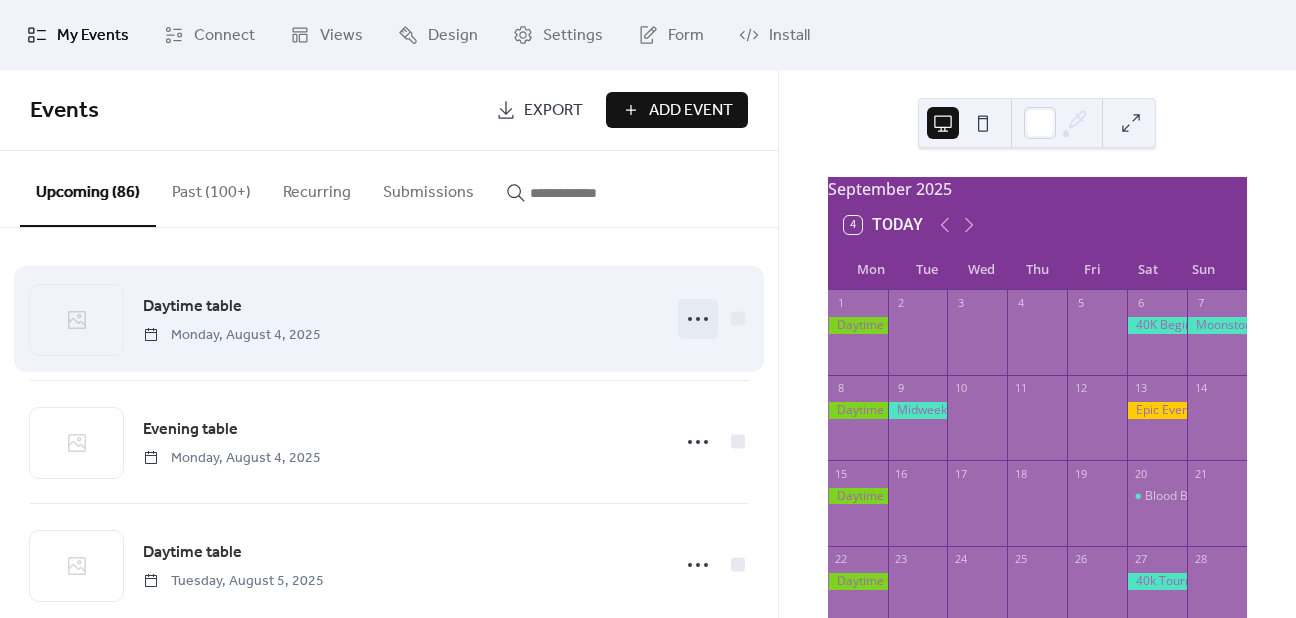 click 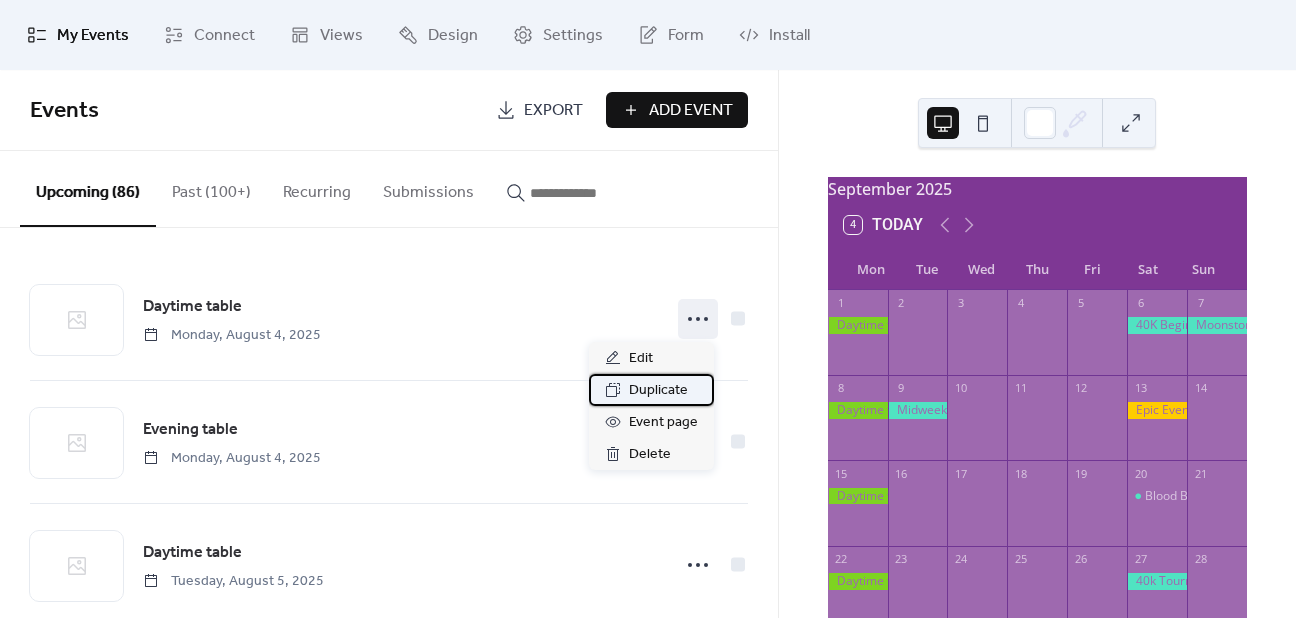 click on "Duplicate" at bounding box center [658, 391] 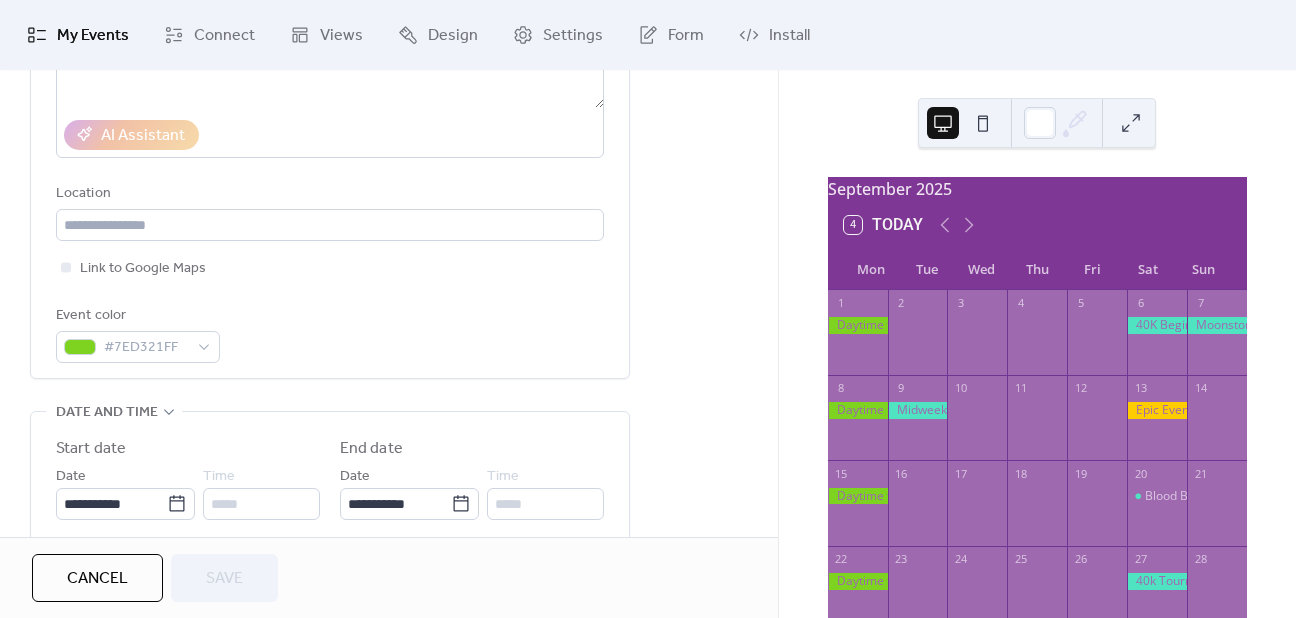 scroll, scrollTop: 400, scrollLeft: 0, axis: vertical 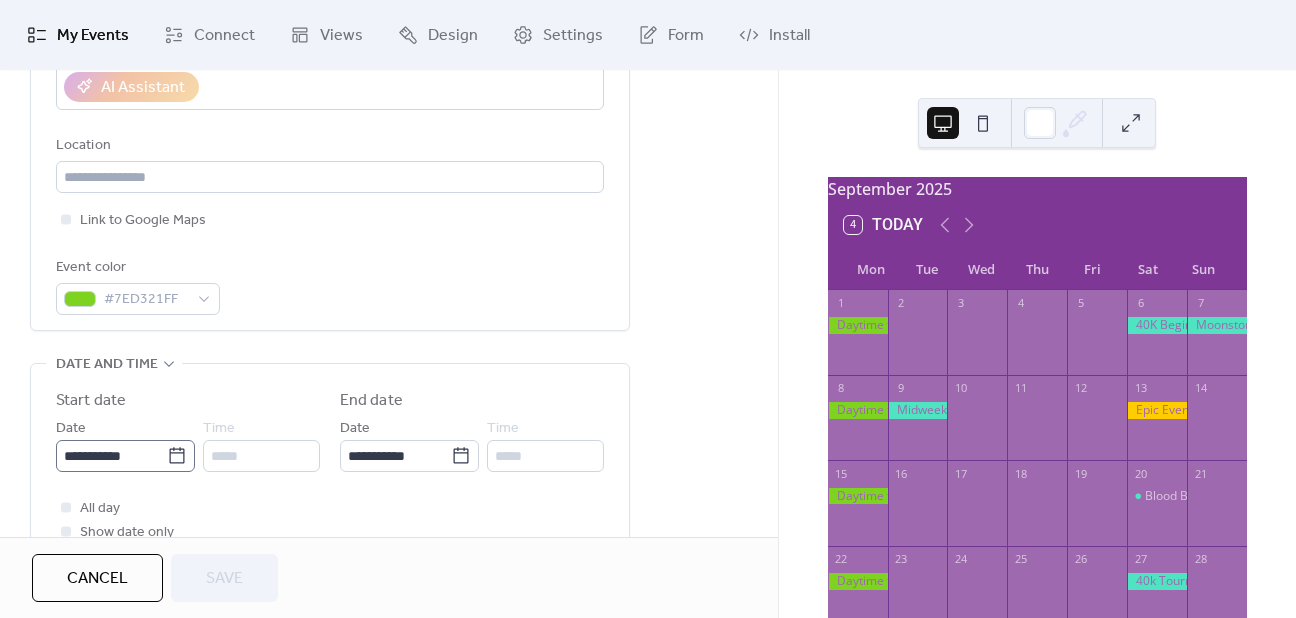 click 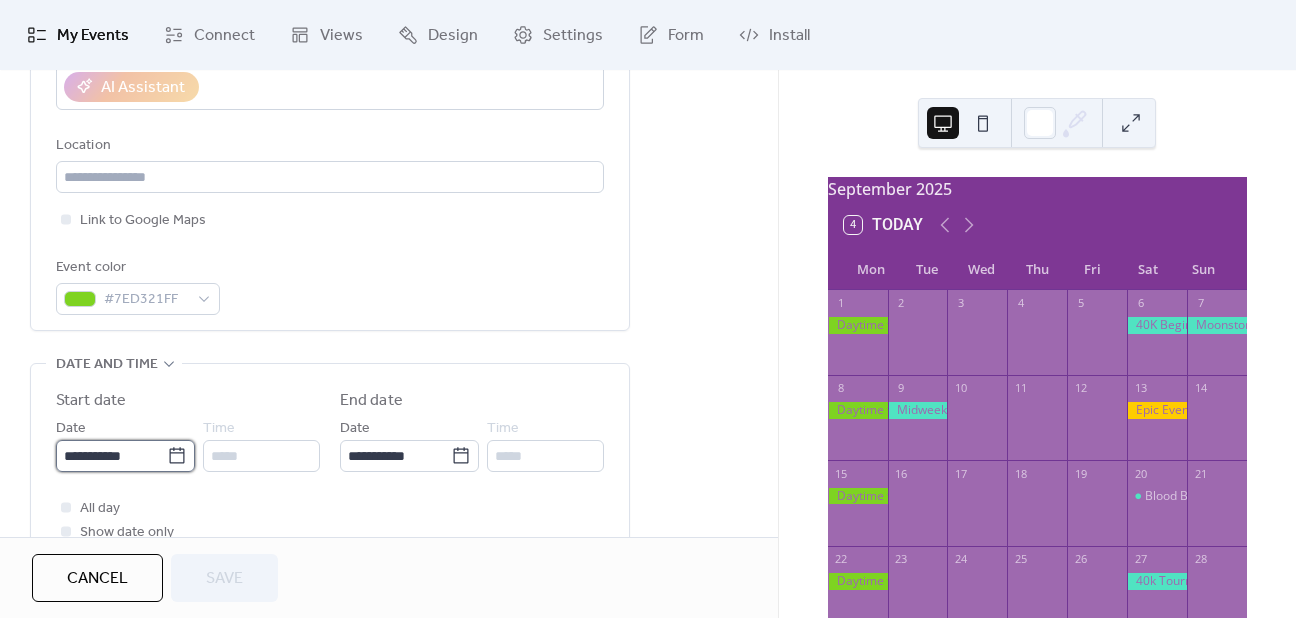 click on "**********" at bounding box center (111, 456) 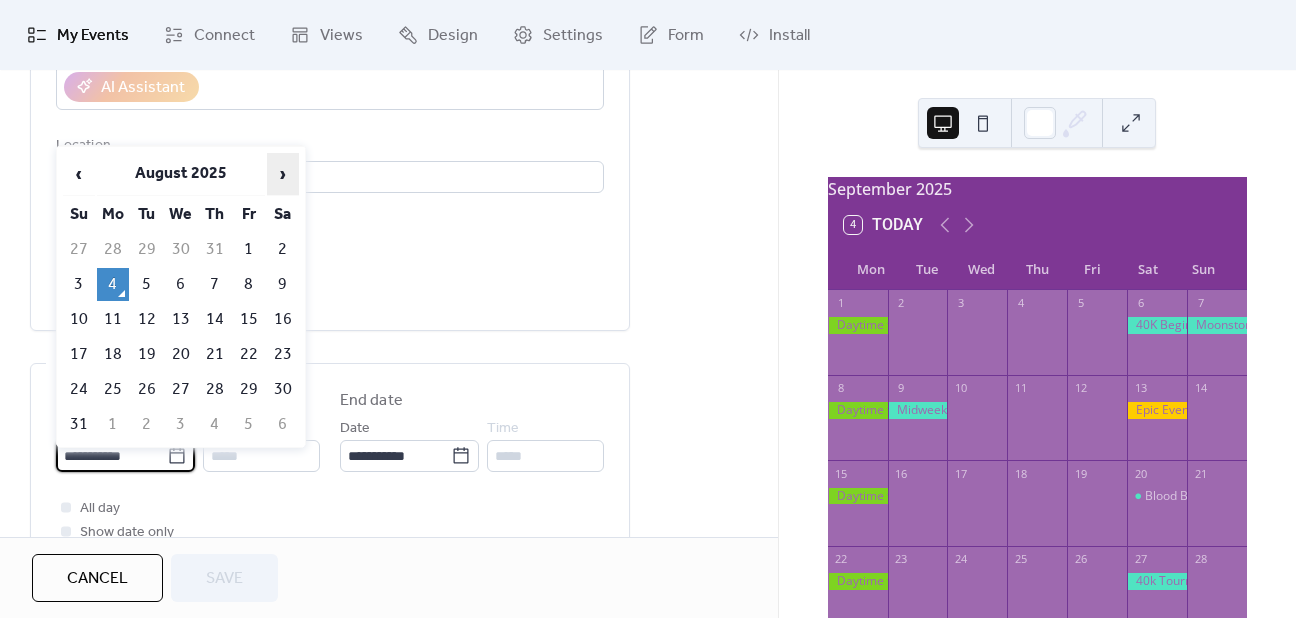 click on "›" at bounding box center (283, 174) 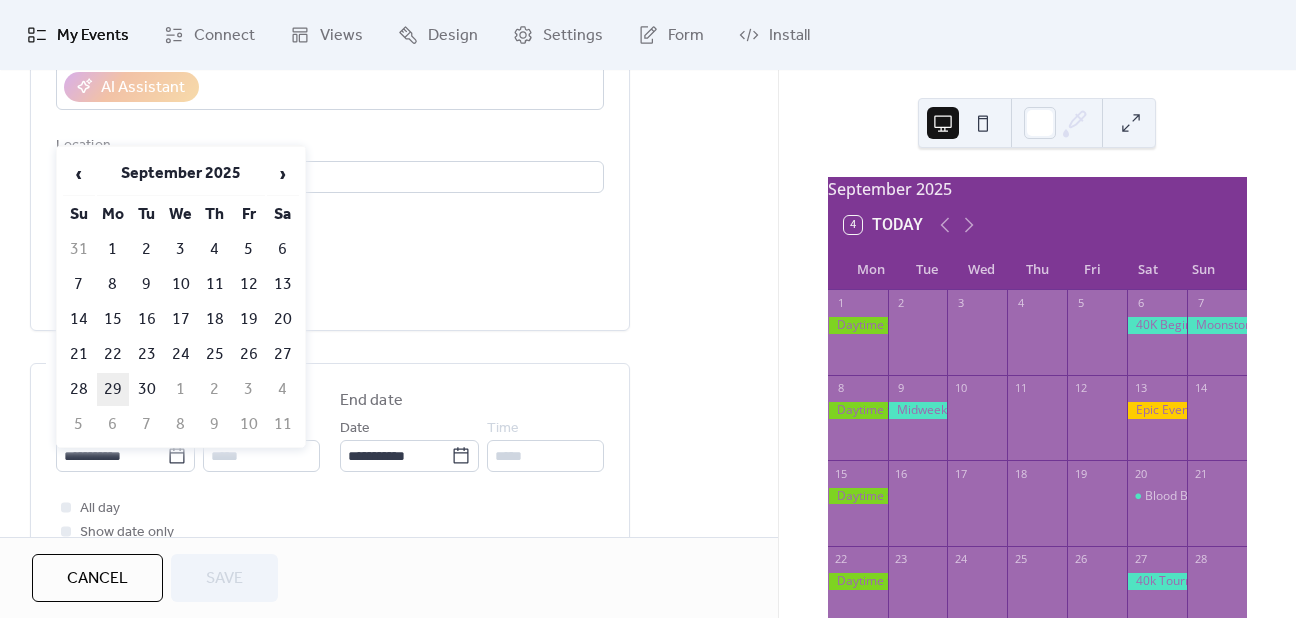 click on "29" at bounding box center (113, 389) 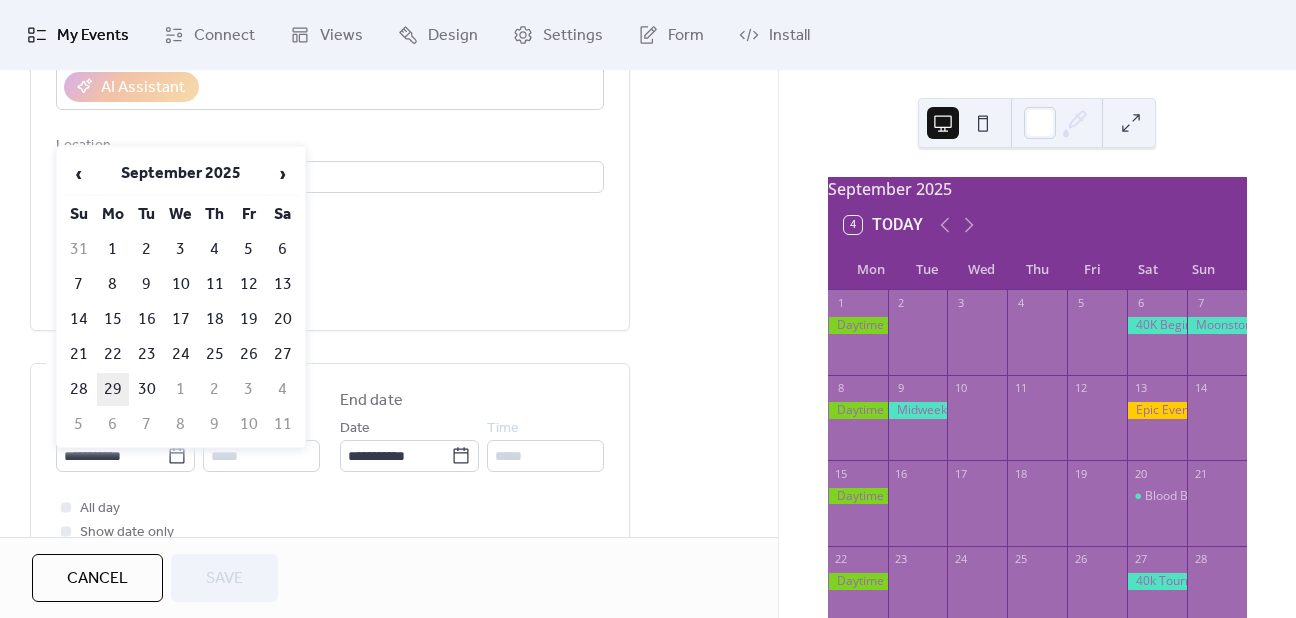 type on "**********" 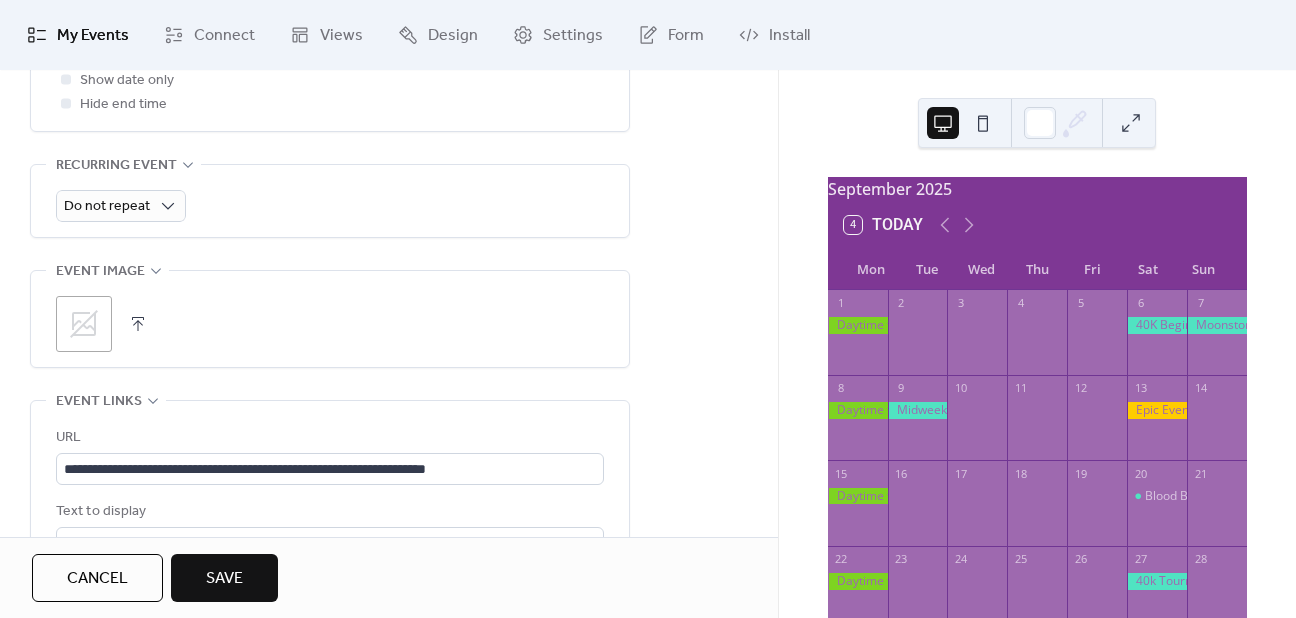scroll, scrollTop: 1000, scrollLeft: 0, axis: vertical 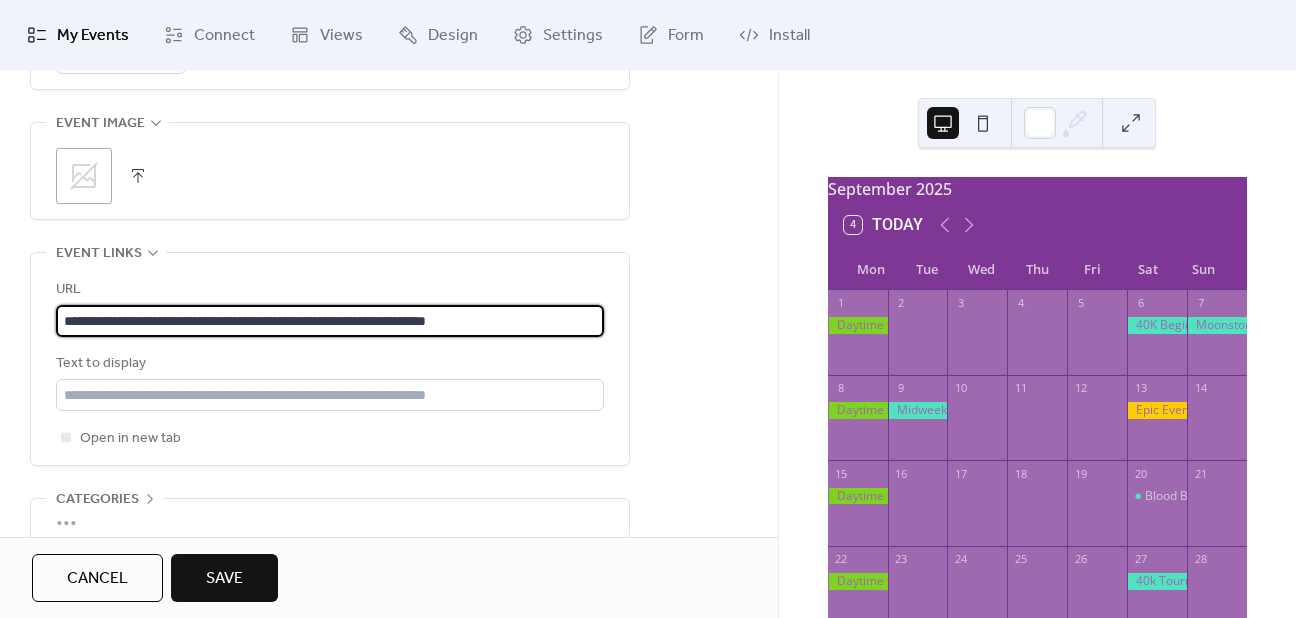 drag, startPoint x: 493, startPoint y: 316, endPoint x: 427, endPoint y: 319, distance: 66.068146 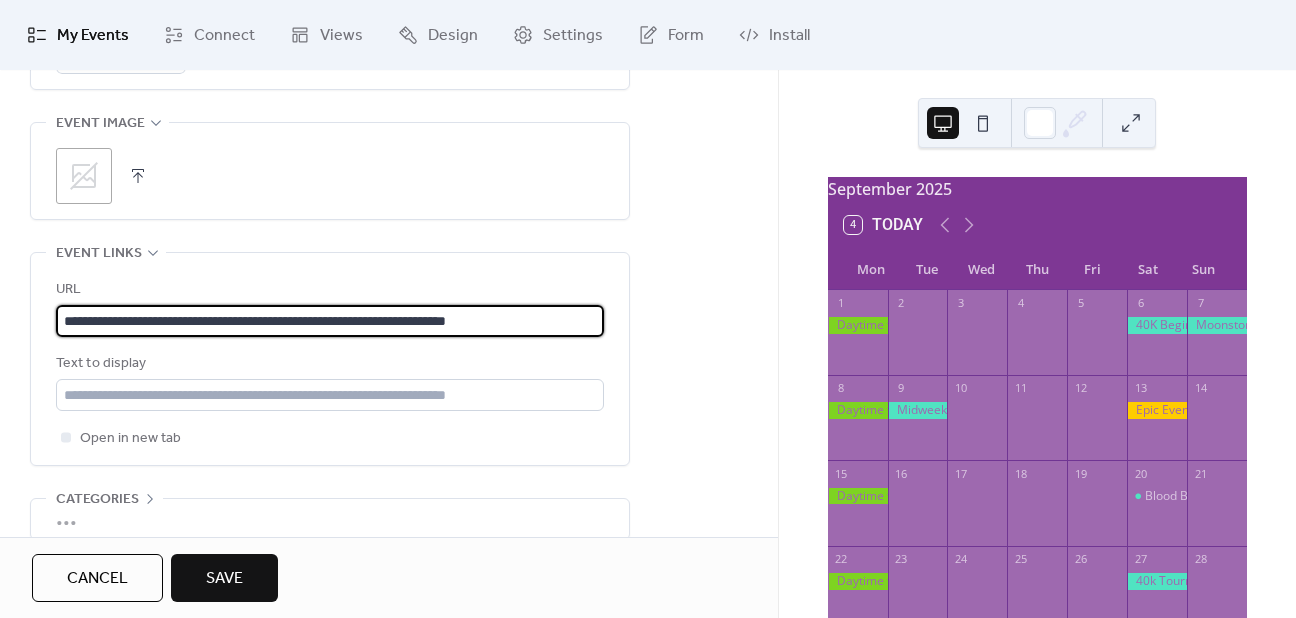 drag, startPoint x: 518, startPoint y: 318, endPoint x: 499, endPoint y: 318, distance: 19 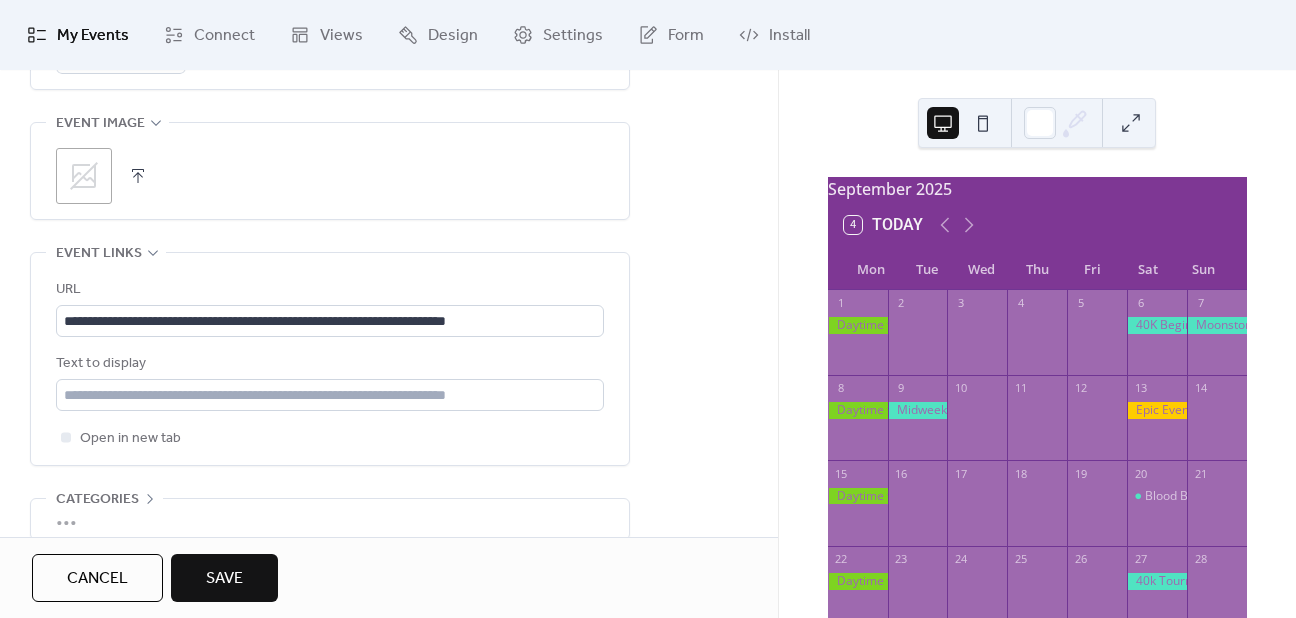 click on "Save" at bounding box center (224, 579) 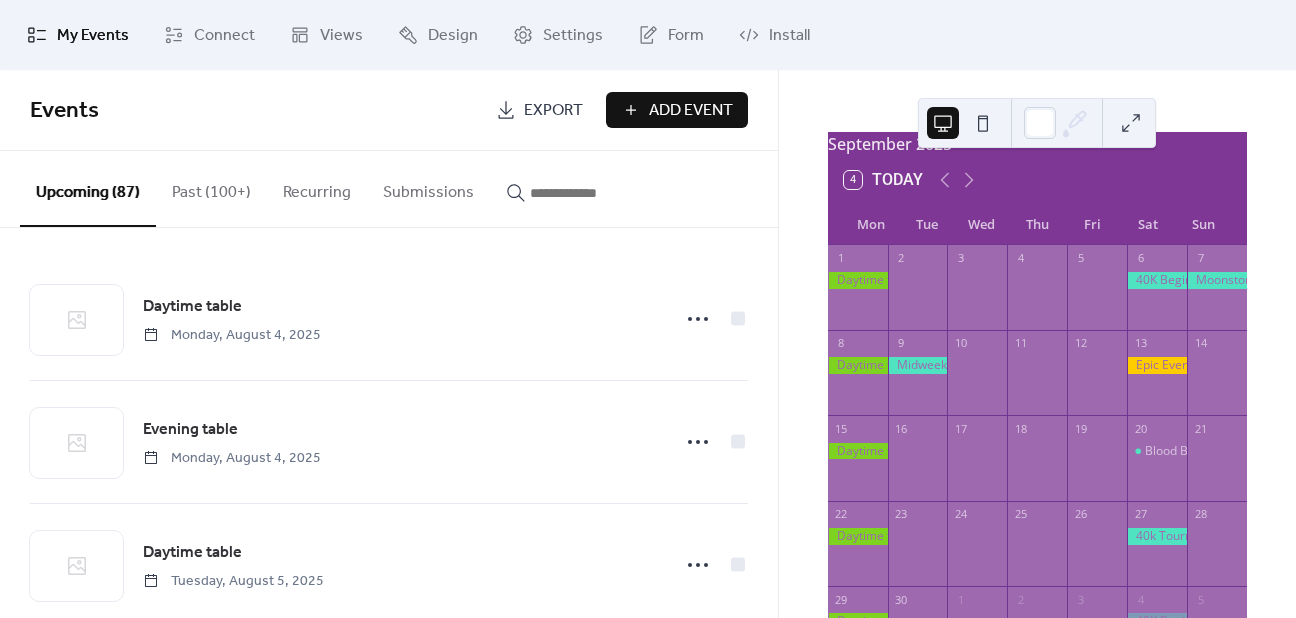 scroll, scrollTop: 0, scrollLeft: 0, axis: both 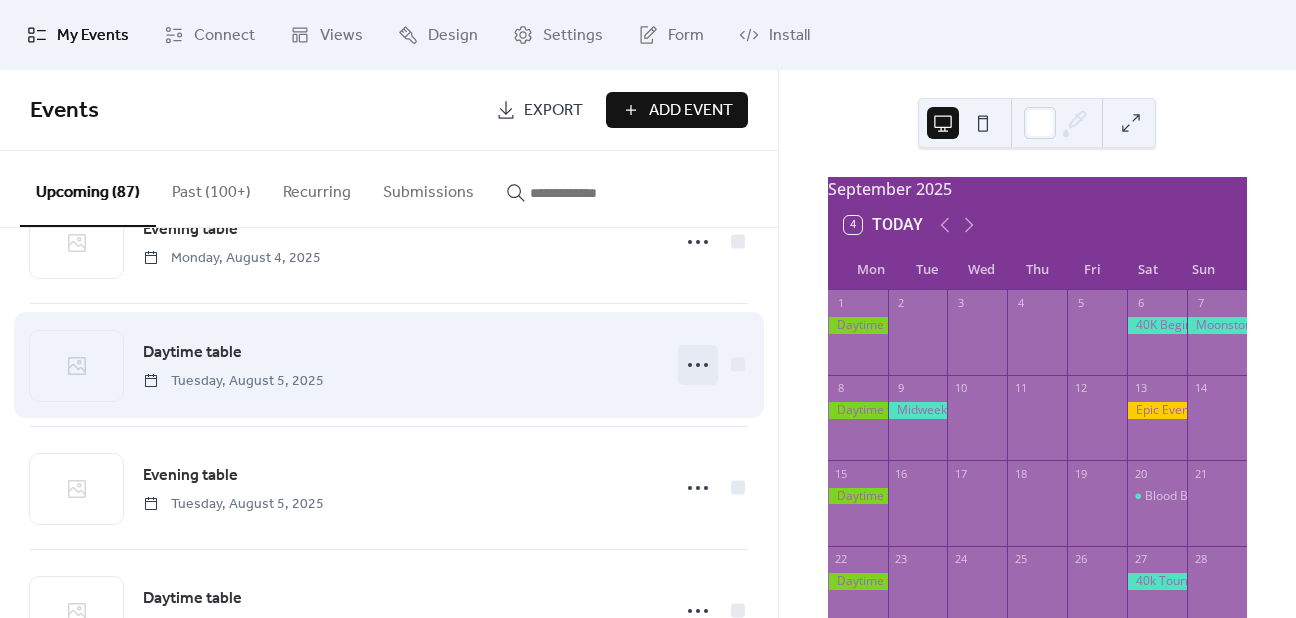 click 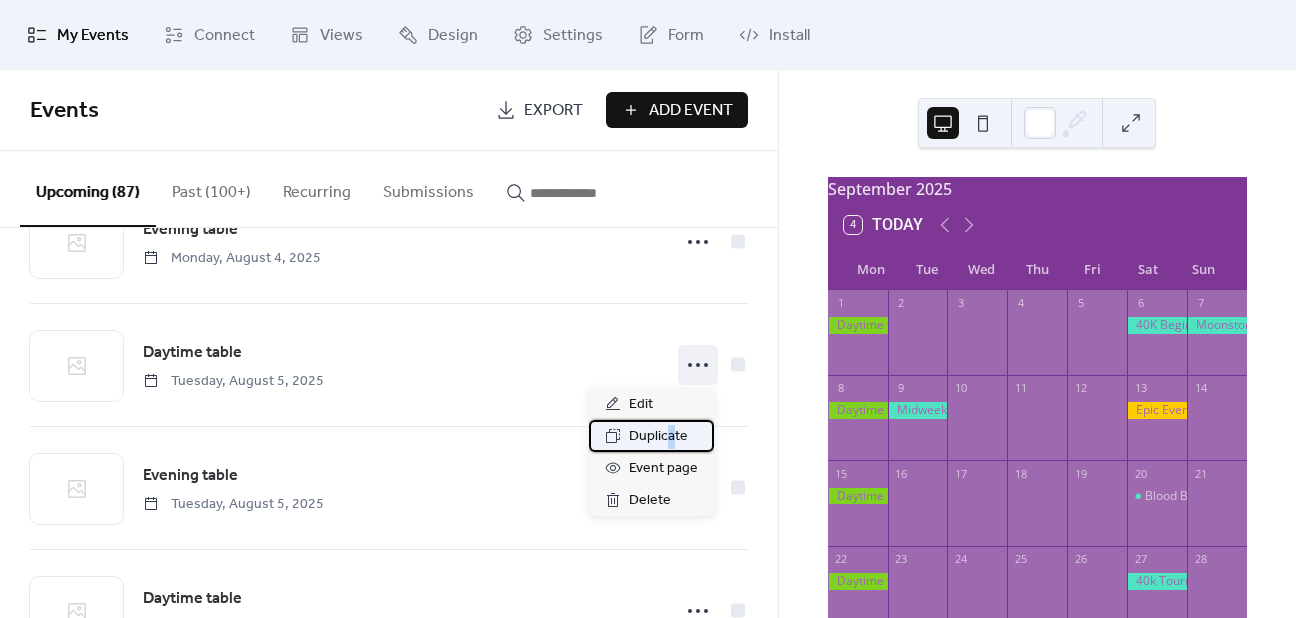 click on "Duplicate" at bounding box center (658, 437) 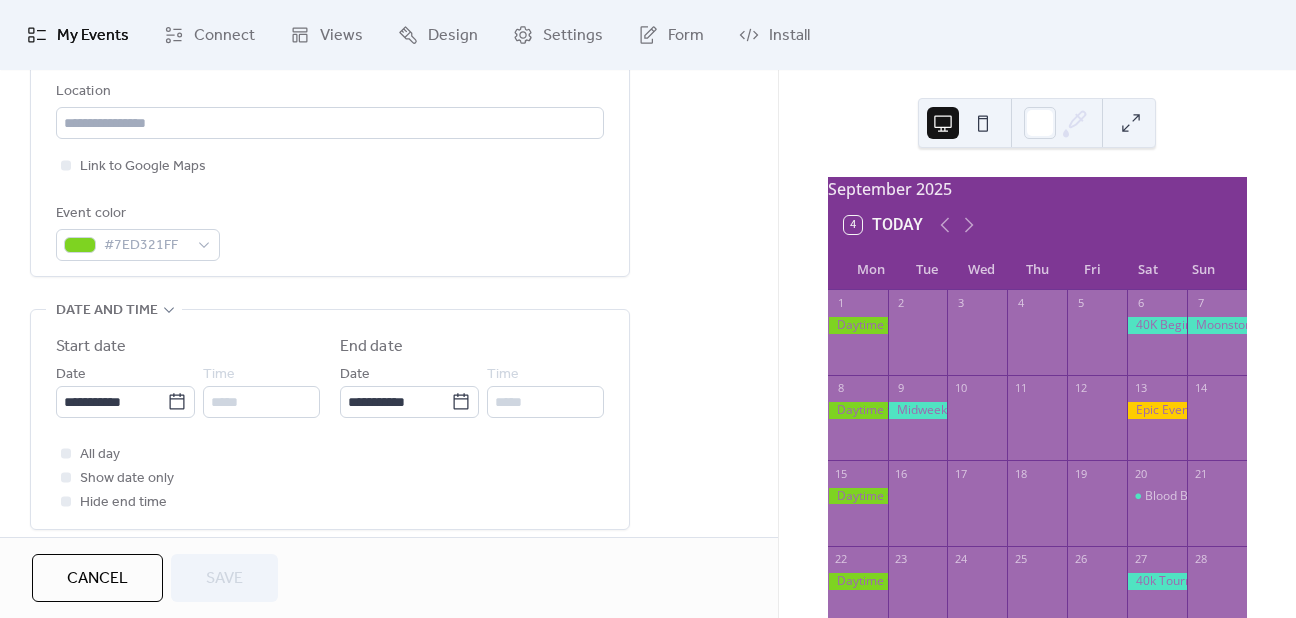 scroll, scrollTop: 500, scrollLeft: 0, axis: vertical 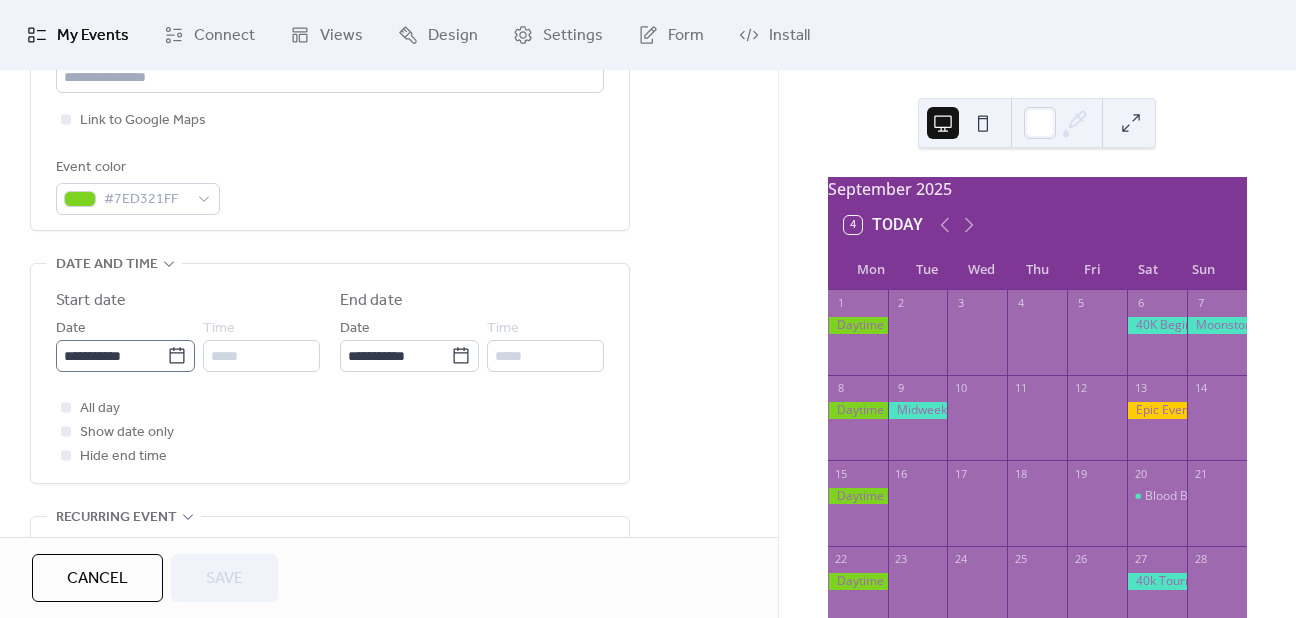 click 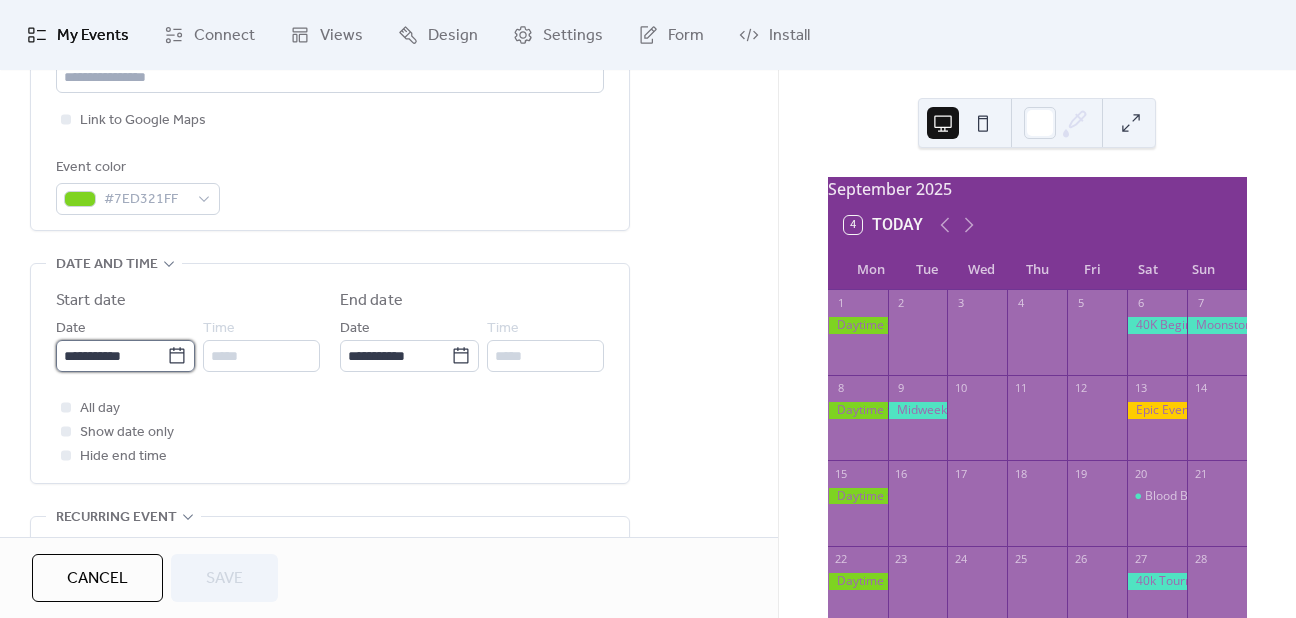 click on "**********" at bounding box center [111, 356] 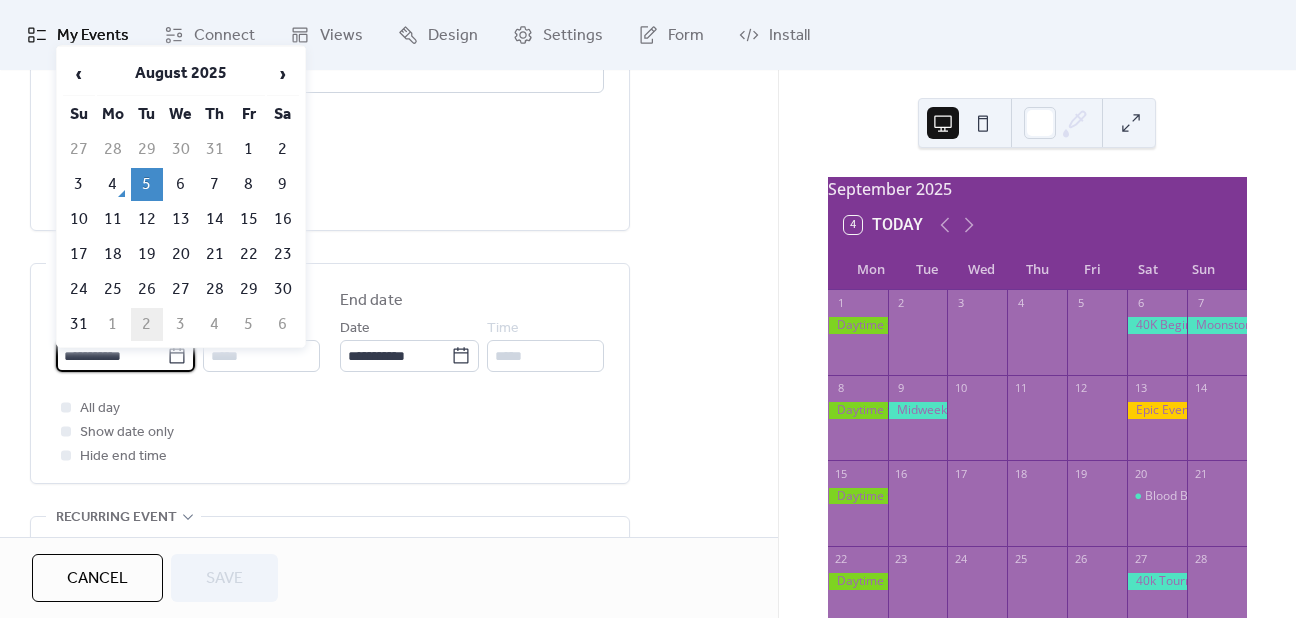 click on "2" at bounding box center (147, 324) 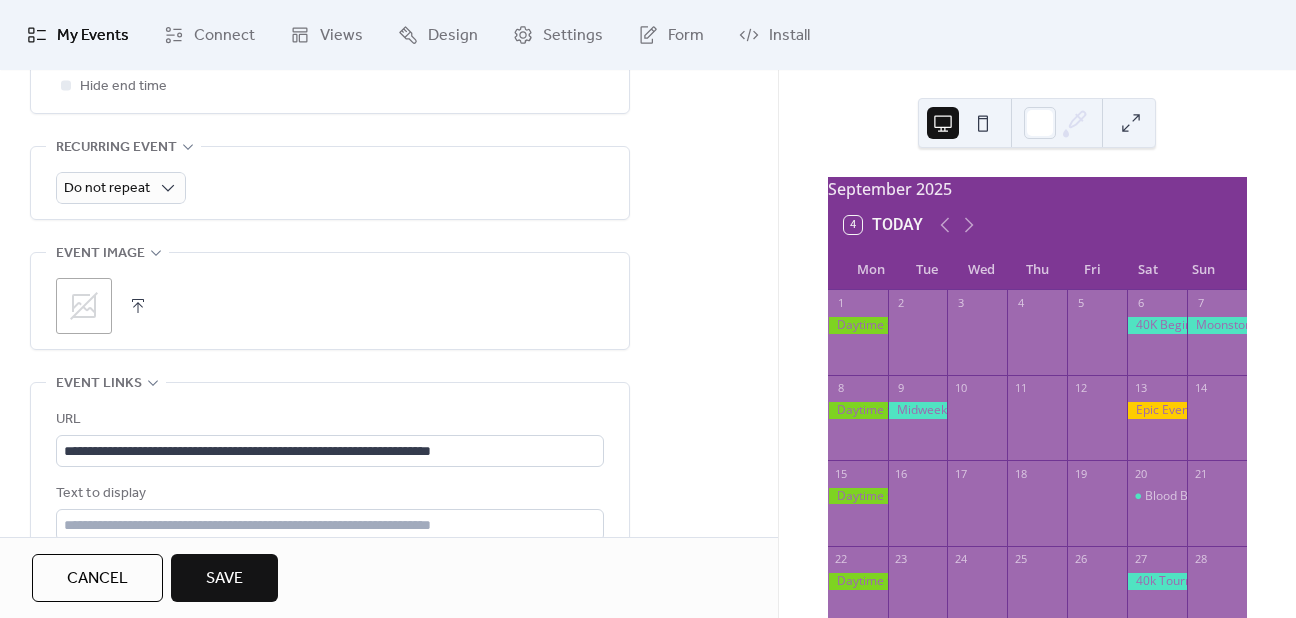 scroll, scrollTop: 900, scrollLeft: 0, axis: vertical 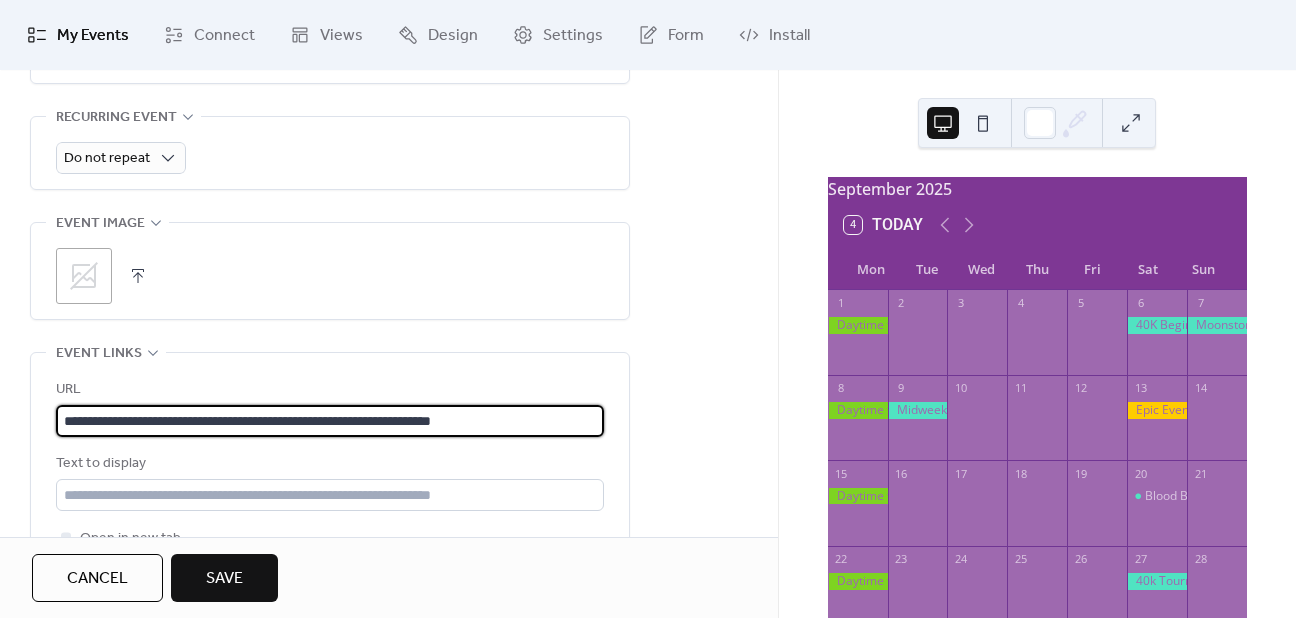 drag, startPoint x: 494, startPoint y: 418, endPoint x: 427, endPoint y: 419, distance: 67.00746 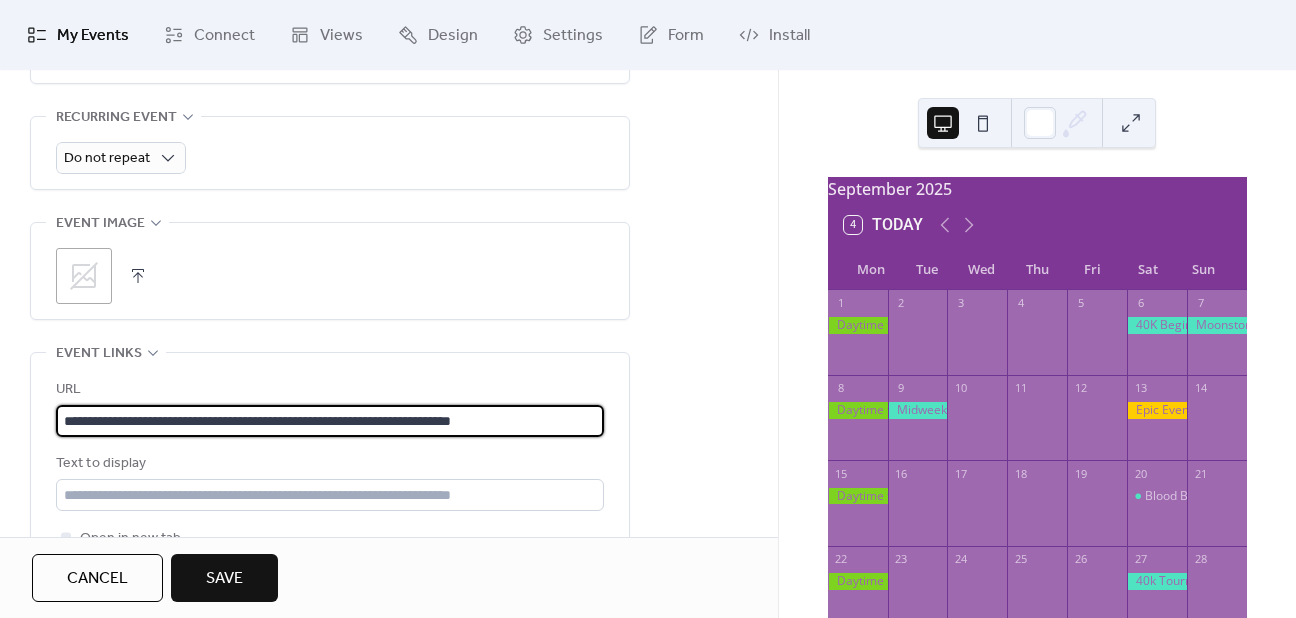 drag, startPoint x: 527, startPoint y: 413, endPoint x: 500, endPoint y: 405, distance: 28.160255 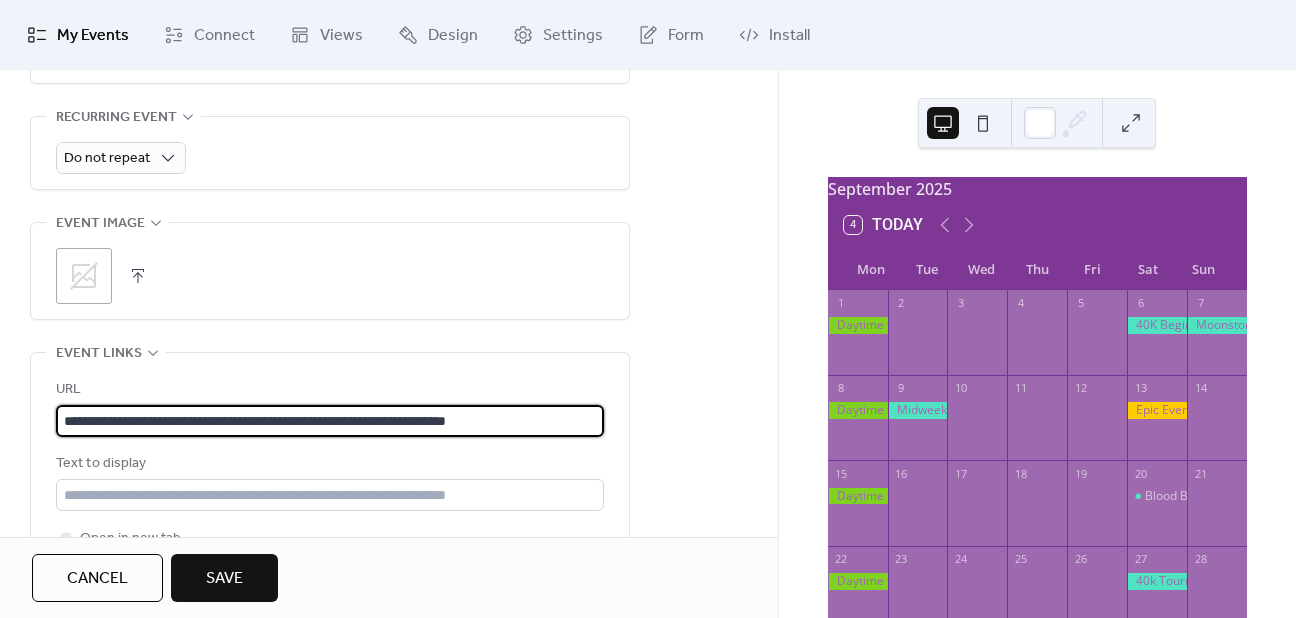 click on "**********" at bounding box center [330, 421] 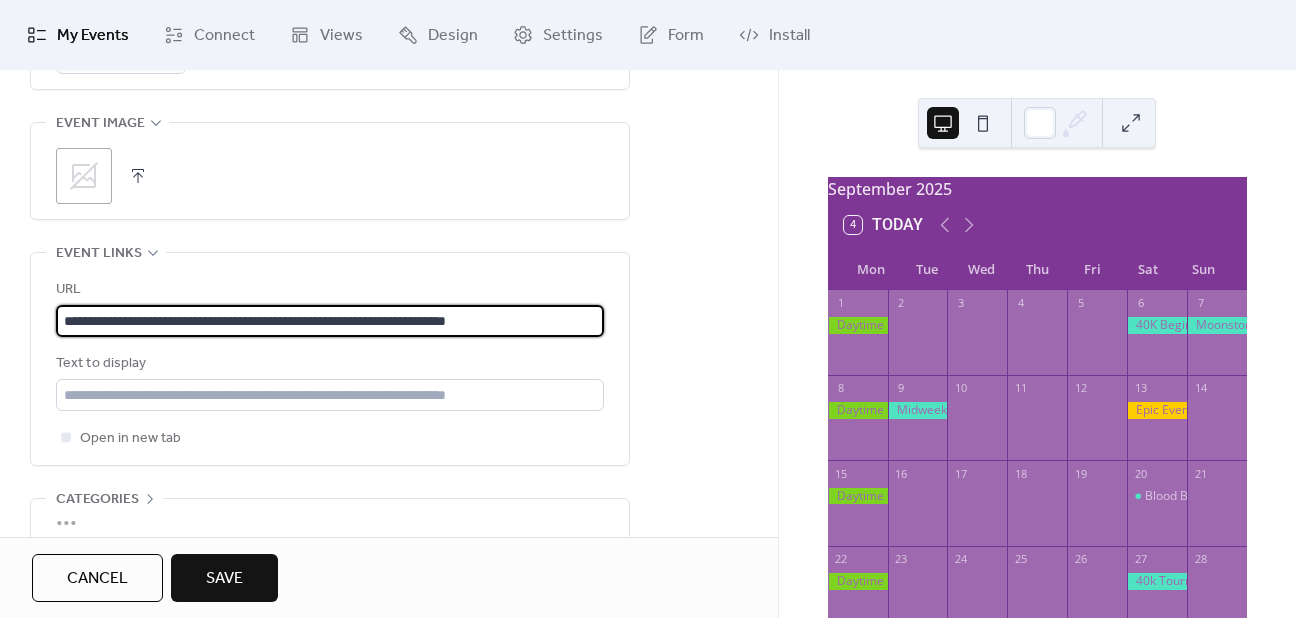 scroll, scrollTop: 1097, scrollLeft: 0, axis: vertical 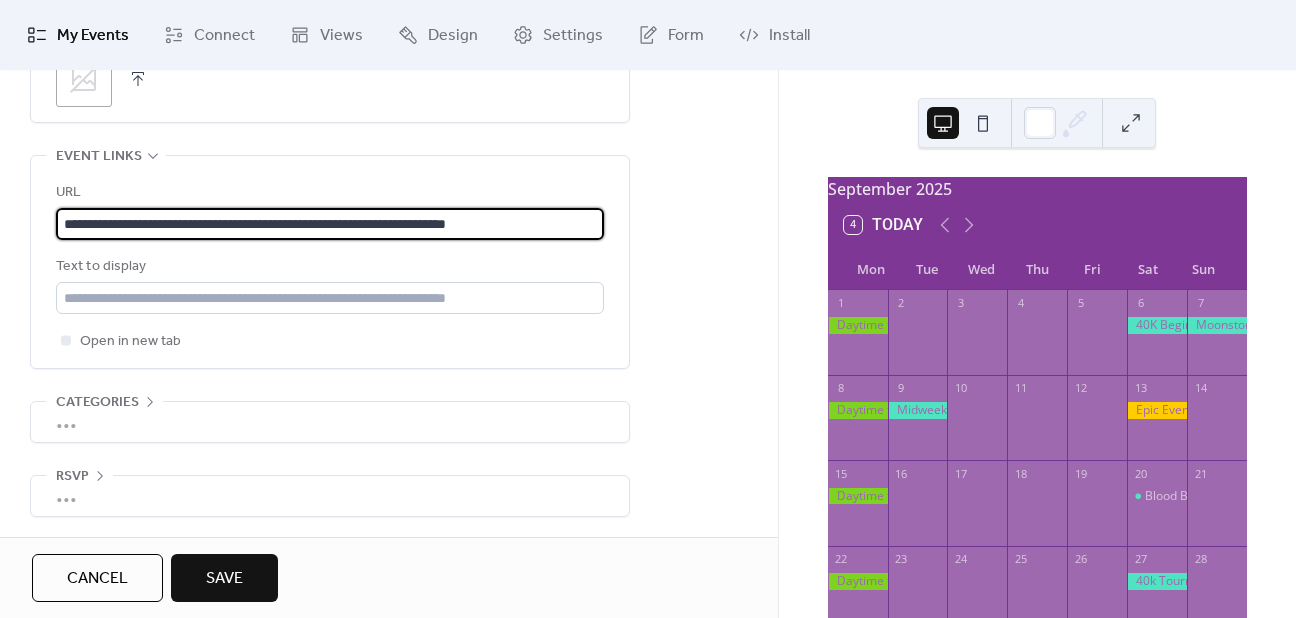 type on "**********" 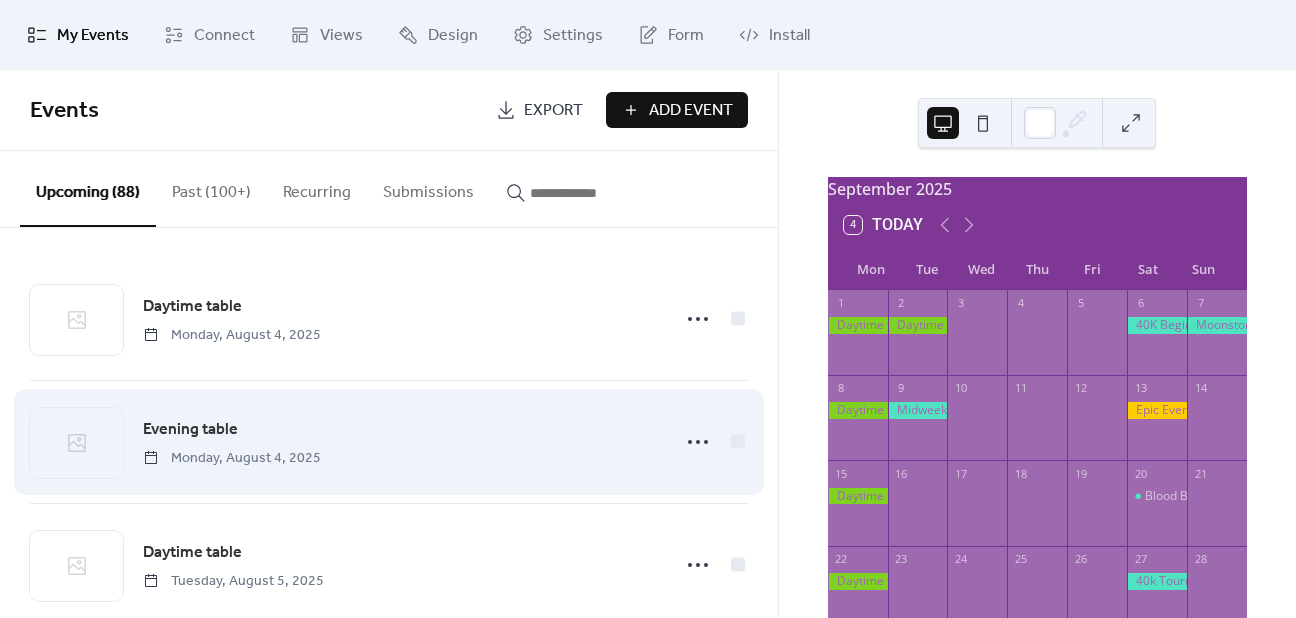 scroll, scrollTop: 100, scrollLeft: 0, axis: vertical 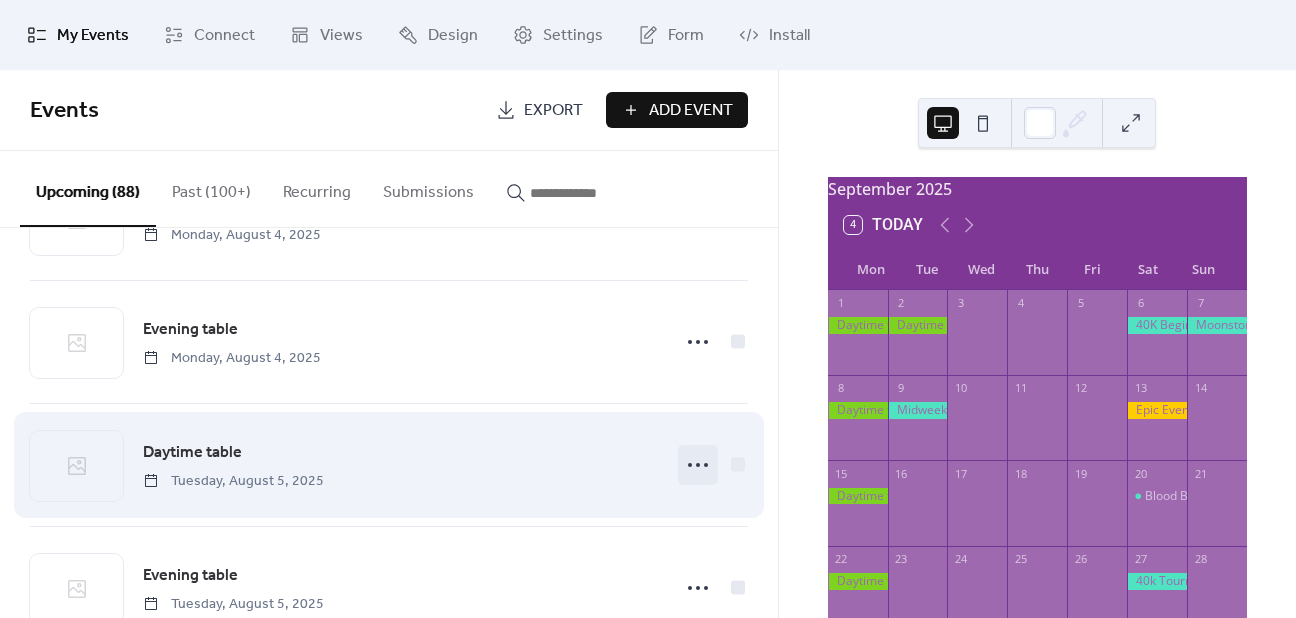 click 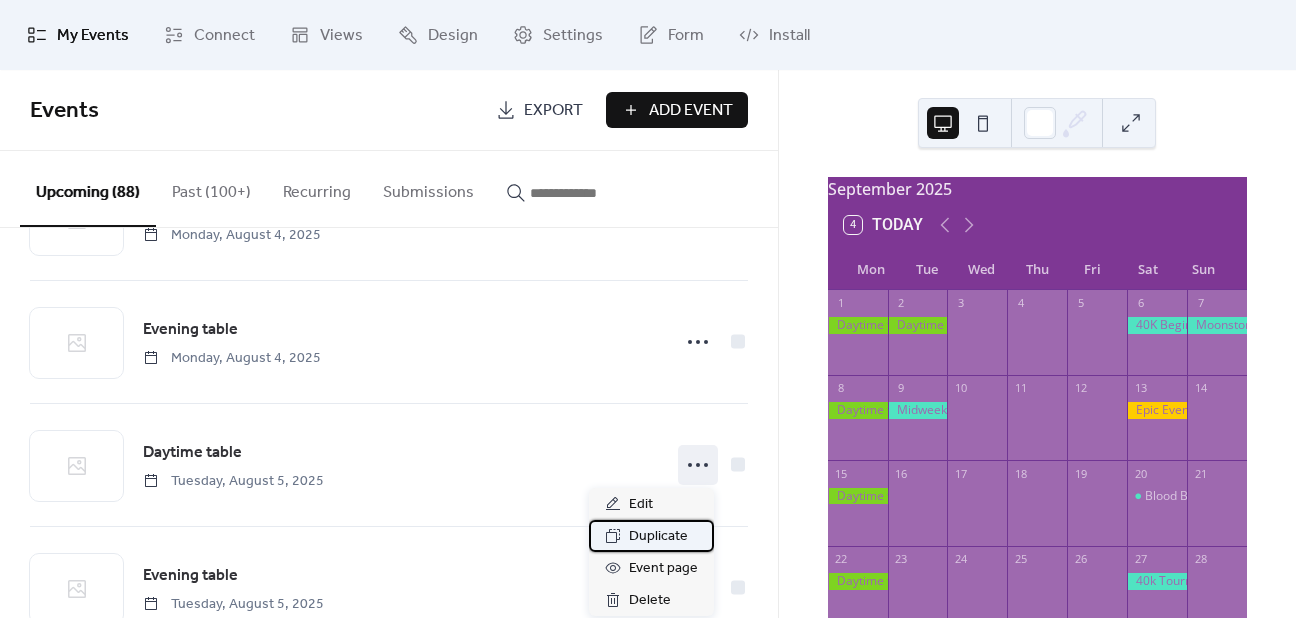 click on "Duplicate" at bounding box center [658, 537] 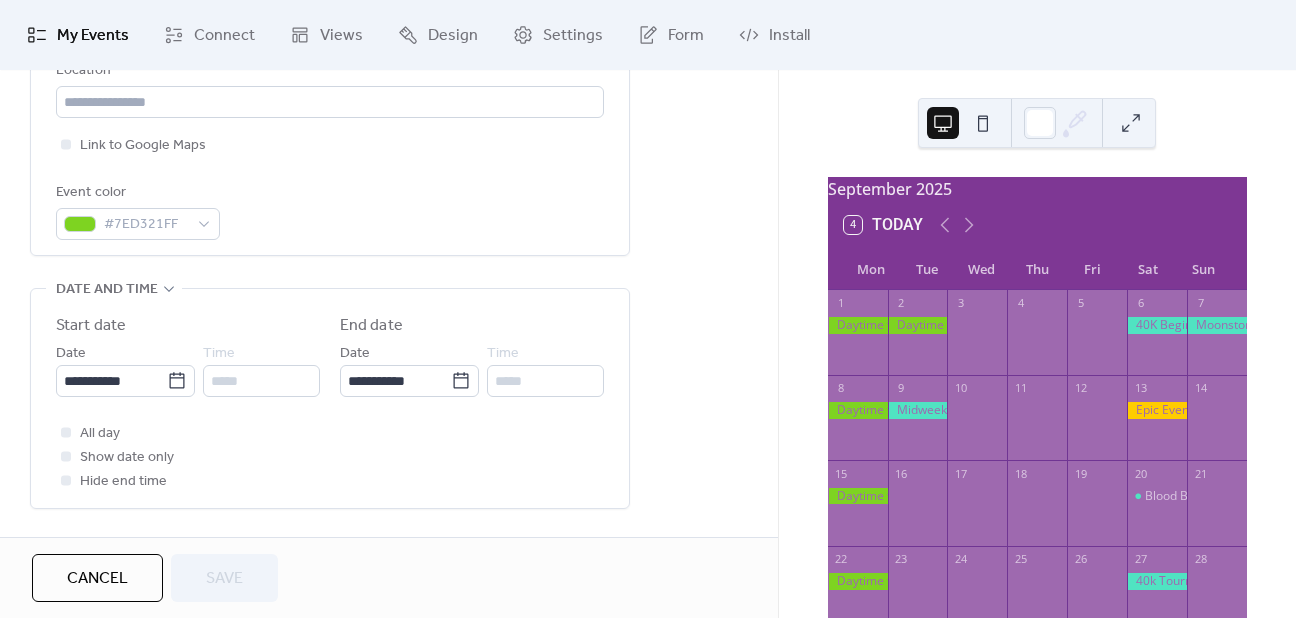 scroll, scrollTop: 500, scrollLeft: 0, axis: vertical 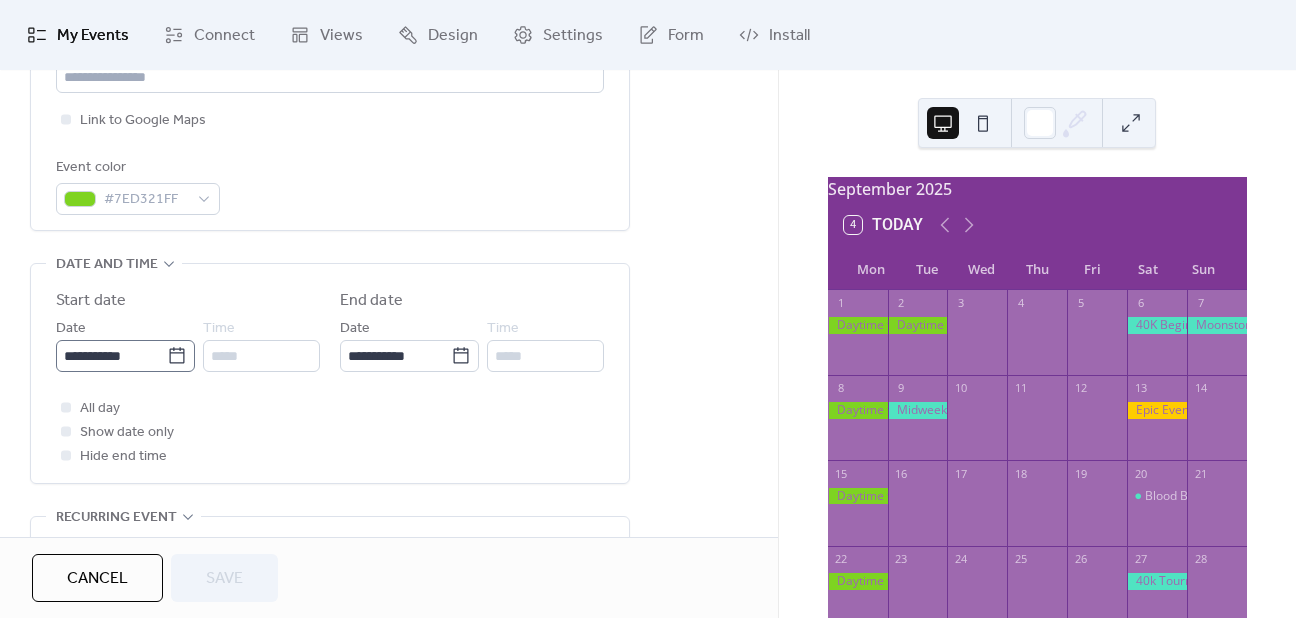 click 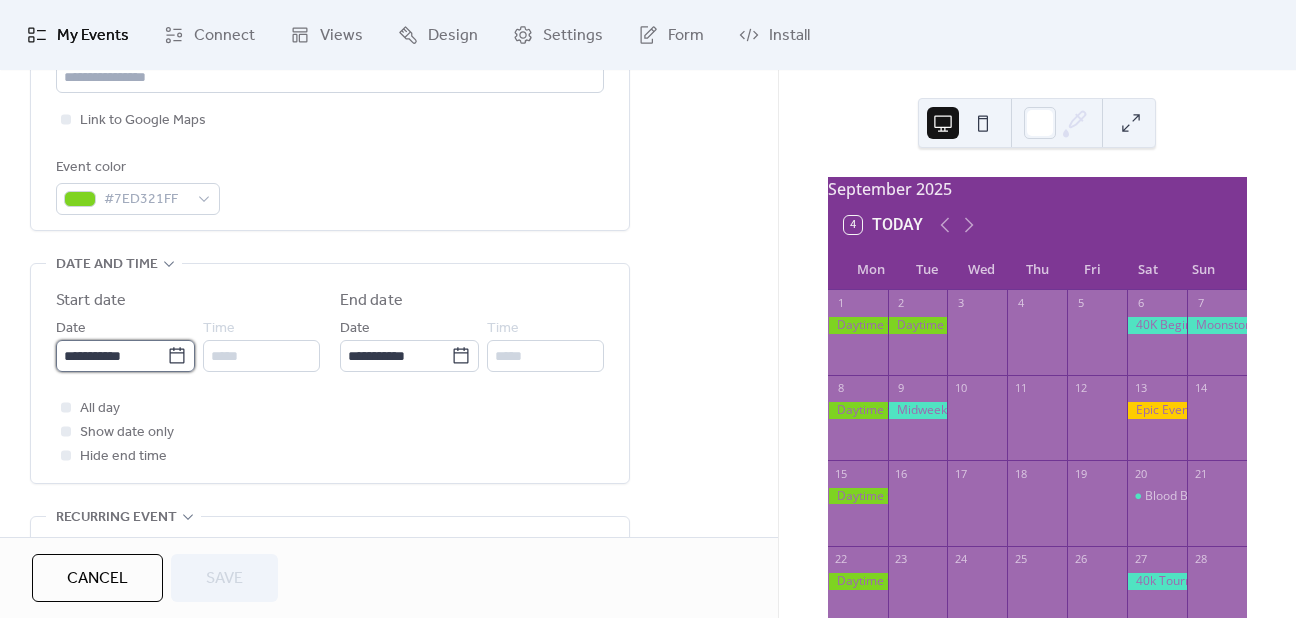 click on "**********" at bounding box center (111, 356) 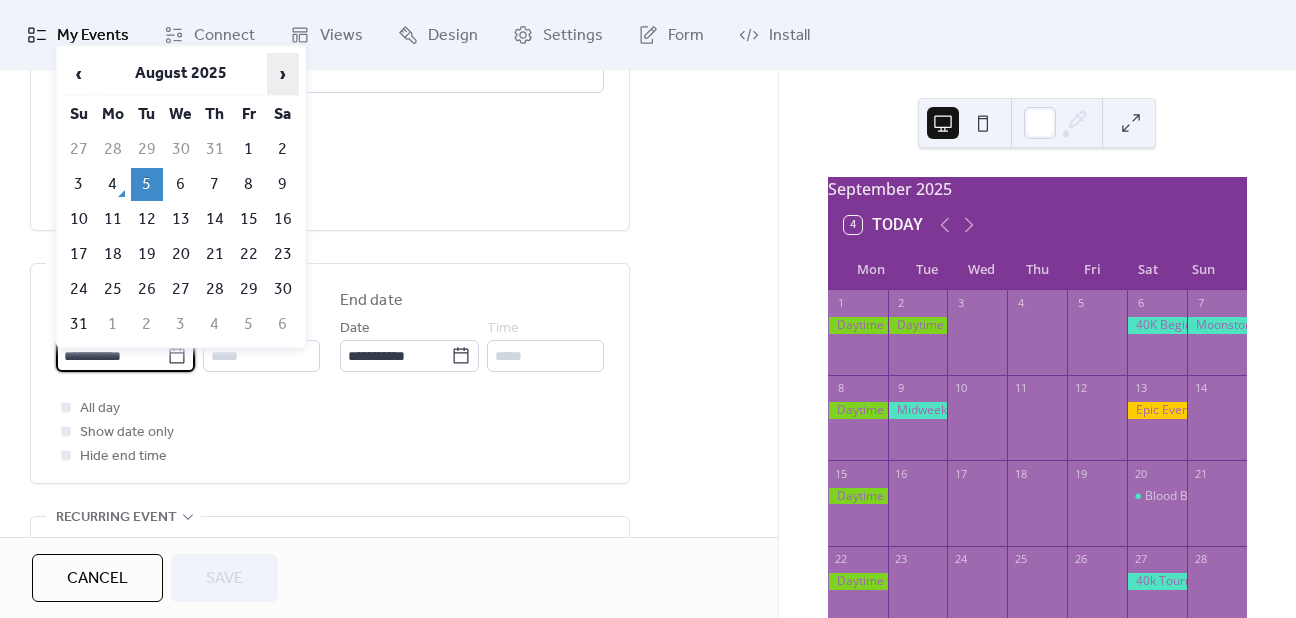 click on "›" at bounding box center (283, 74) 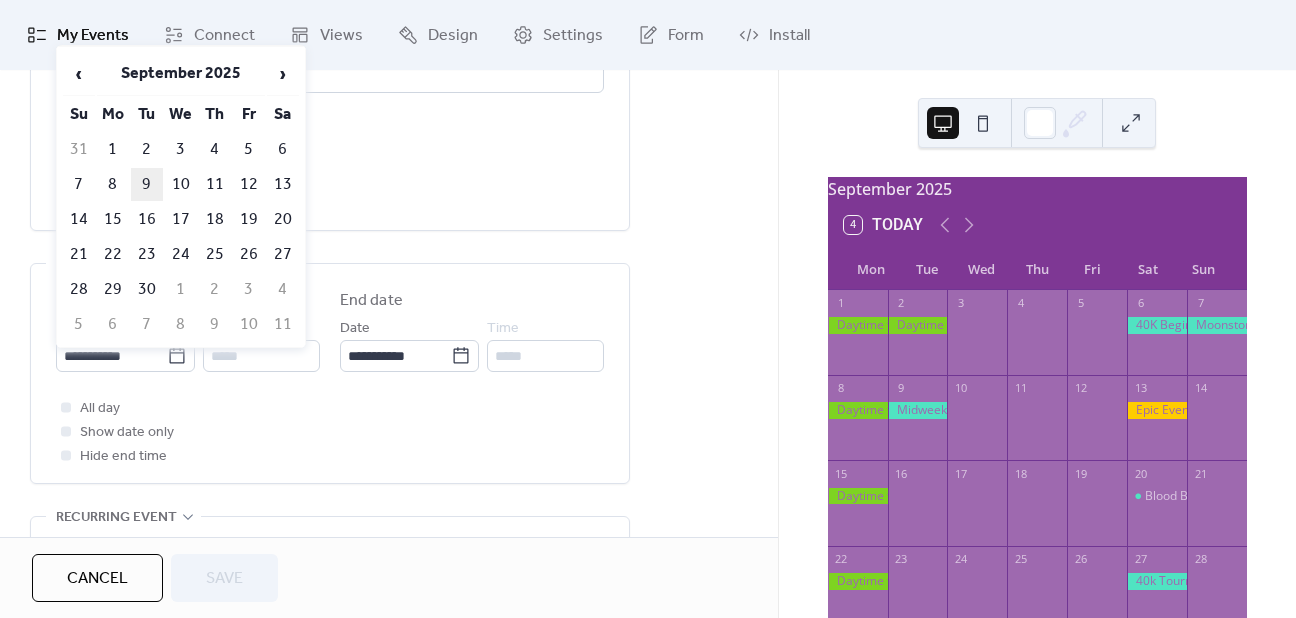 click on "9" at bounding box center [147, 184] 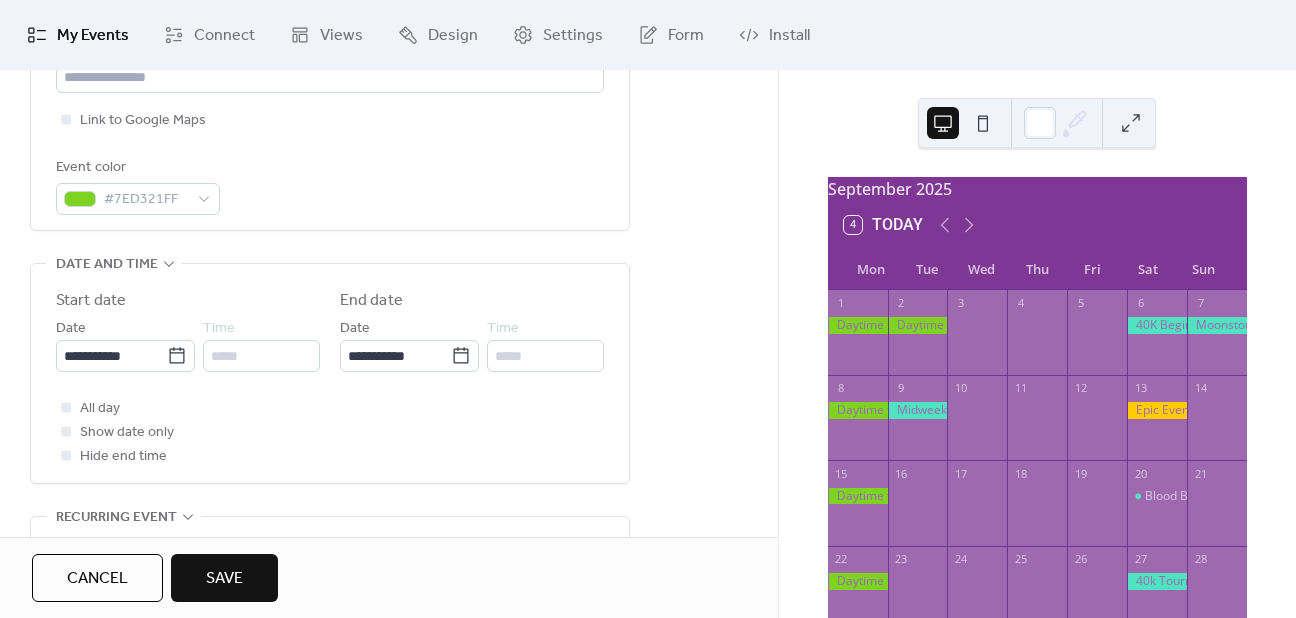 type on "**********" 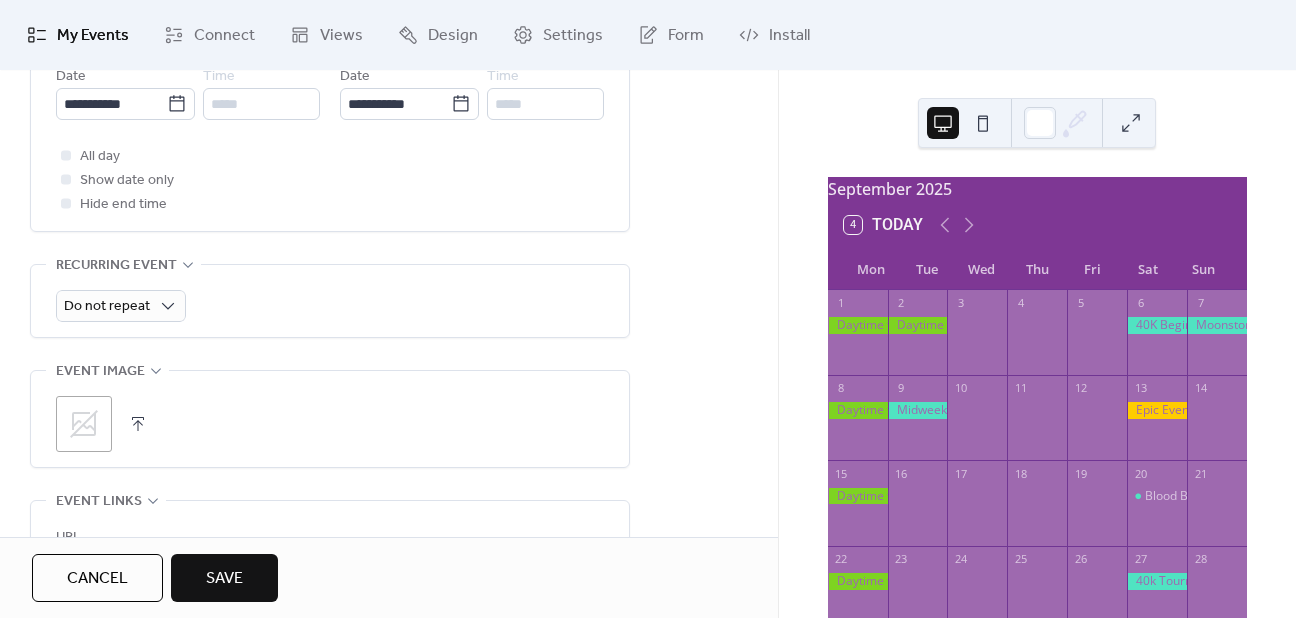 scroll, scrollTop: 900, scrollLeft: 0, axis: vertical 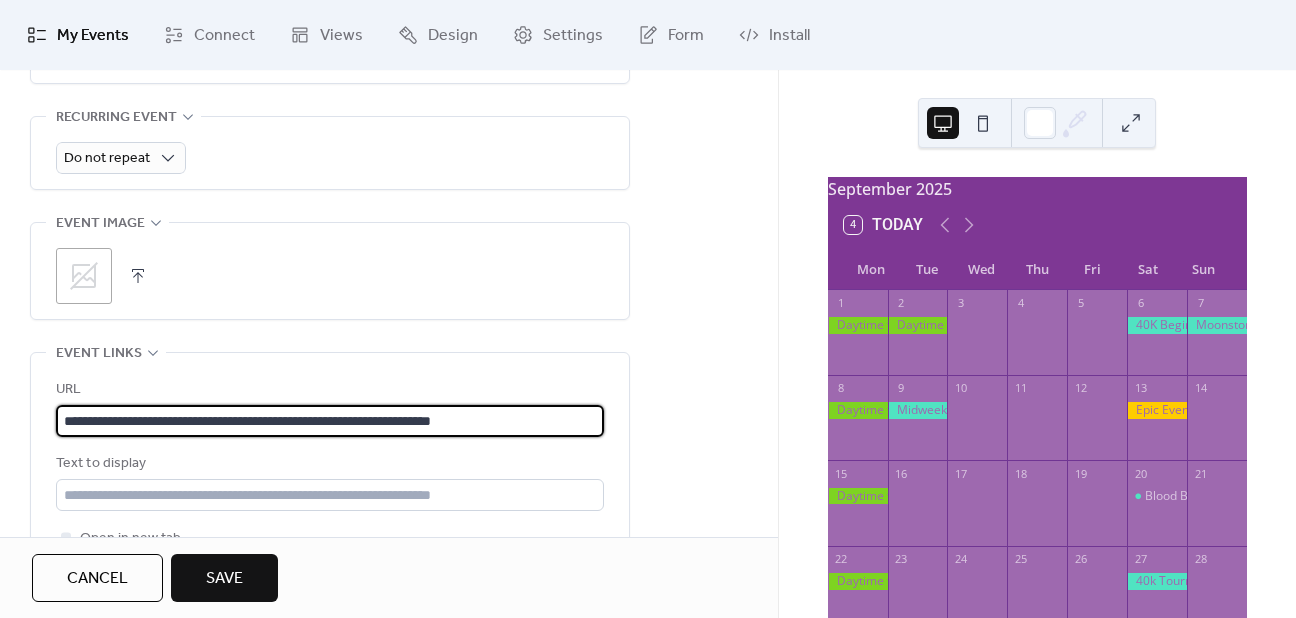 drag, startPoint x: 492, startPoint y: 420, endPoint x: 425, endPoint y: 429, distance: 67.601776 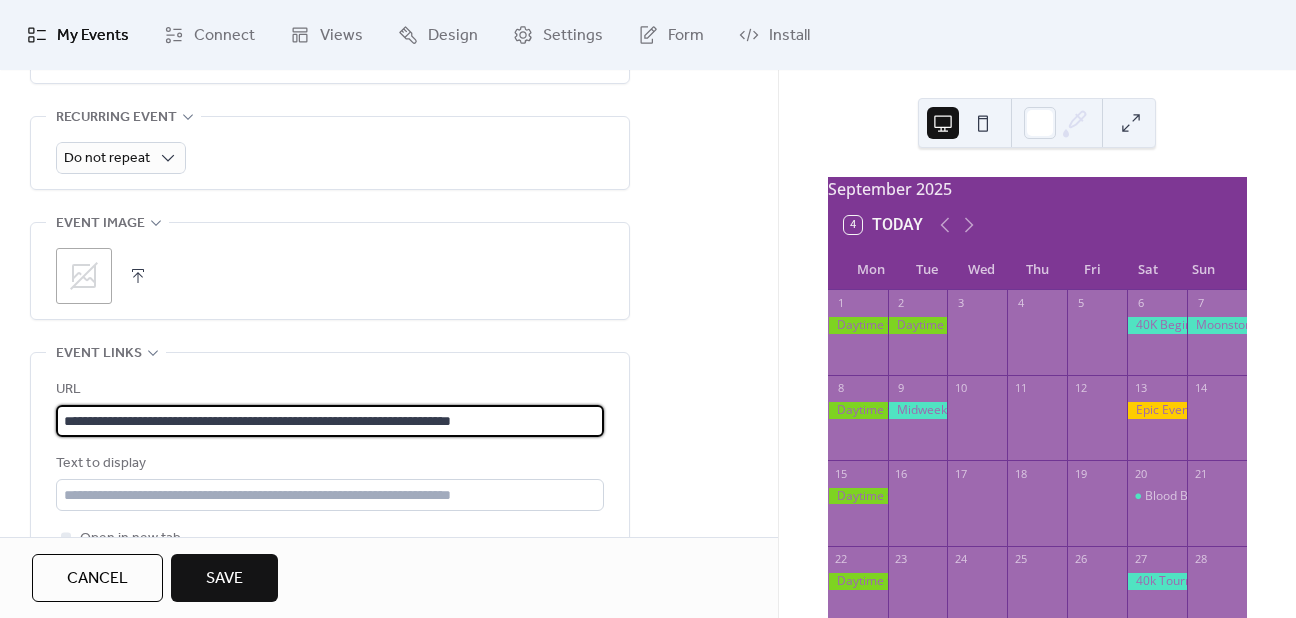 scroll, scrollTop: 0, scrollLeft: 0, axis: both 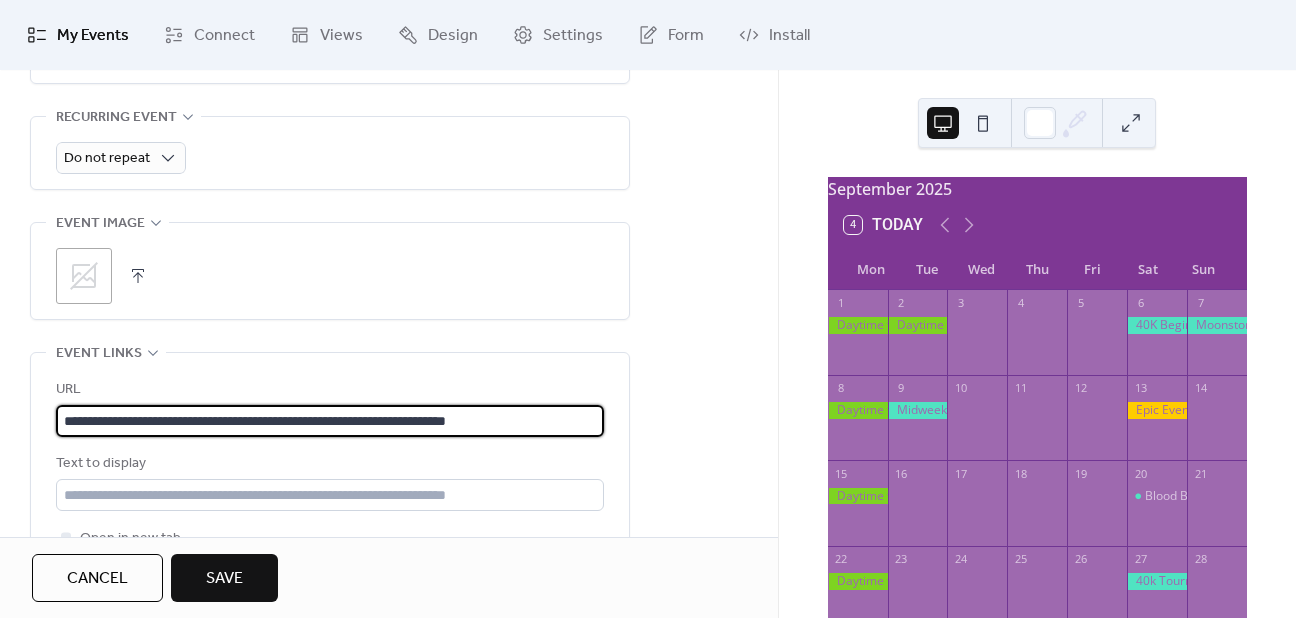 type on "**********" 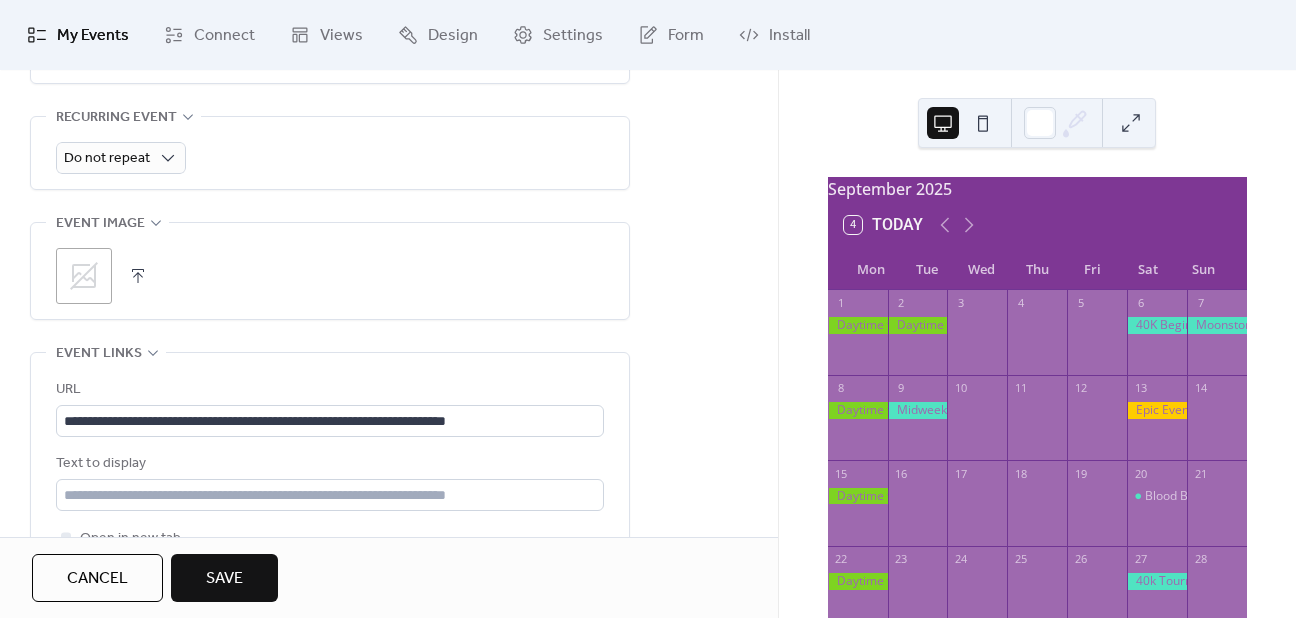 click on ";" at bounding box center [330, 276] 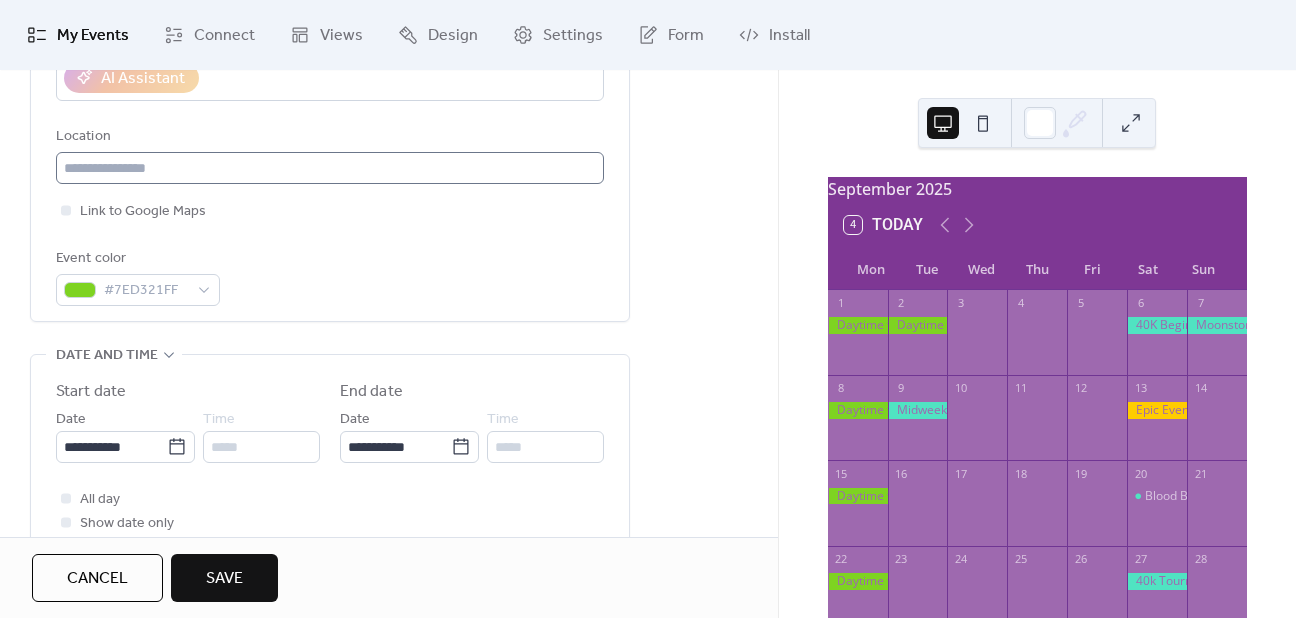 scroll, scrollTop: 300, scrollLeft: 0, axis: vertical 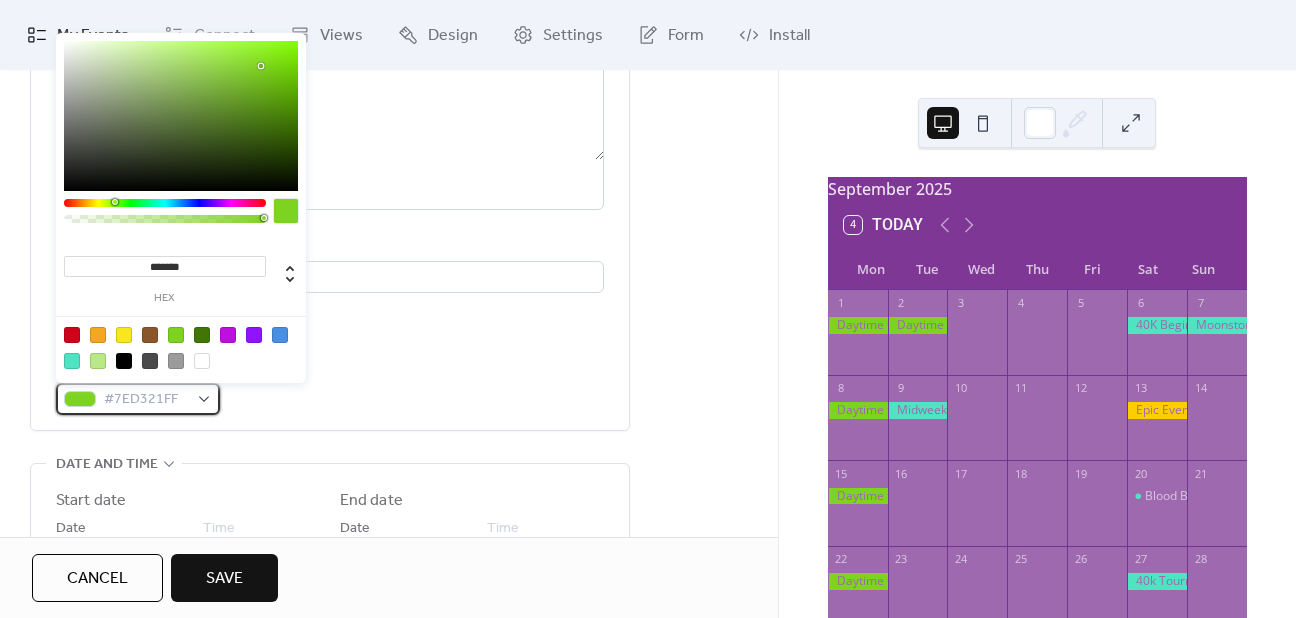 click on "#7ED321FF" at bounding box center [146, 400] 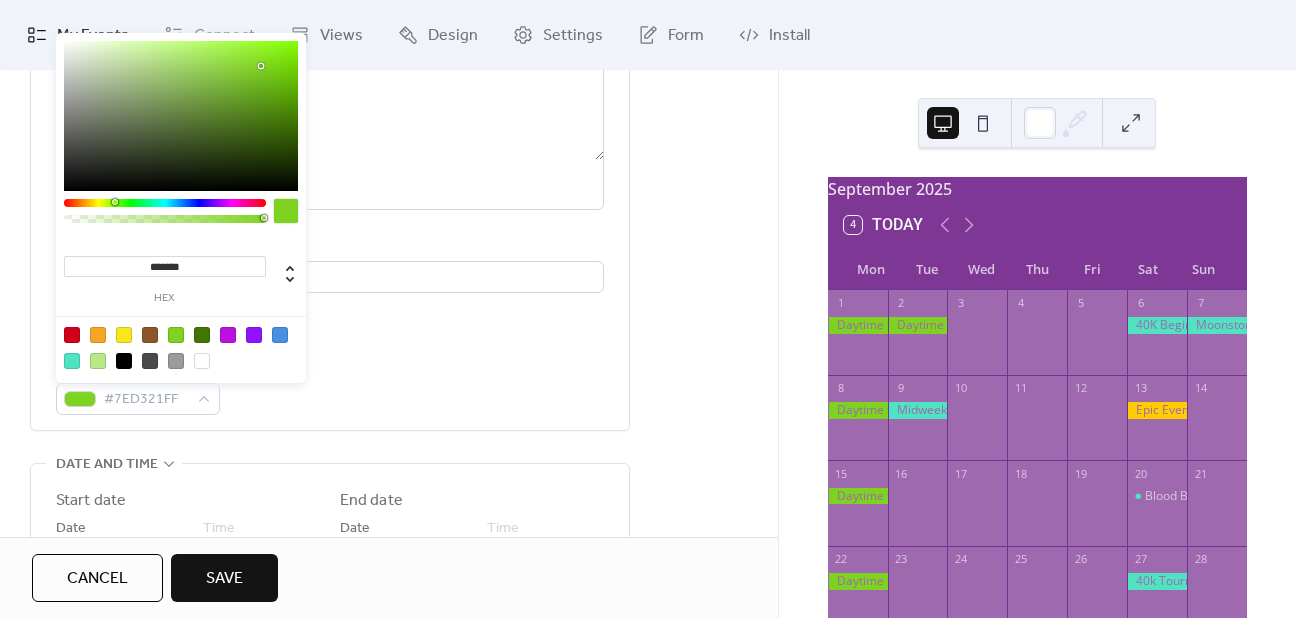 click at bounding box center (72, 335) 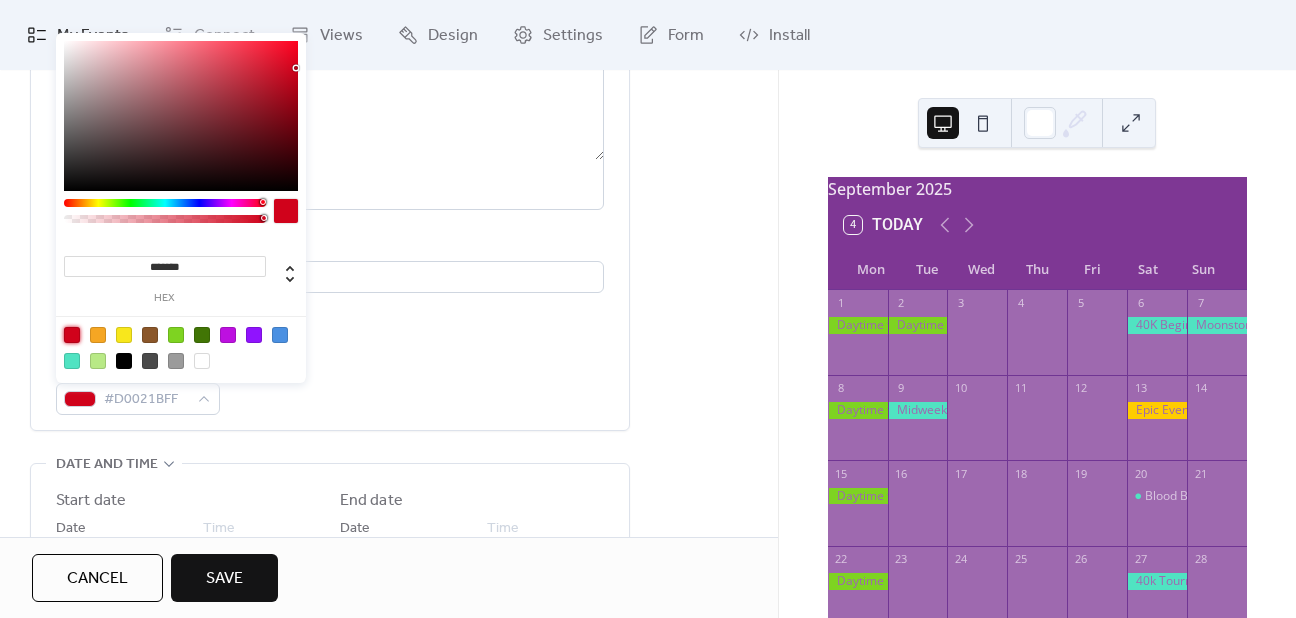 click on "September 2025 4 Today Mon Tue Wed Thu Fri Sat Sun 1 2 3 4 5 6 7 8 9 10 11 12 13 14 15 16 17 18 19 20 Blood Bowl Tournament 21 22 23 24 25 26 27 28 29 30 1 2 3 4 5 6 7 8 9 10 11 12" at bounding box center (1037, 344) 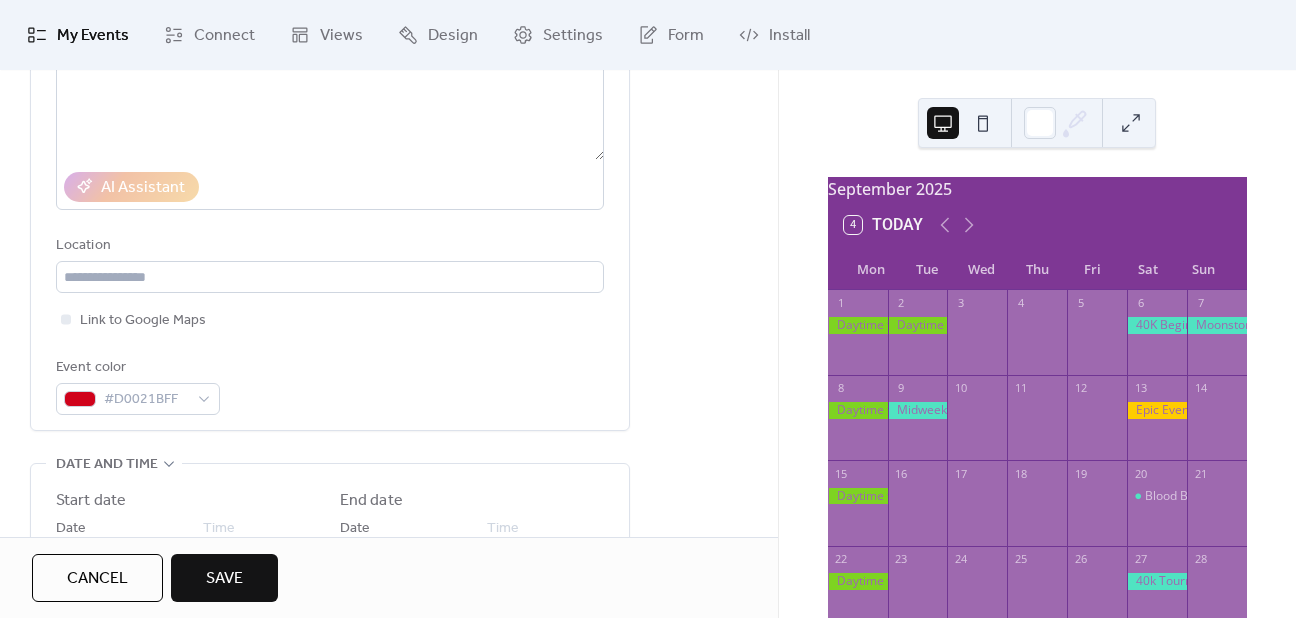 click on "**********" at bounding box center (389, 608) 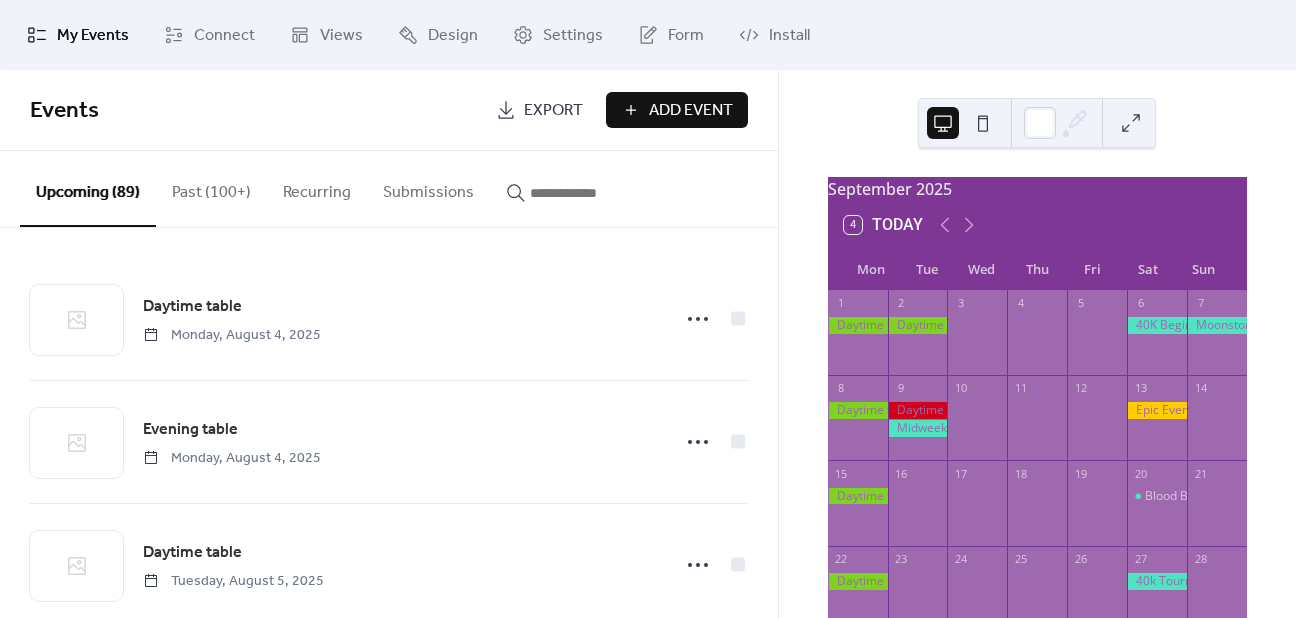 scroll, scrollTop: 100, scrollLeft: 0, axis: vertical 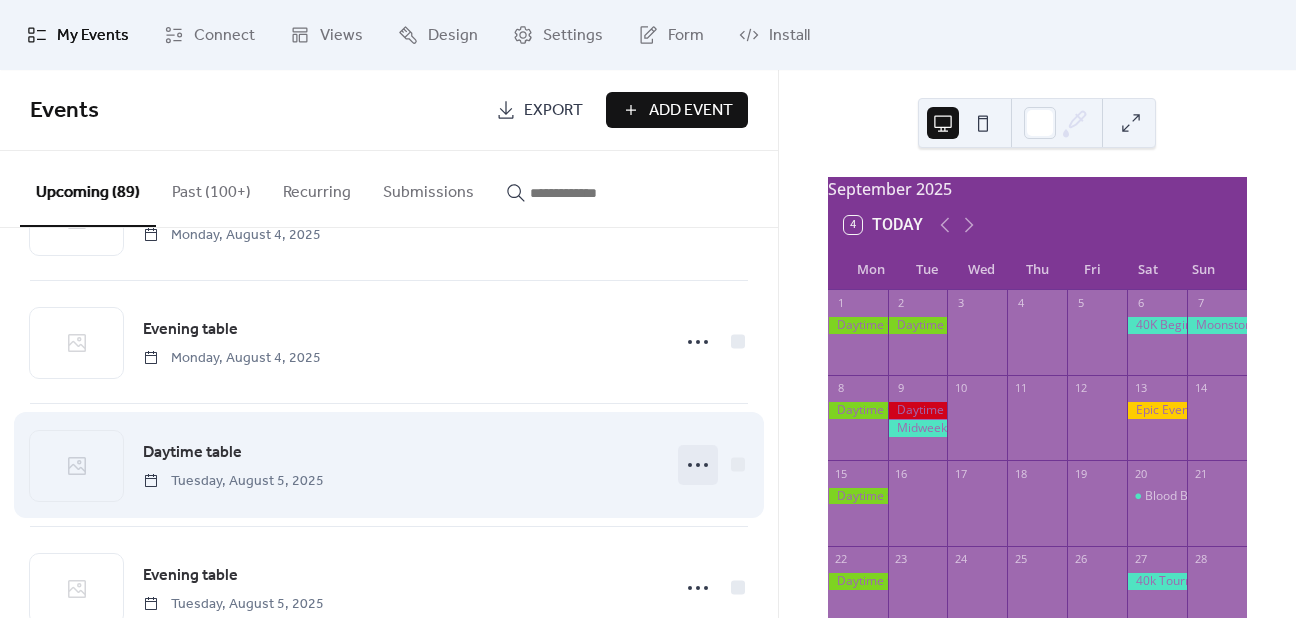 click at bounding box center [698, 465] 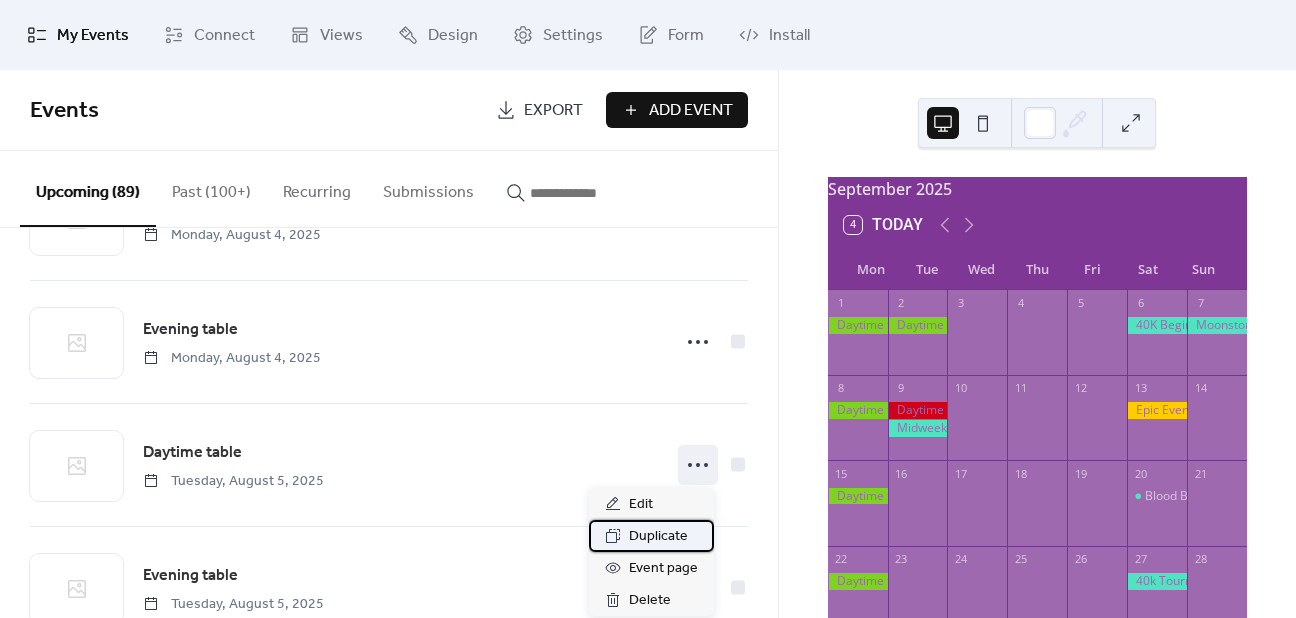 click on "Duplicate" at bounding box center (658, 537) 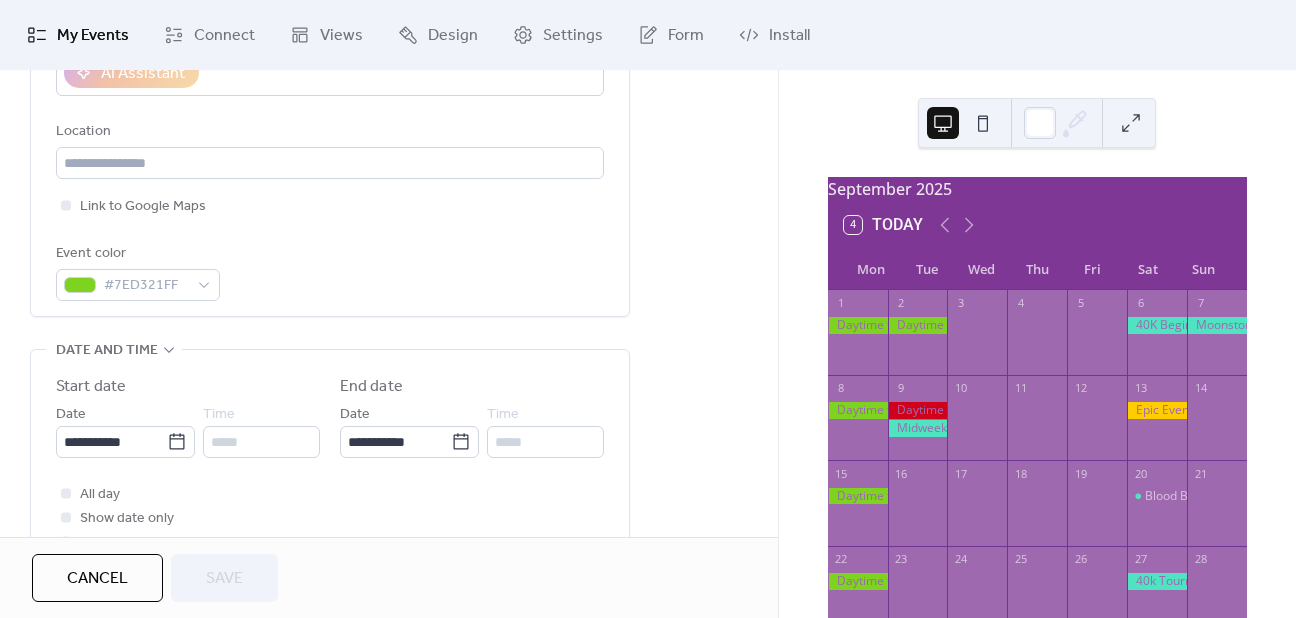 scroll, scrollTop: 500, scrollLeft: 0, axis: vertical 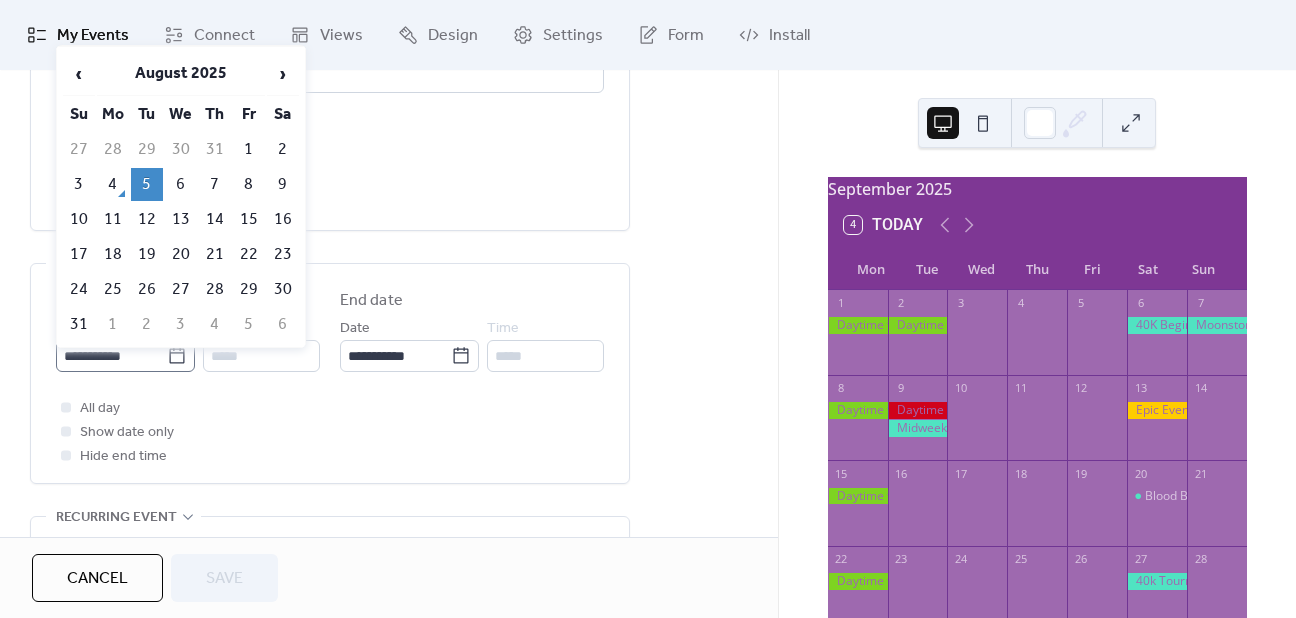 click 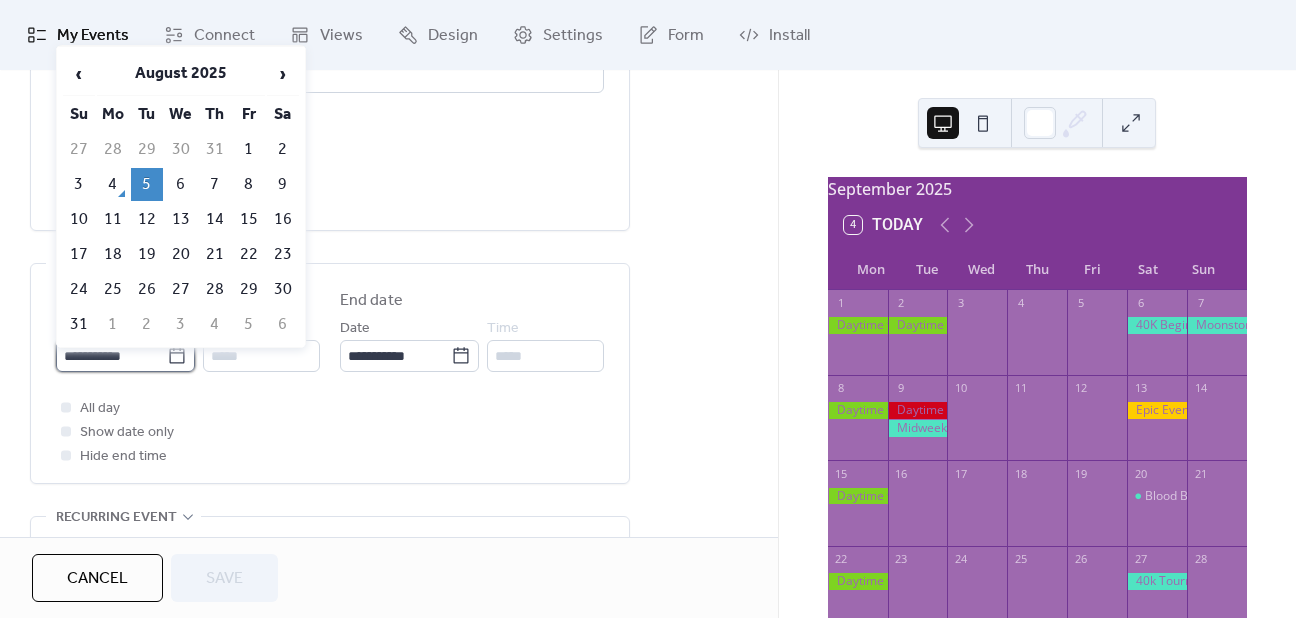 click on "**********" at bounding box center [111, 356] 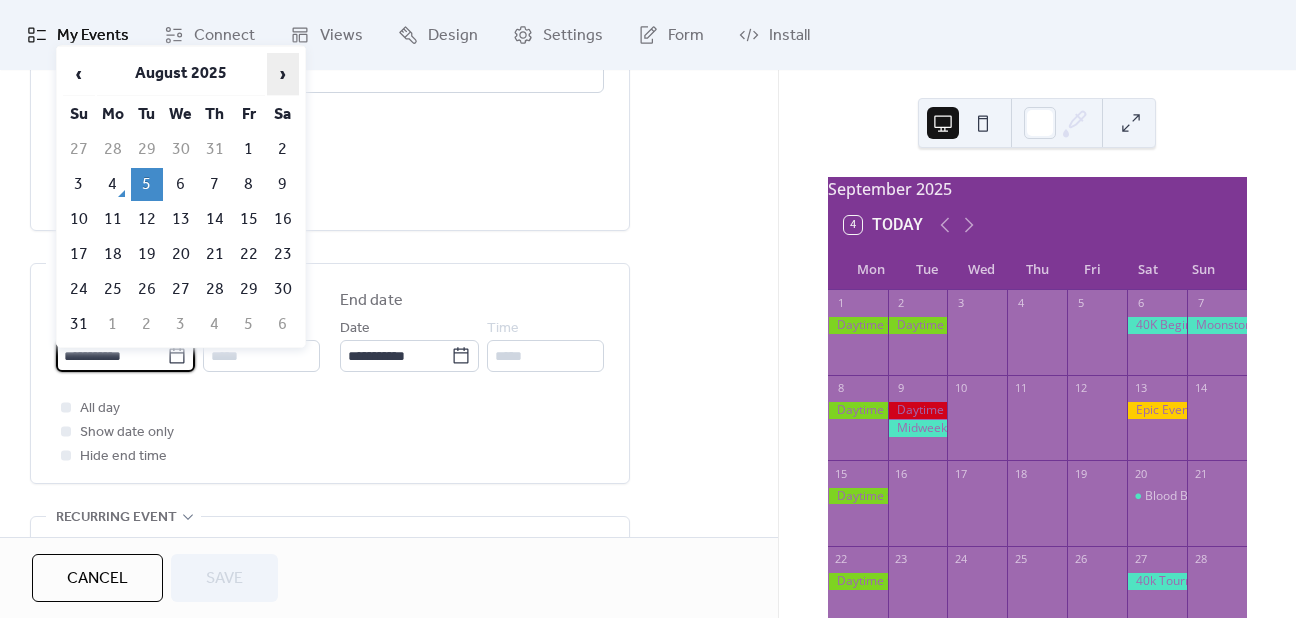 click on "›" at bounding box center [283, 74] 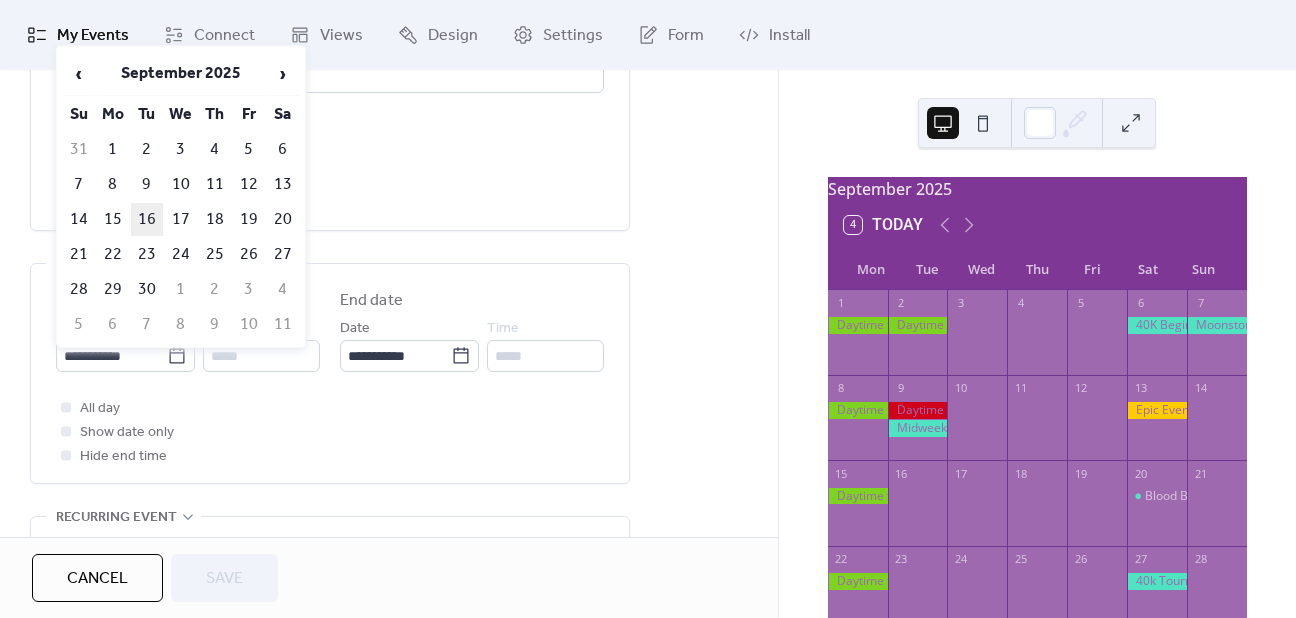 click on "16" at bounding box center (147, 219) 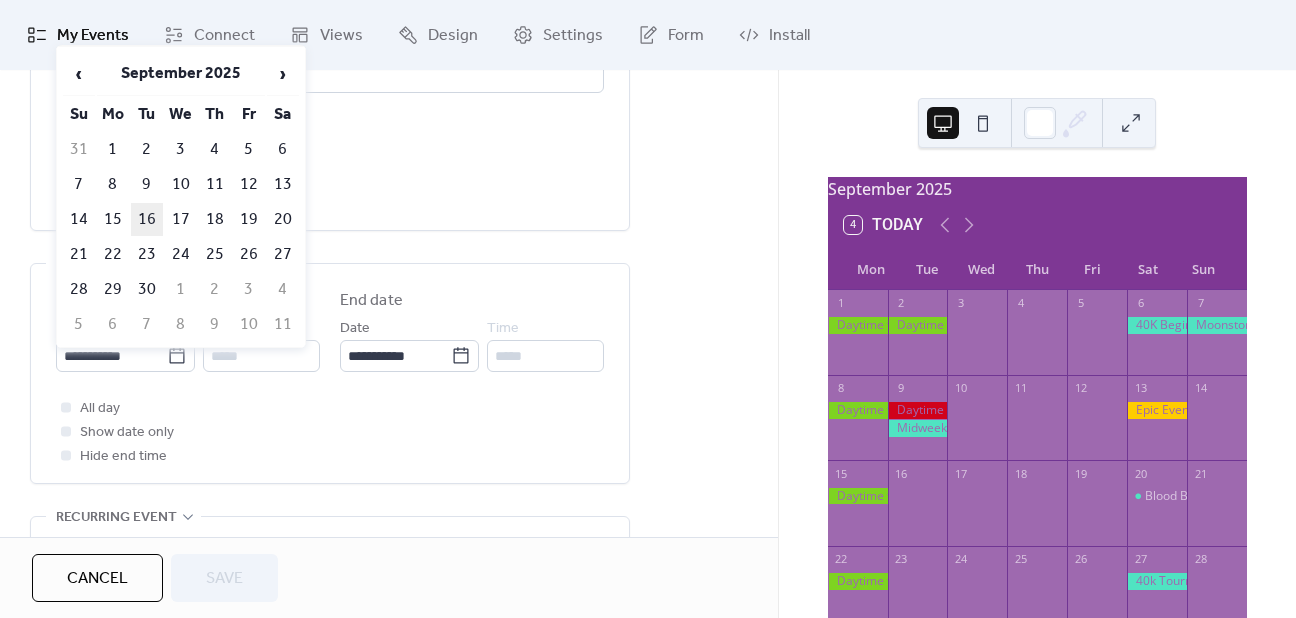 type on "**********" 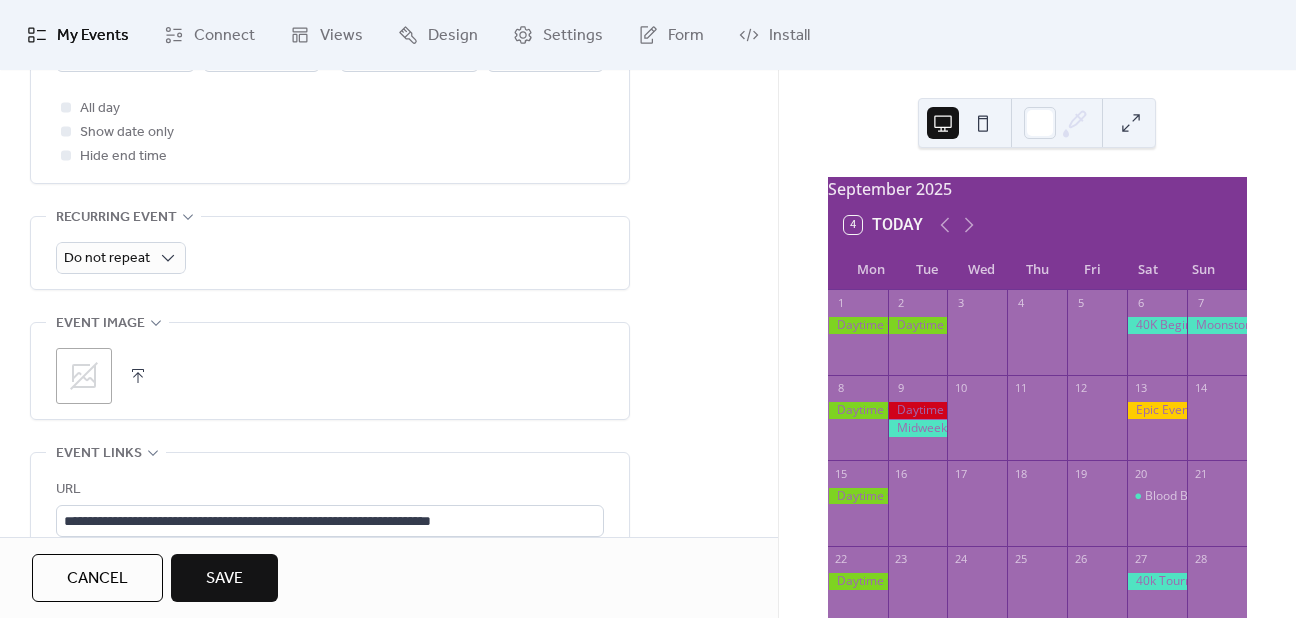 scroll, scrollTop: 900, scrollLeft: 0, axis: vertical 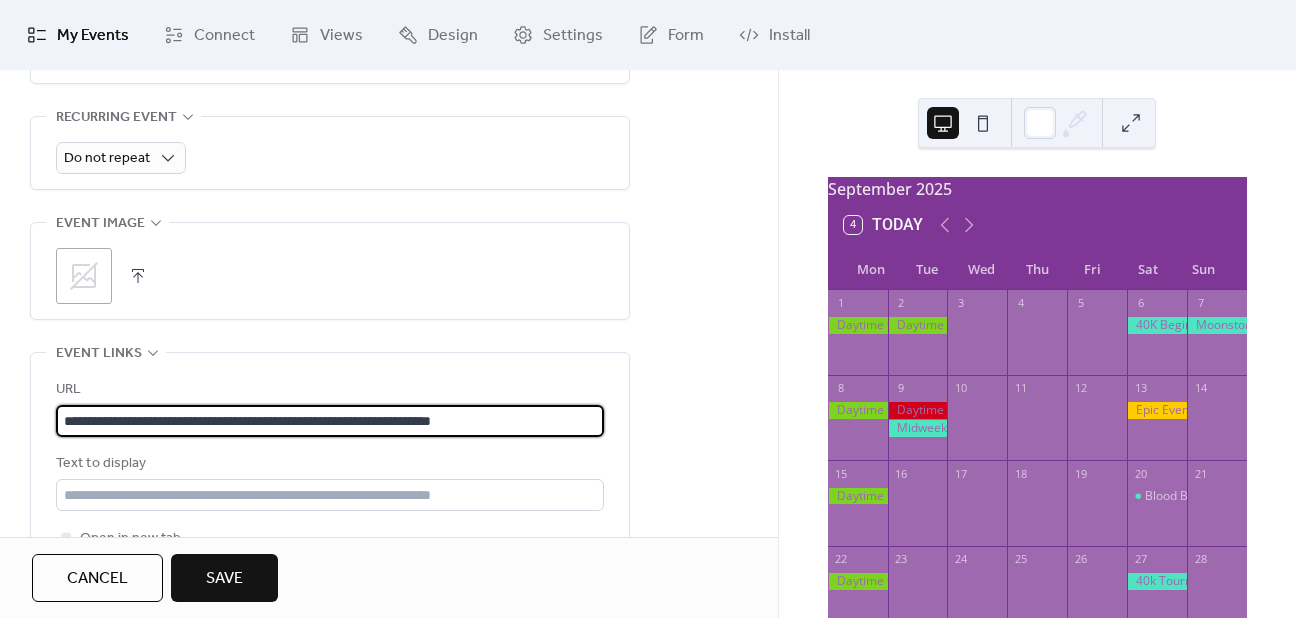 drag, startPoint x: 493, startPoint y: 417, endPoint x: 425, endPoint y: 417, distance: 68 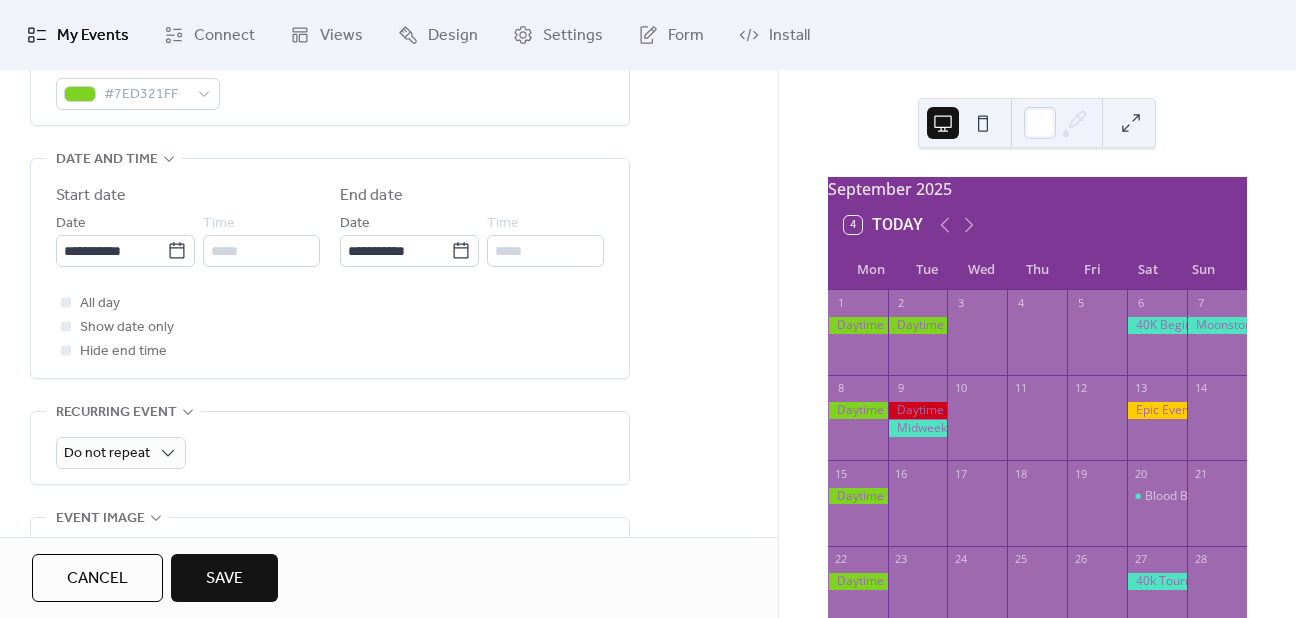 scroll, scrollTop: 600, scrollLeft: 0, axis: vertical 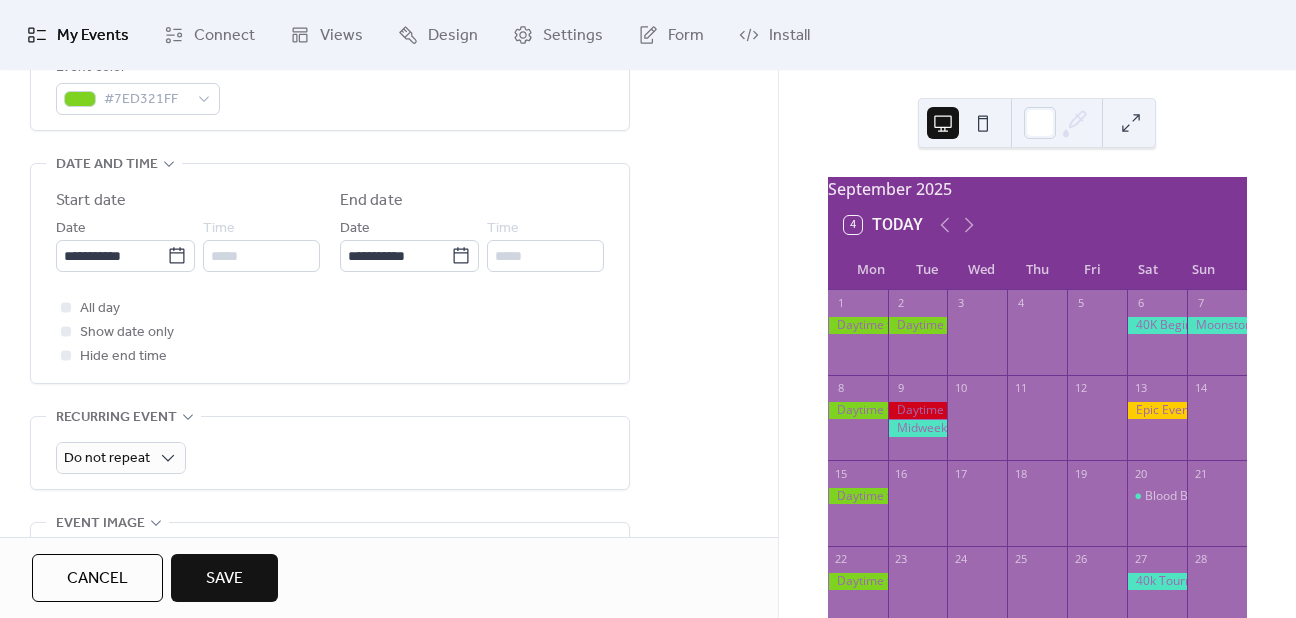 type on "**********" 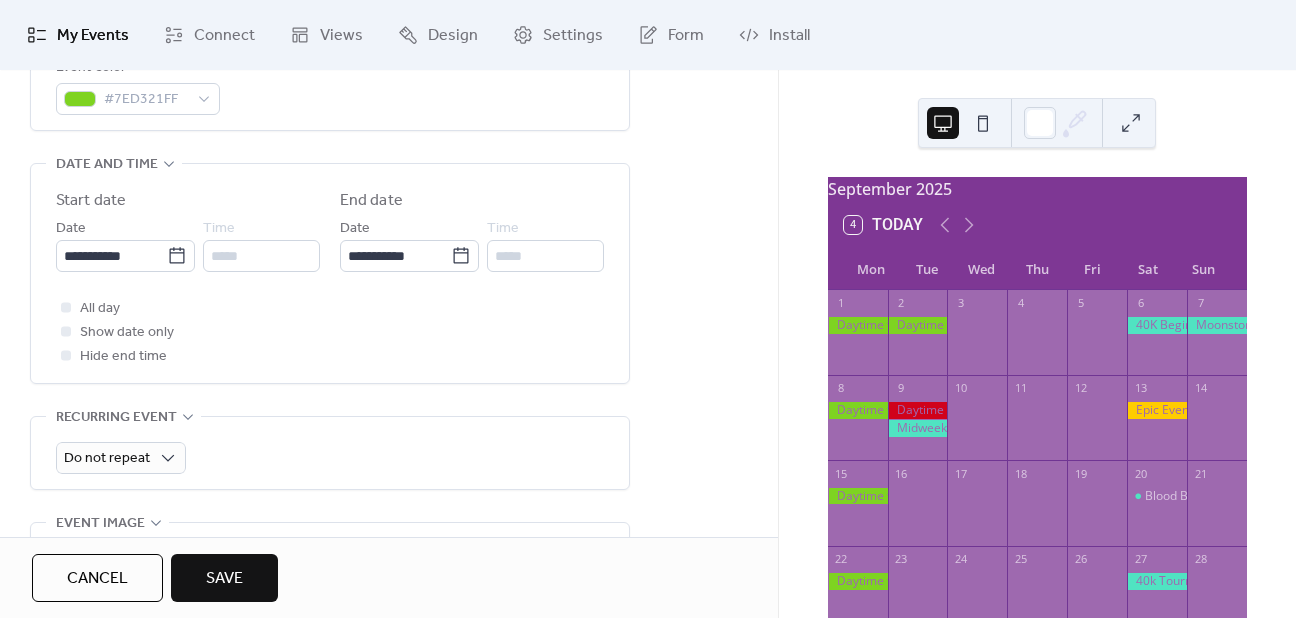click on "Save" at bounding box center [224, 579] 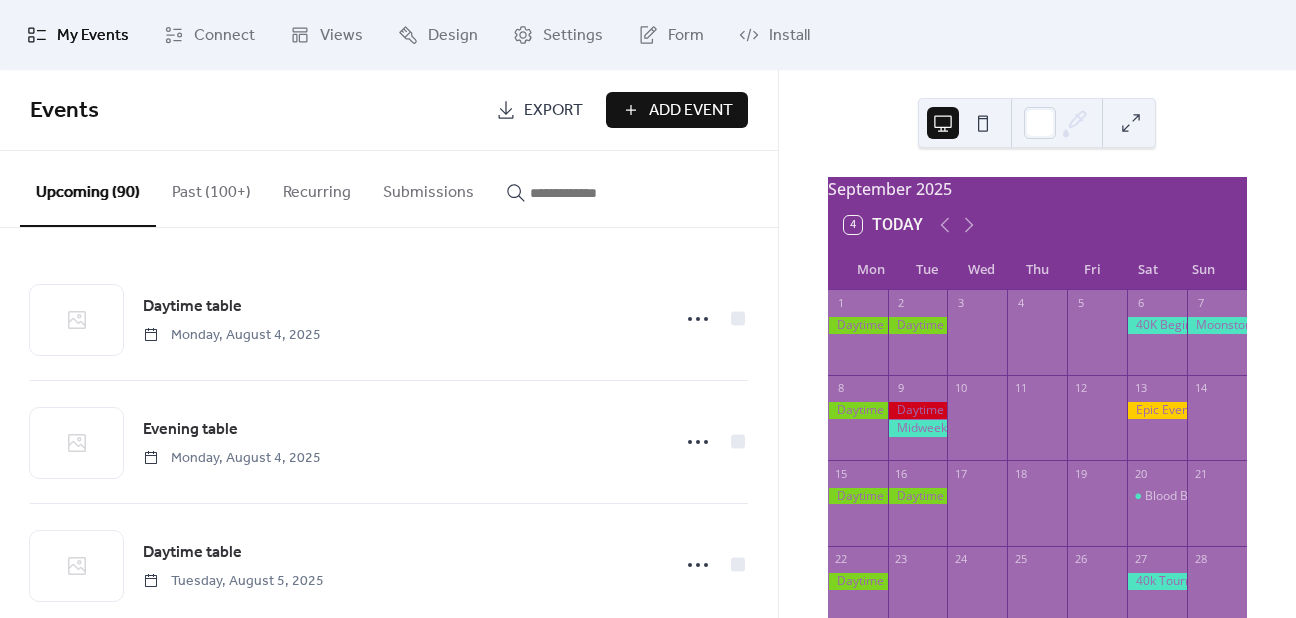 scroll, scrollTop: 100, scrollLeft: 0, axis: vertical 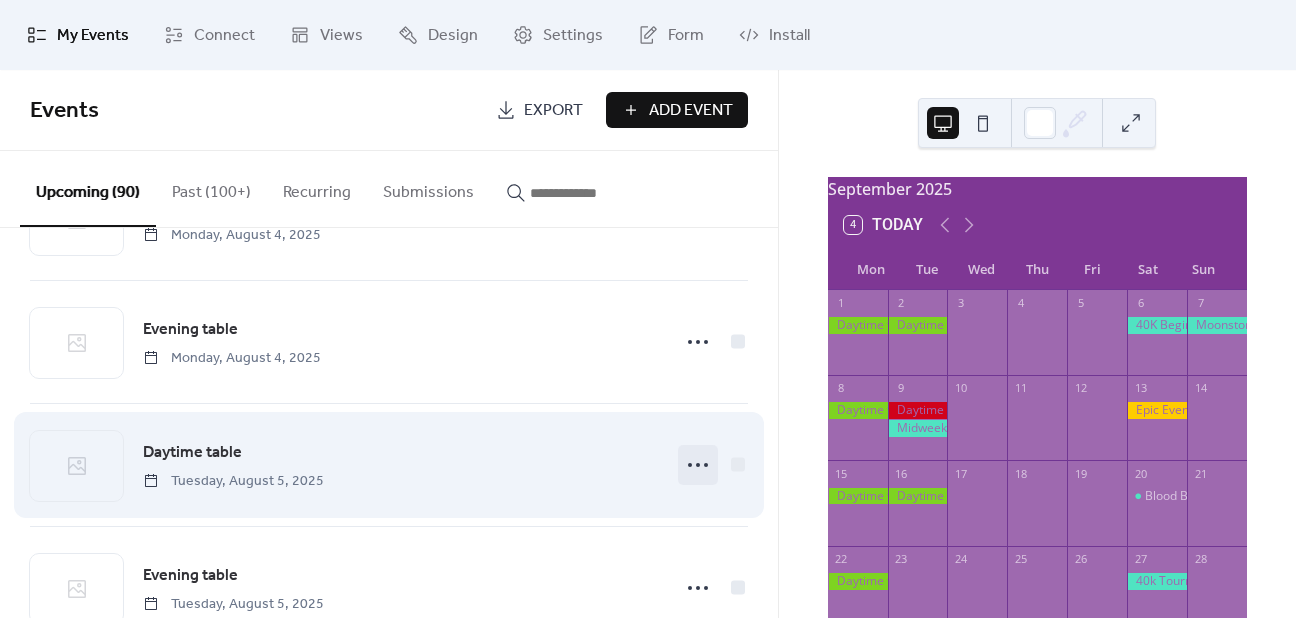 click 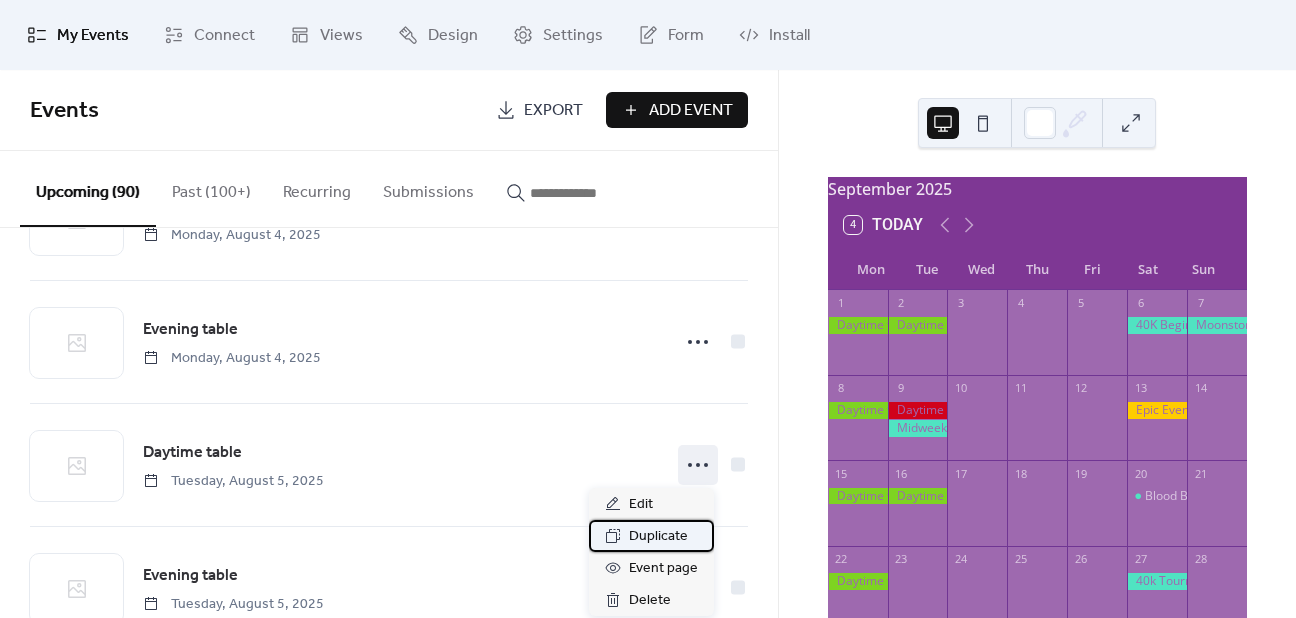 click on "Duplicate" at bounding box center (658, 537) 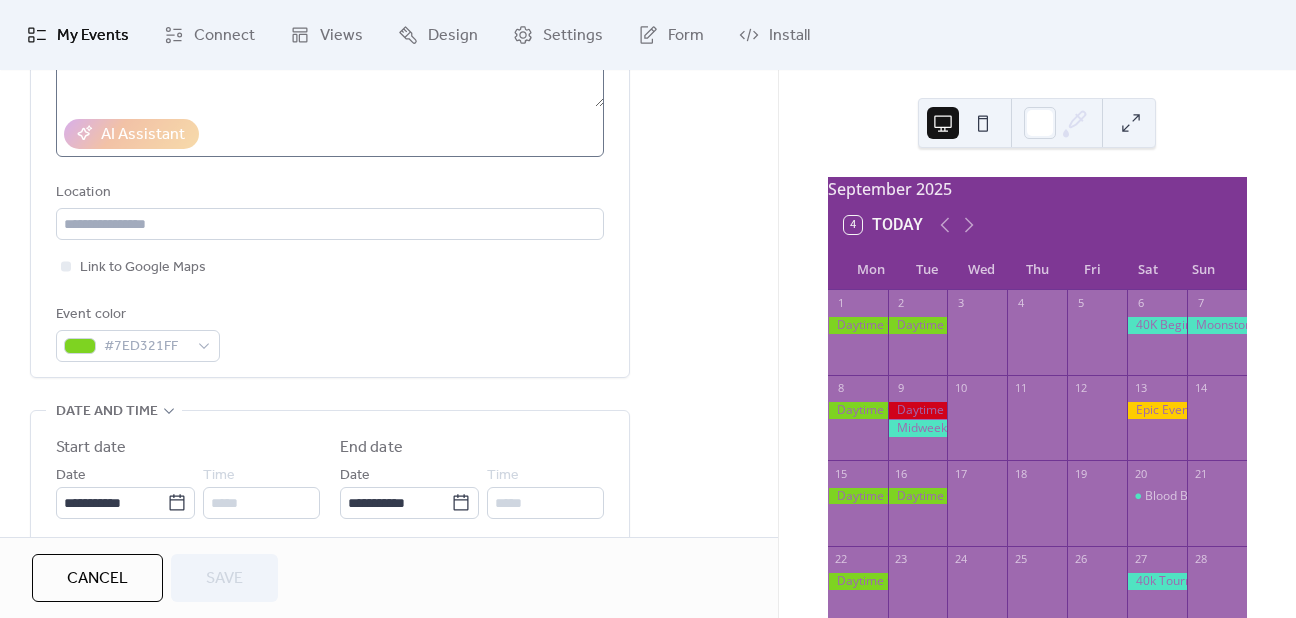 scroll, scrollTop: 400, scrollLeft: 0, axis: vertical 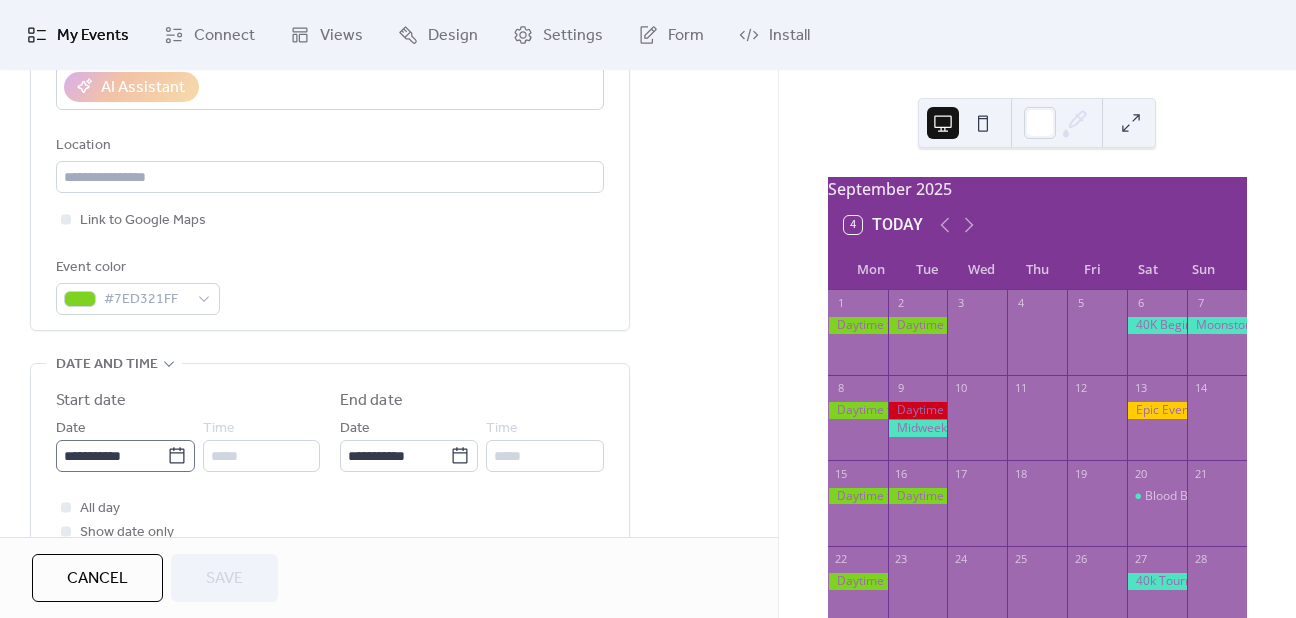 click 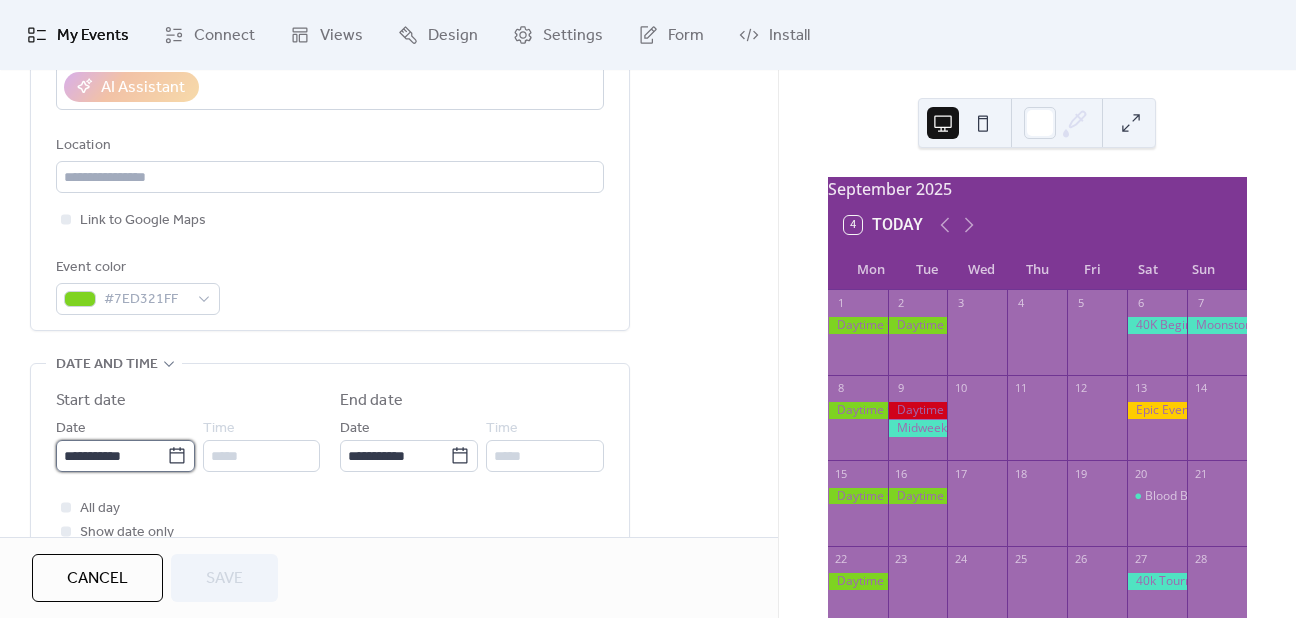 click on "**********" at bounding box center [111, 456] 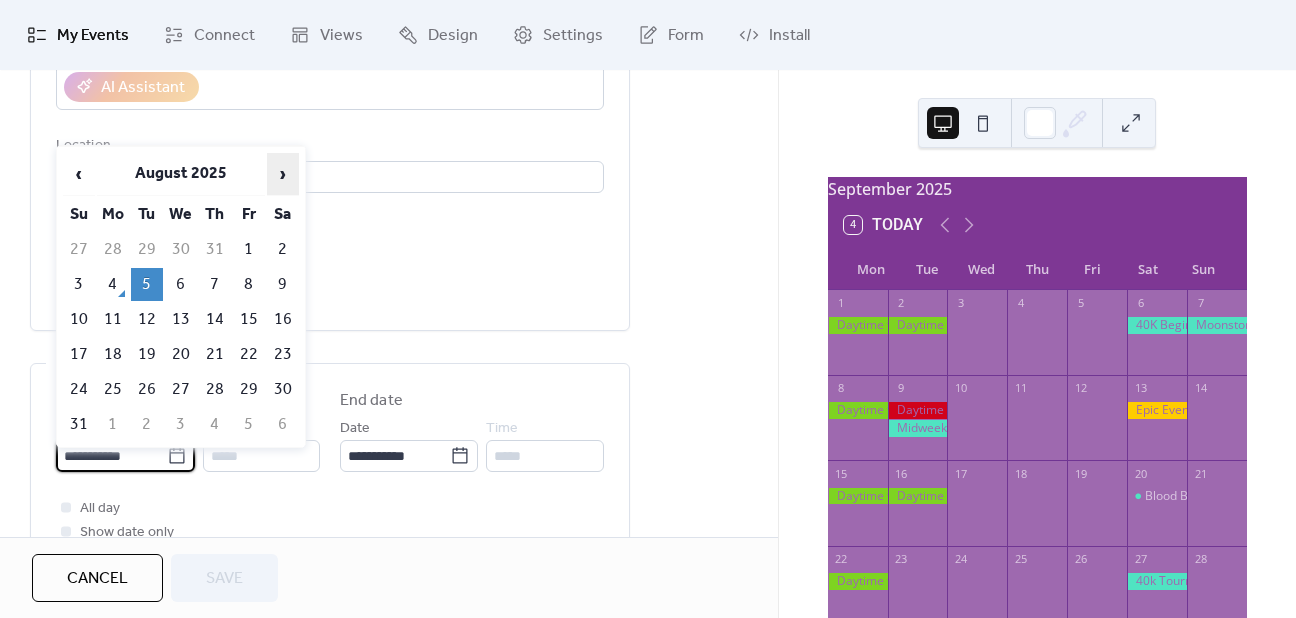click on "›" at bounding box center (283, 174) 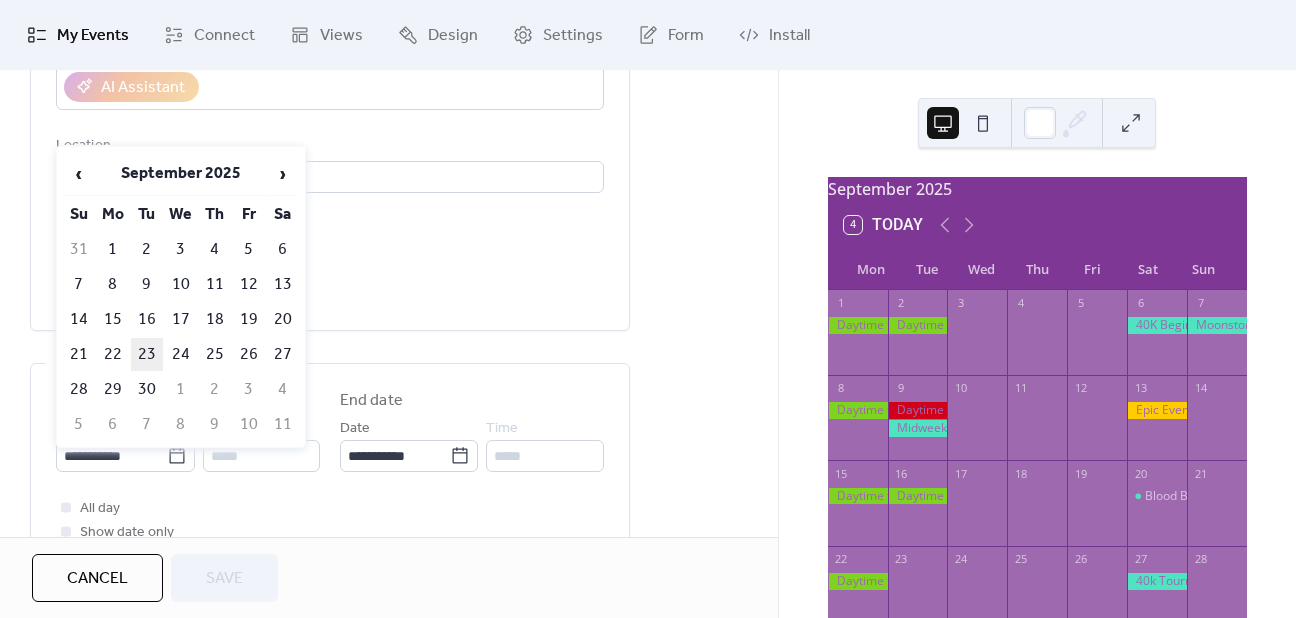 click on "23" at bounding box center [147, 354] 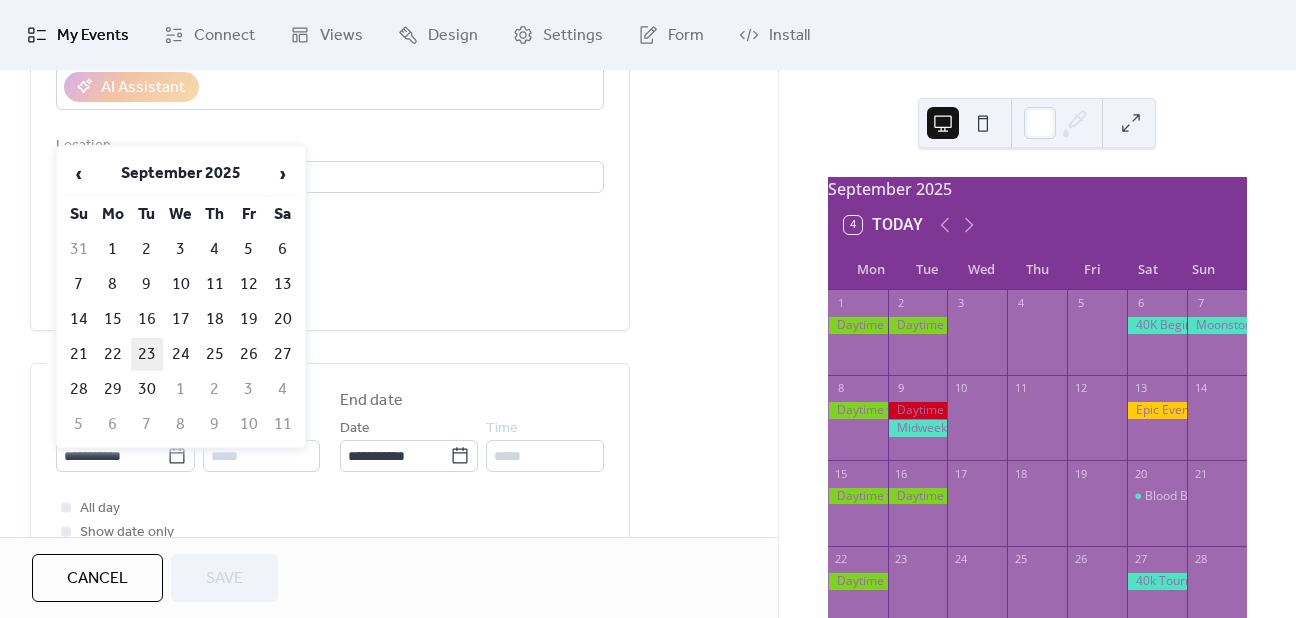 type on "**********" 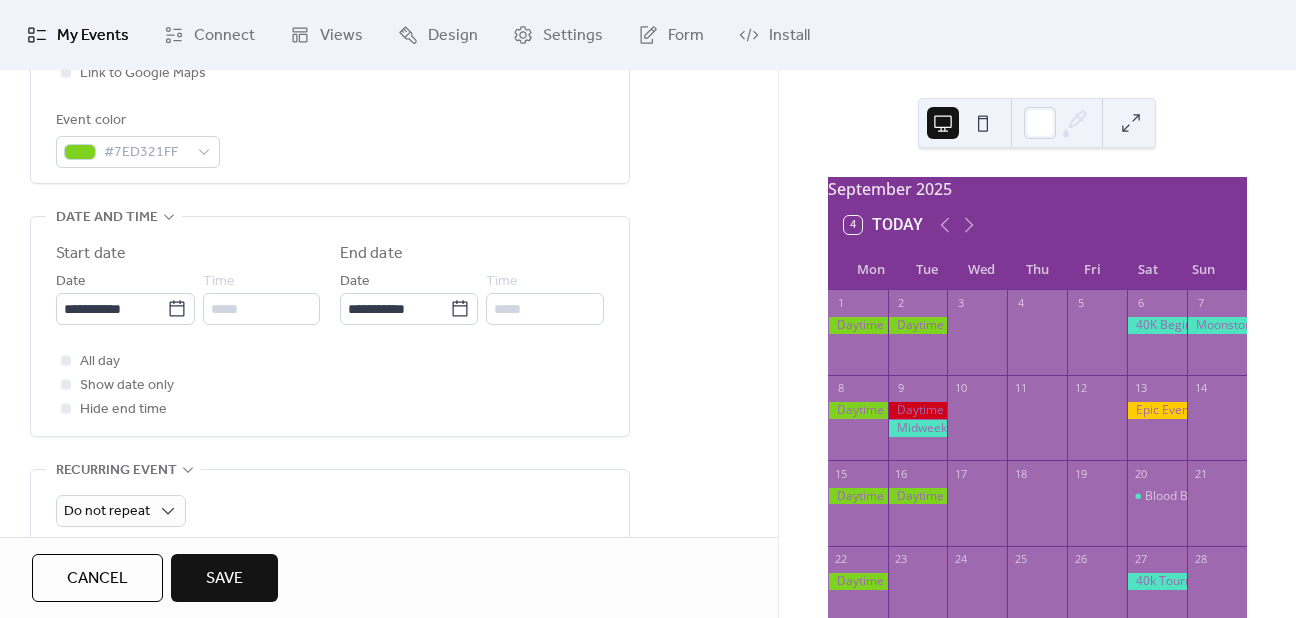 scroll, scrollTop: 900, scrollLeft: 0, axis: vertical 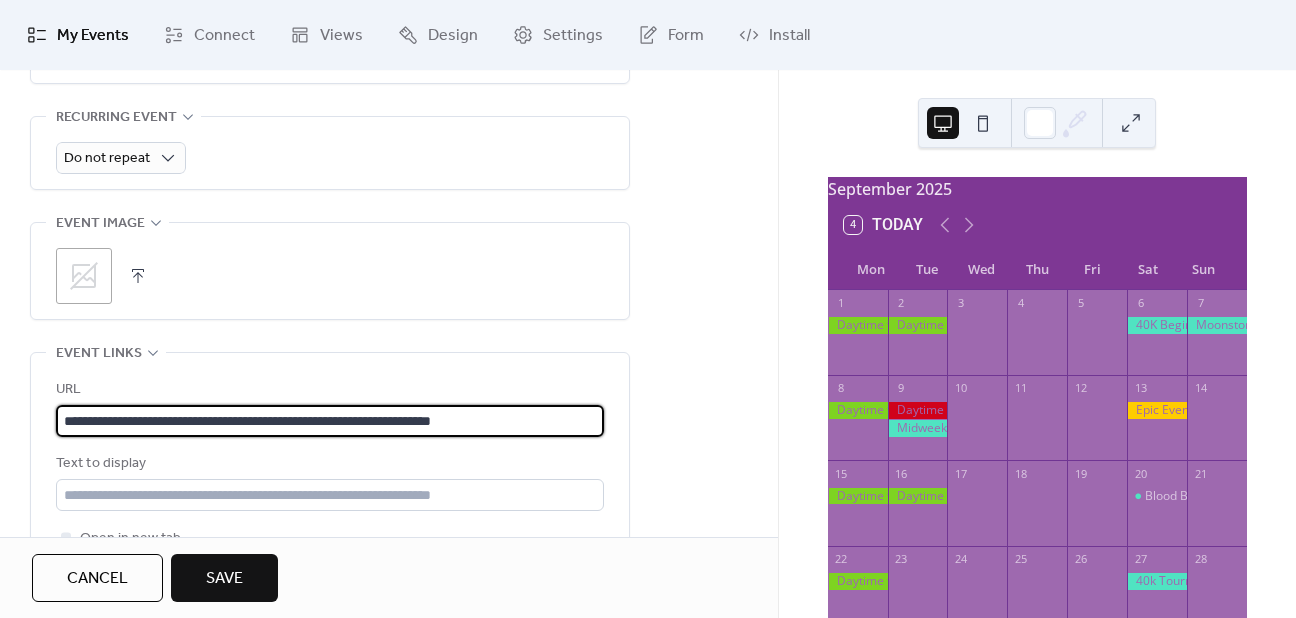 drag, startPoint x: 495, startPoint y: 413, endPoint x: 428, endPoint y: 412, distance: 67.00746 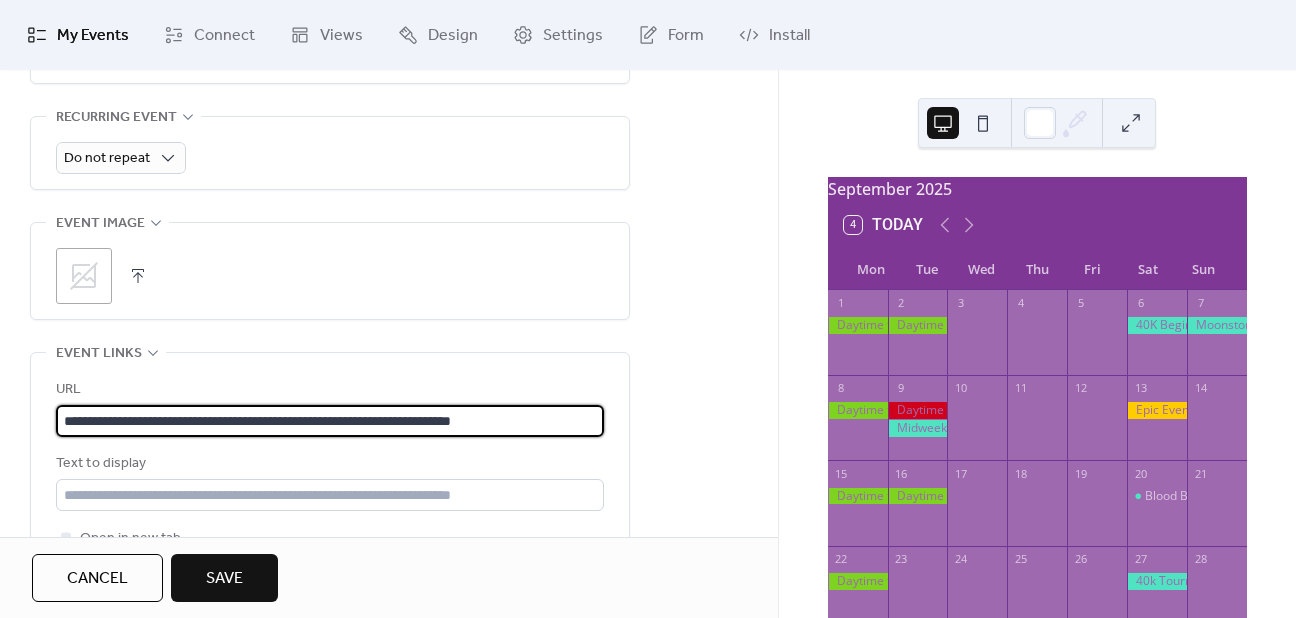 click on "**********" at bounding box center [330, 421] 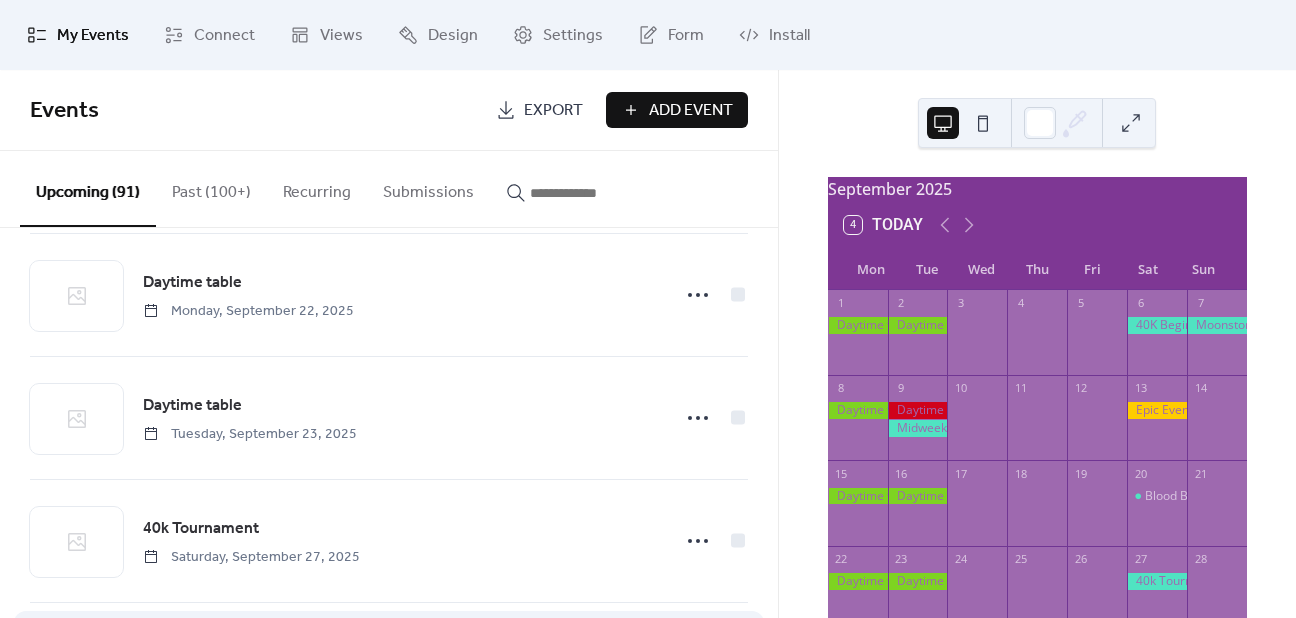 scroll, scrollTop: 8465, scrollLeft: 0, axis: vertical 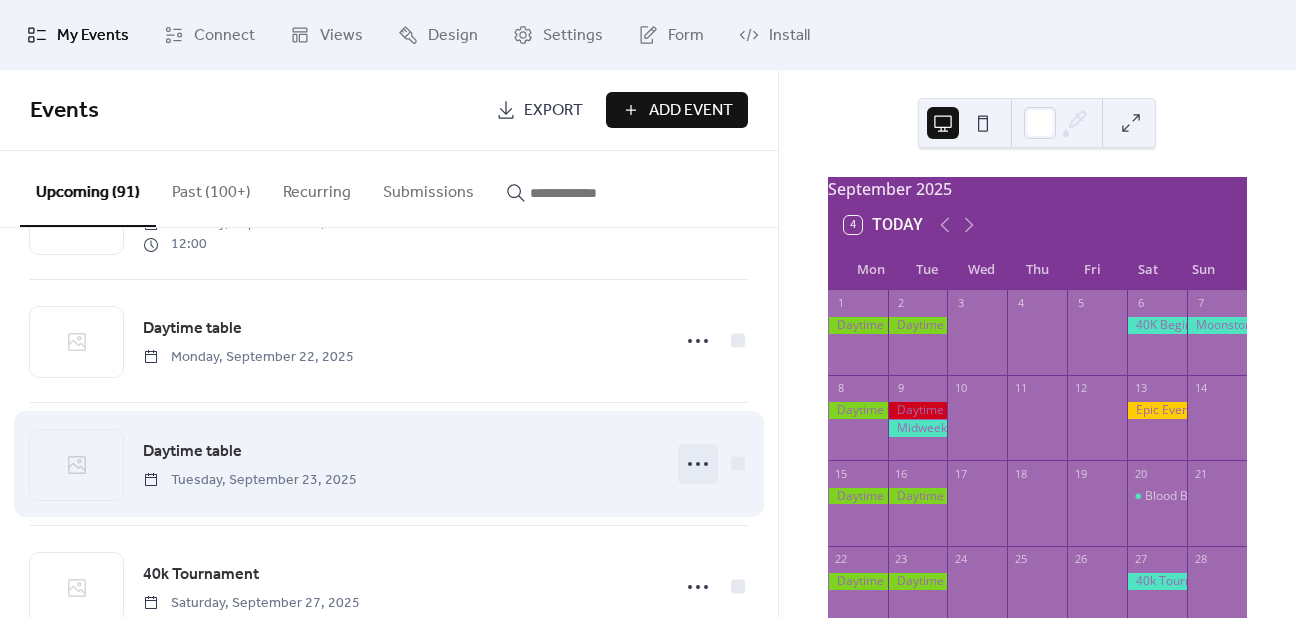 click at bounding box center (698, 464) 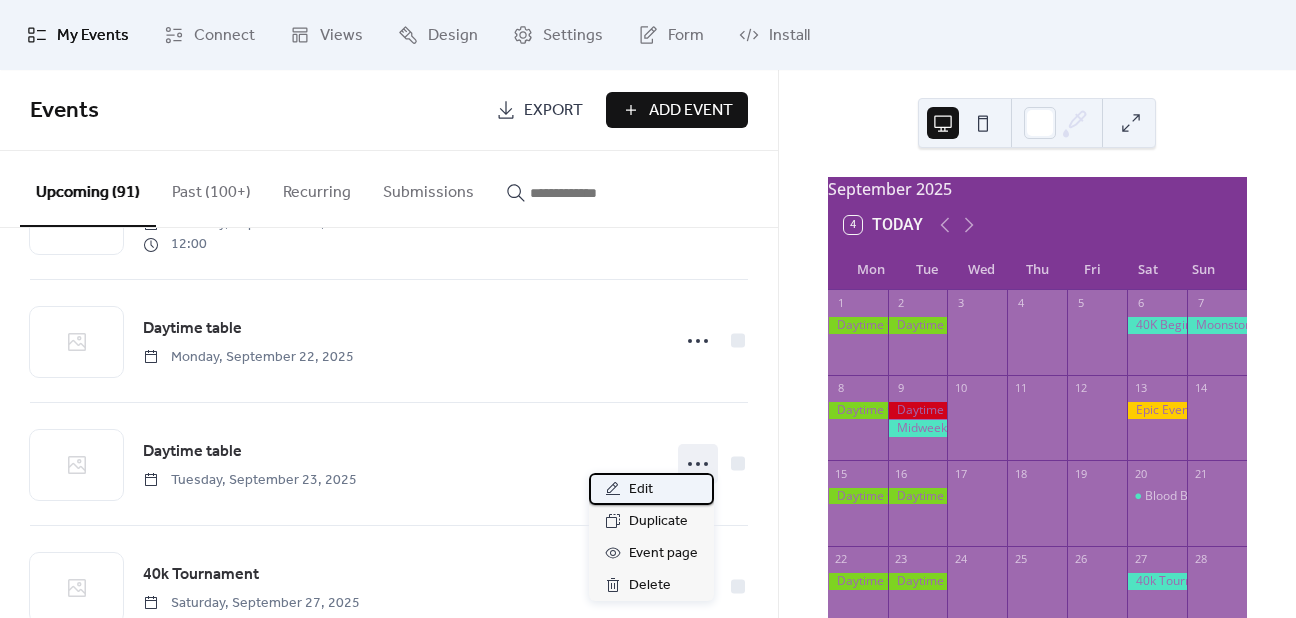 click on "Edit" at bounding box center (651, 489) 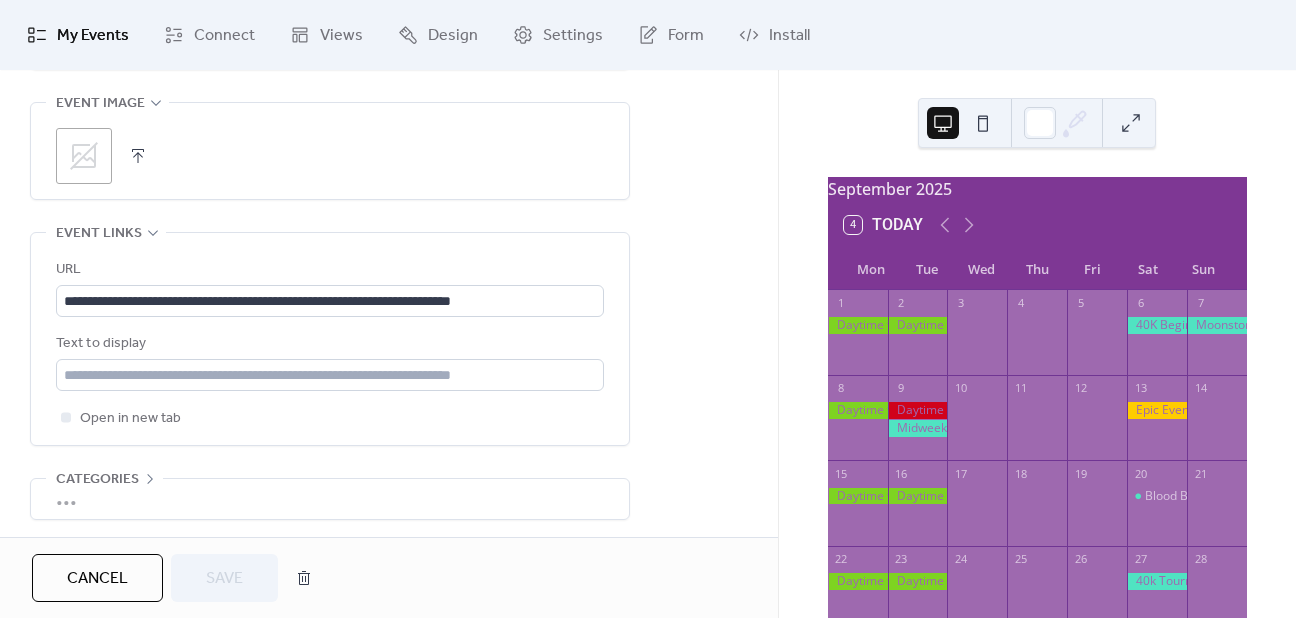 scroll, scrollTop: 1097, scrollLeft: 0, axis: vertical 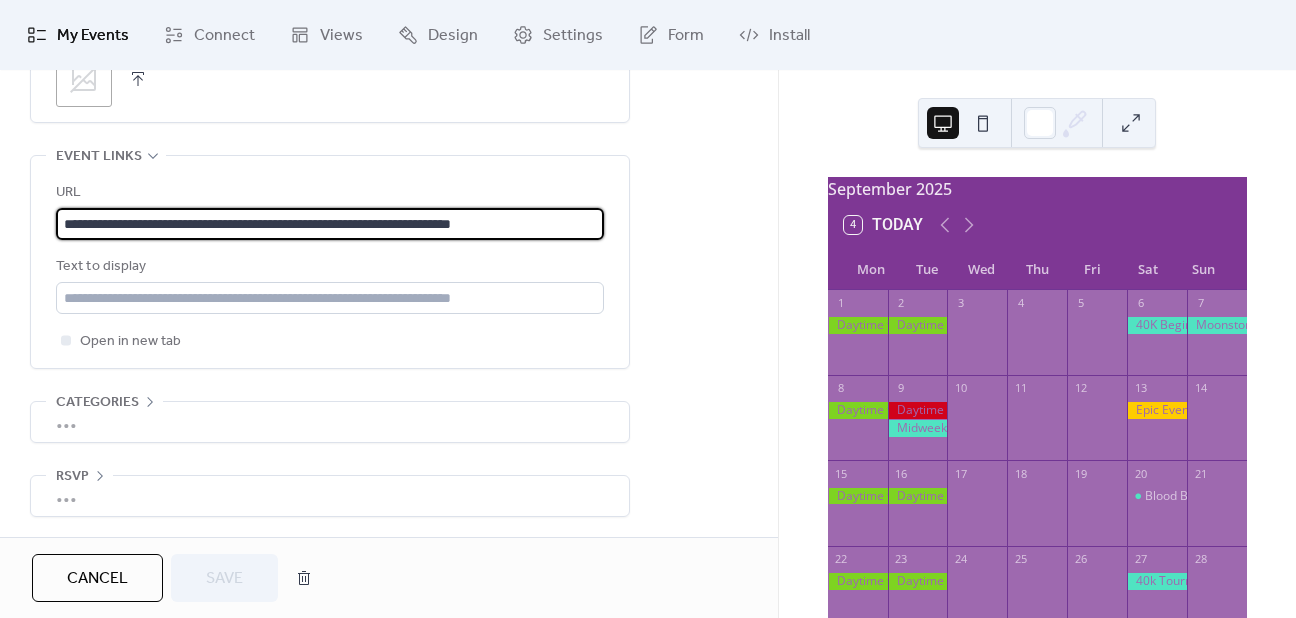 drag, startPoint x: 515, startPoint y: 215, endPoint x: 500, endPoint y: 214, distance: 15.033297 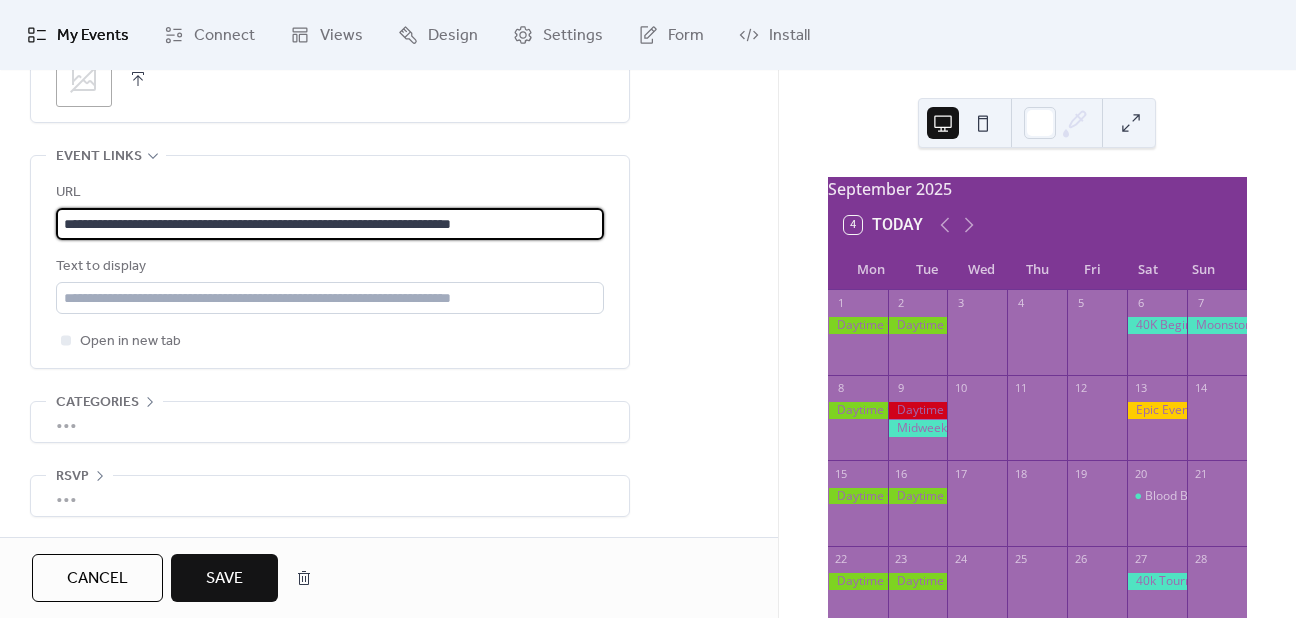 type on "**********" 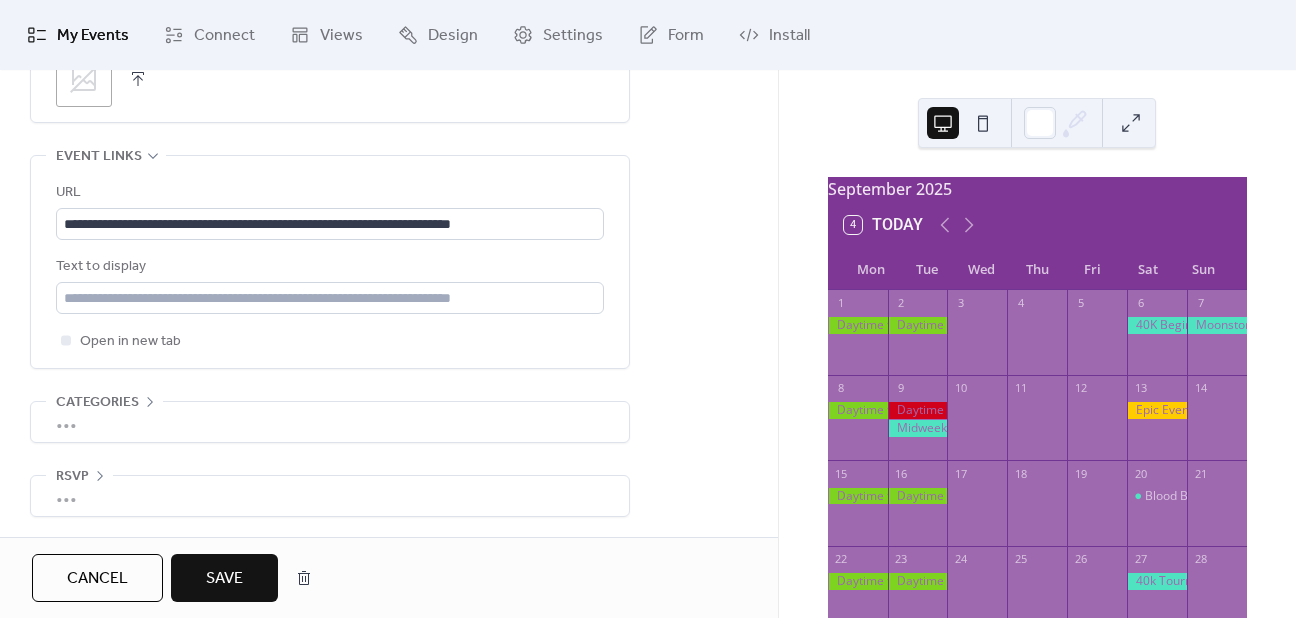 click on "Save" at bounding box center (224, 578) 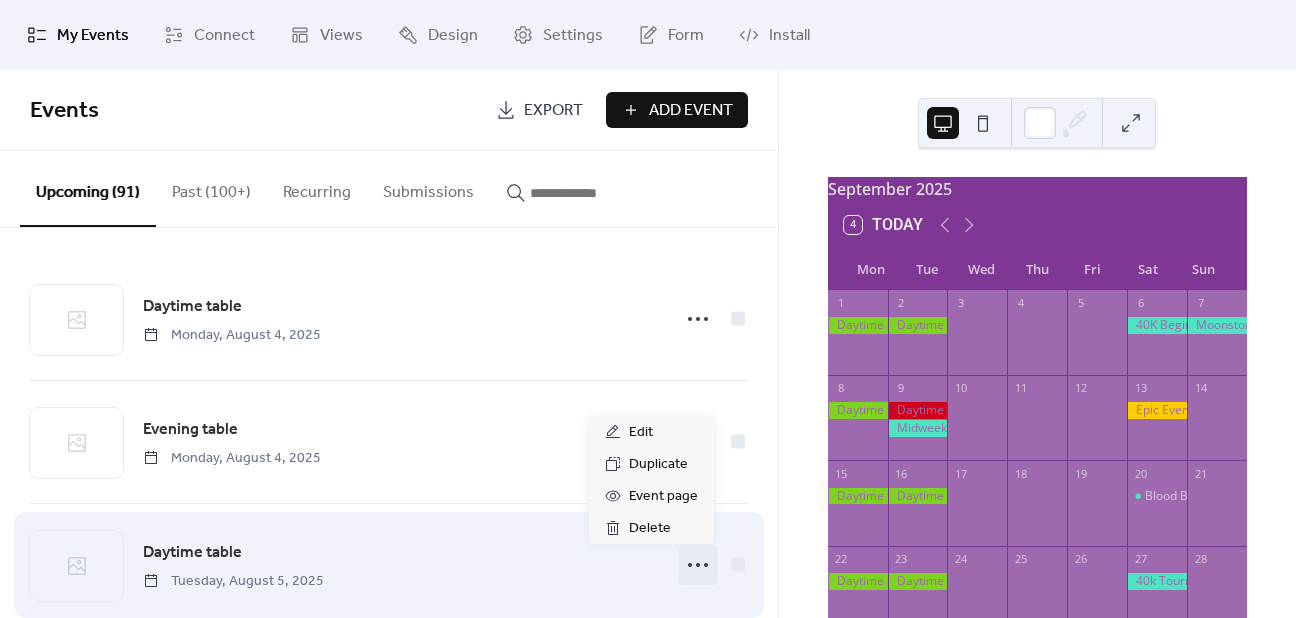 click 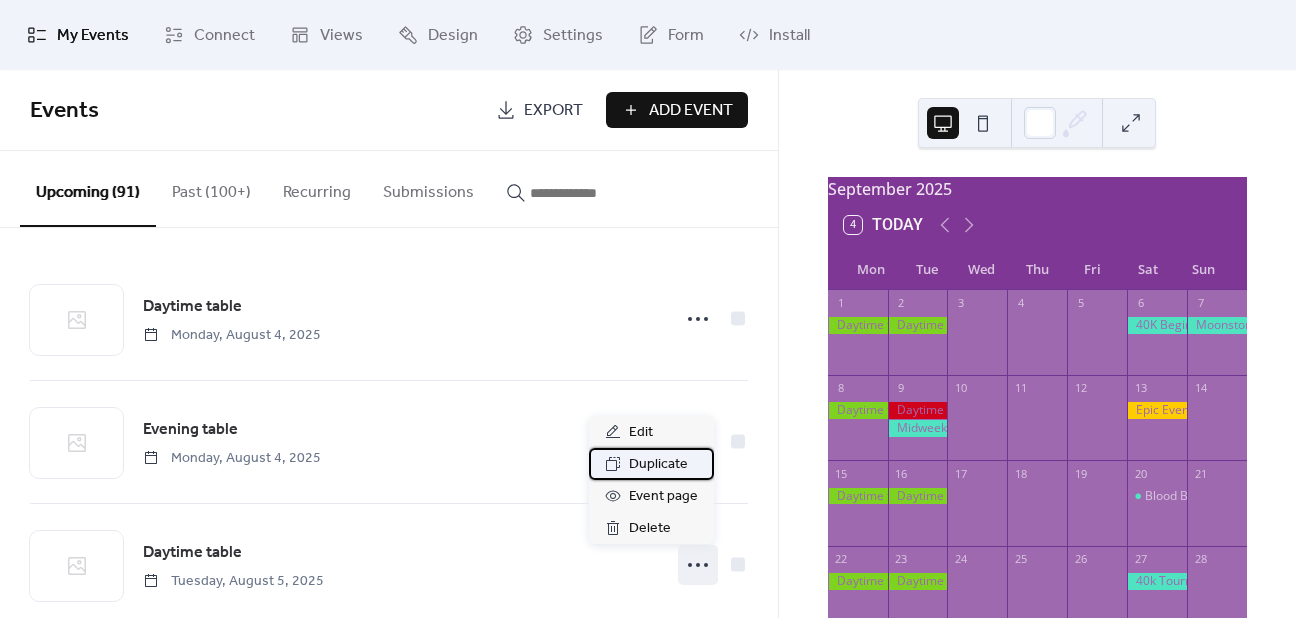 click on "Duplicate" at bounding box center [658, 465] 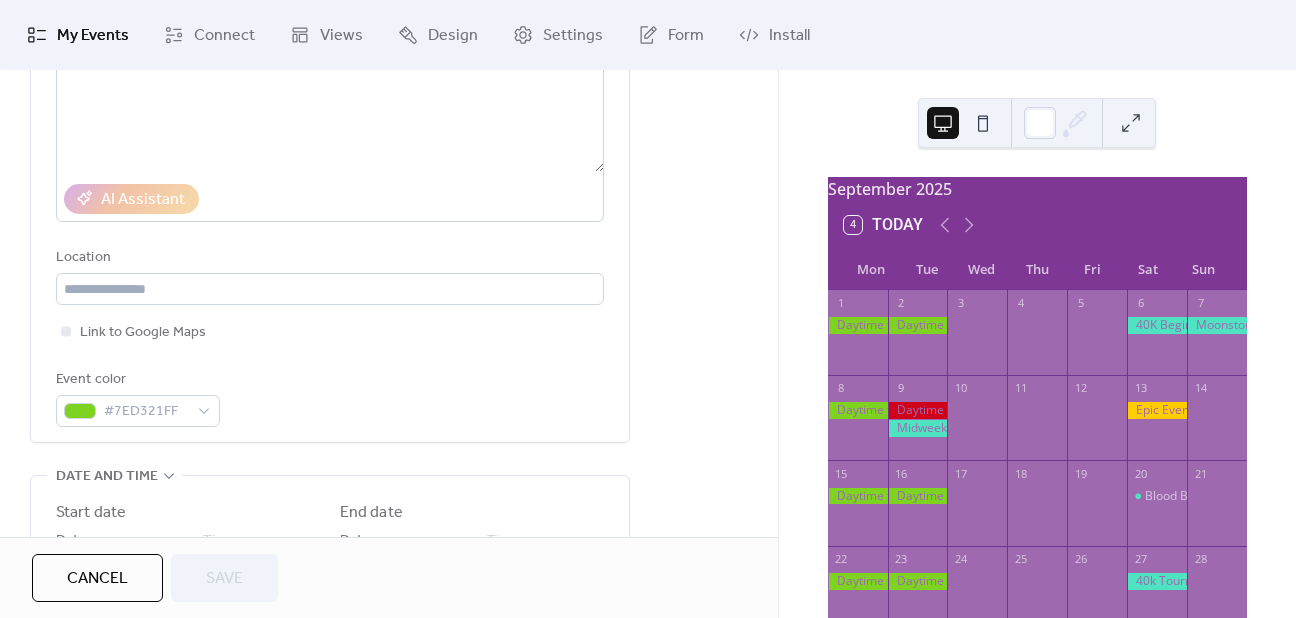 scroll, scrollTop: 500, scrollLeft: 0, axis: vertical 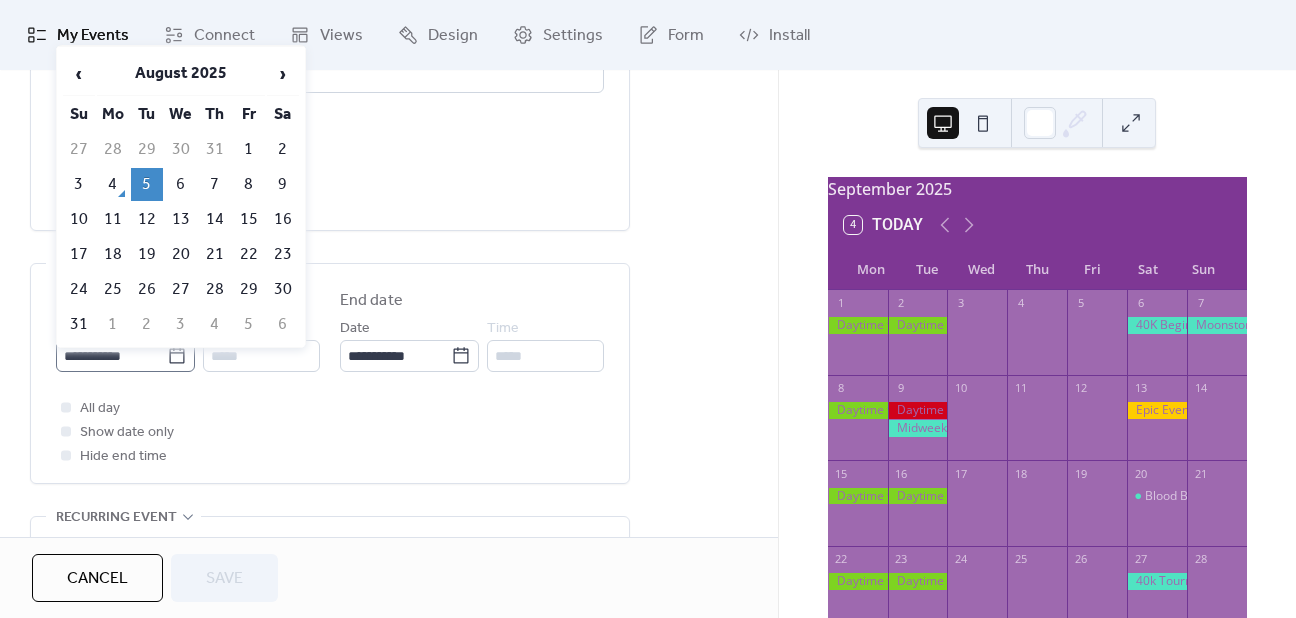 click 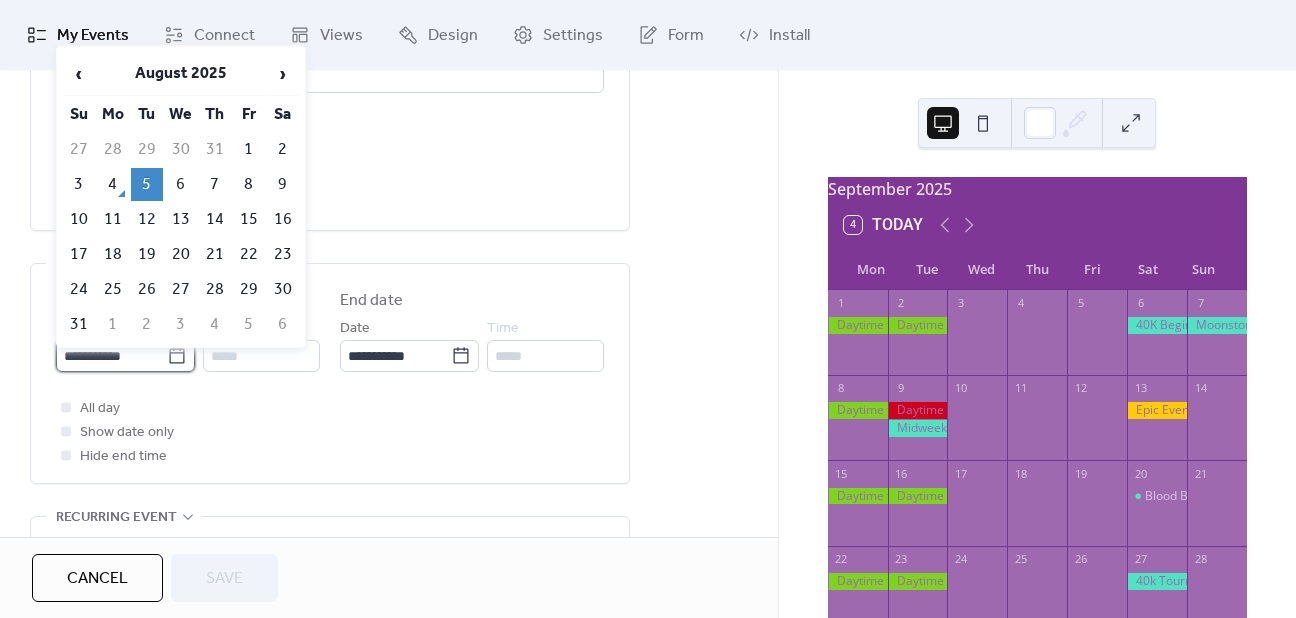 click on "**********" at bounding box center (111, 356) 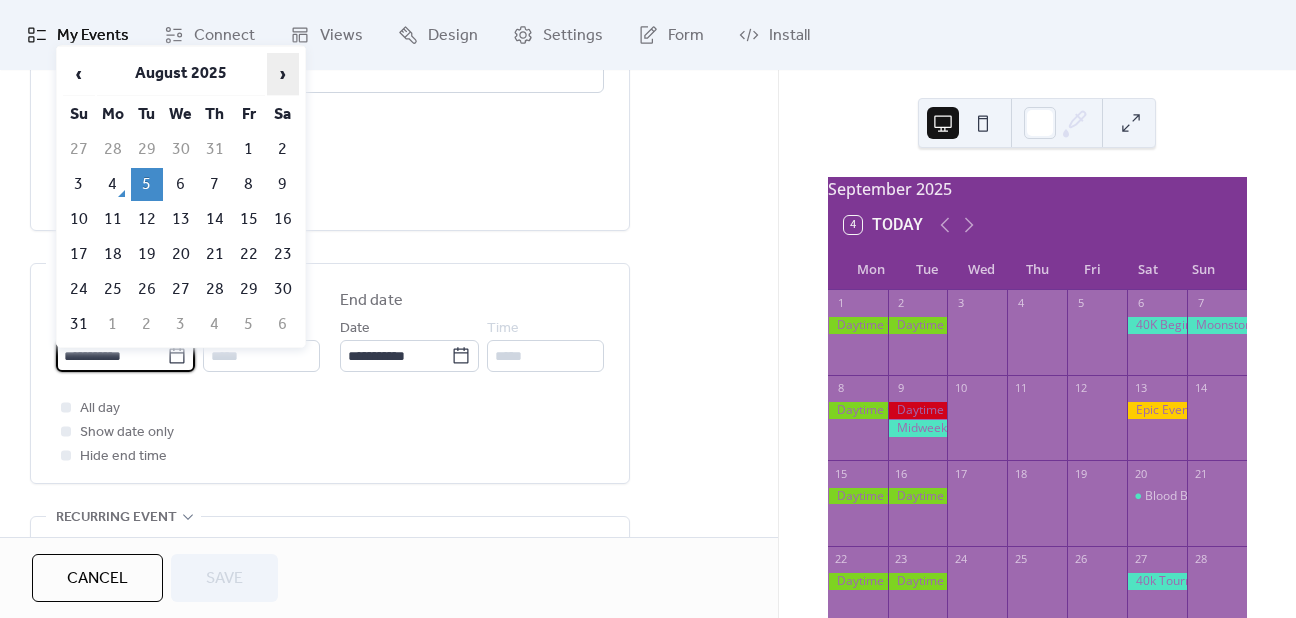 click on "›" at bounding box center [283, 74] 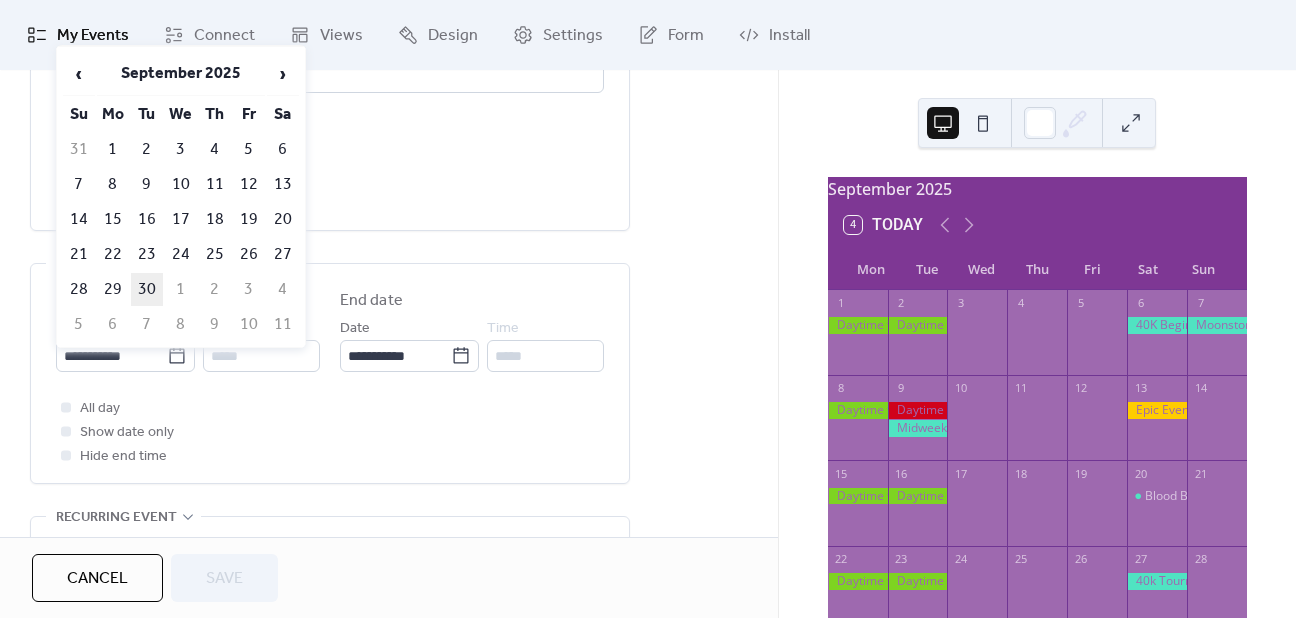 click on "30" at bounding box center (147, 289) 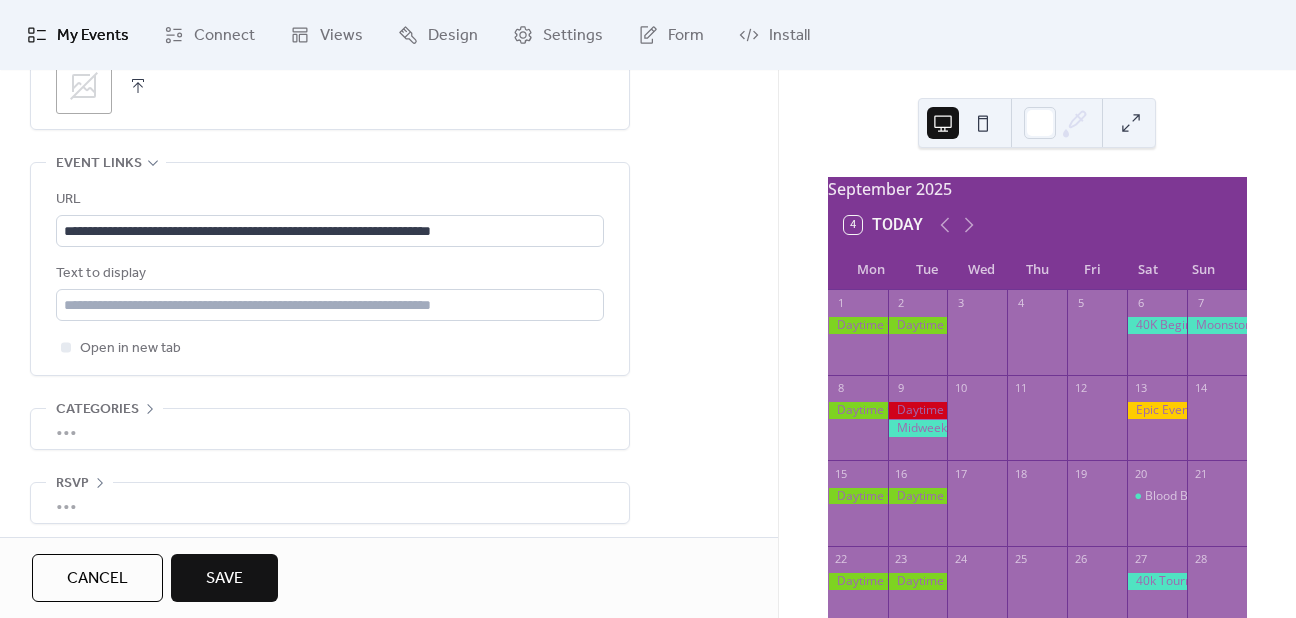 scroll, scrollTop: 1097, scrollLeft: 0, axis: vertical 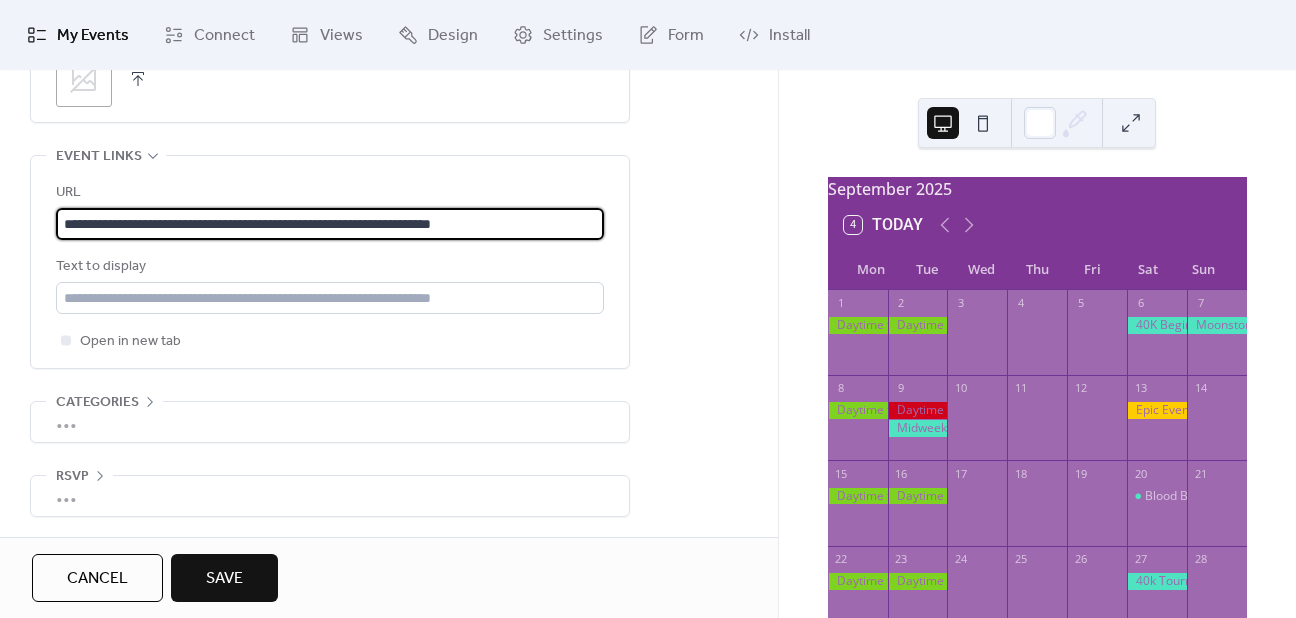 drag, startPoint x: 494, startPoint y: 222, endPoint x: 424, endPoint y: 237, distance: 71.5891 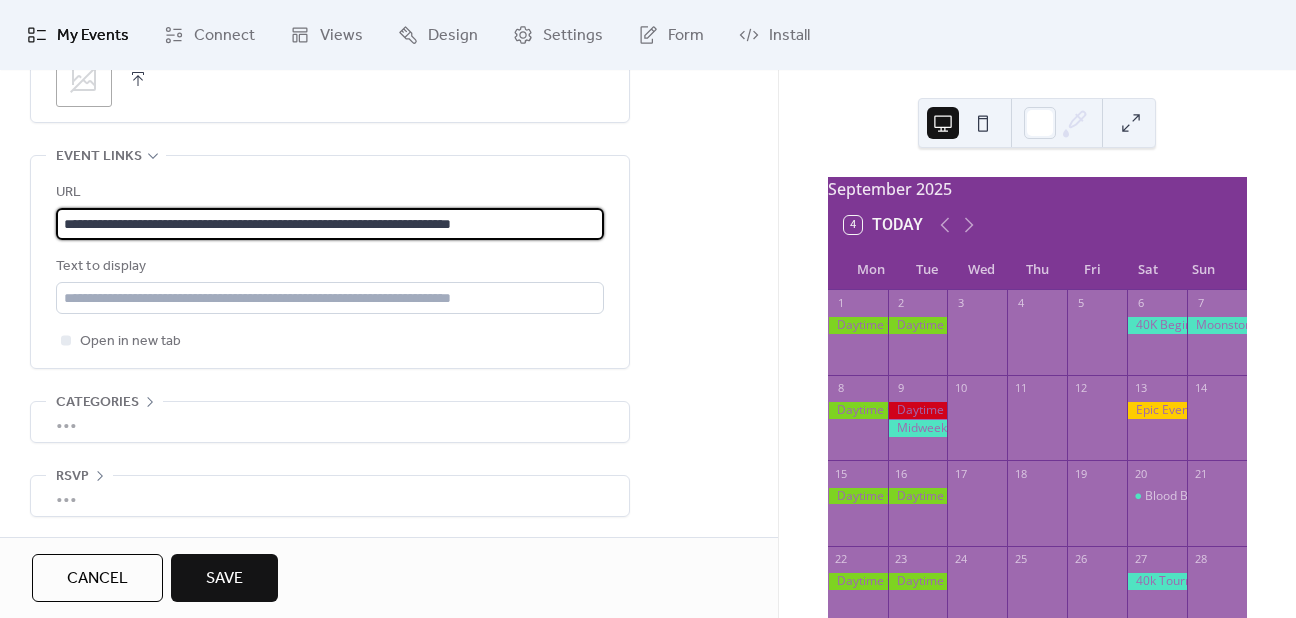 type on "**********" 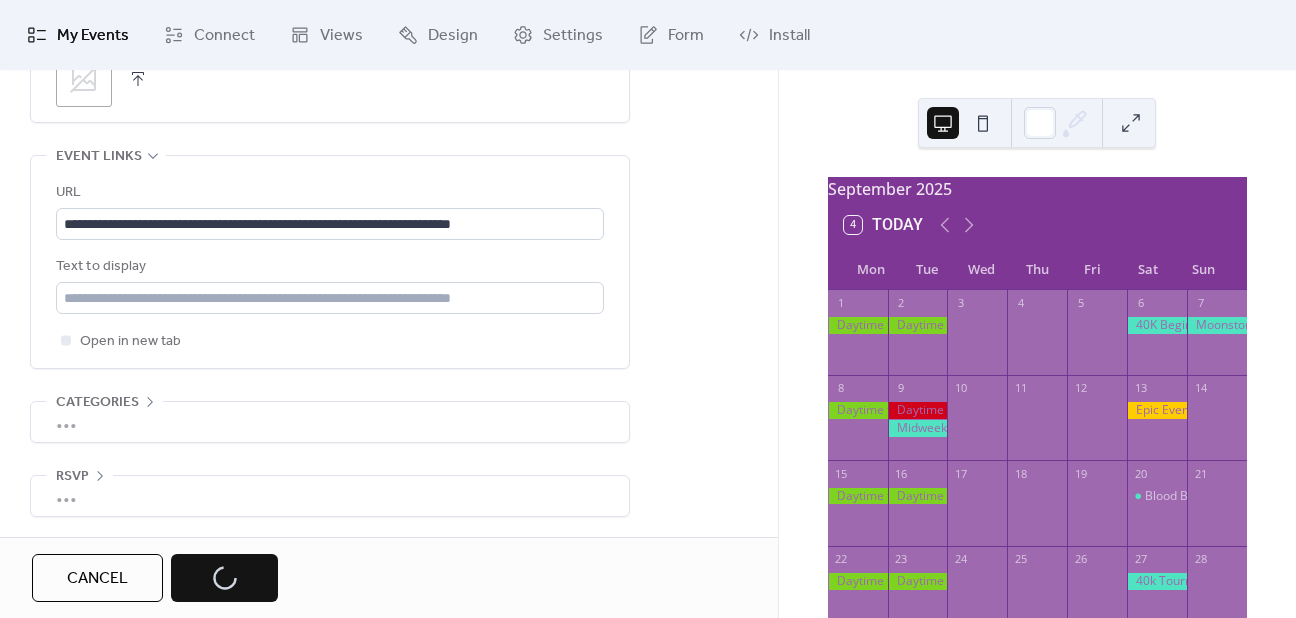 scroll, scrollTop: 0, scrollLeft: 0, axis: both 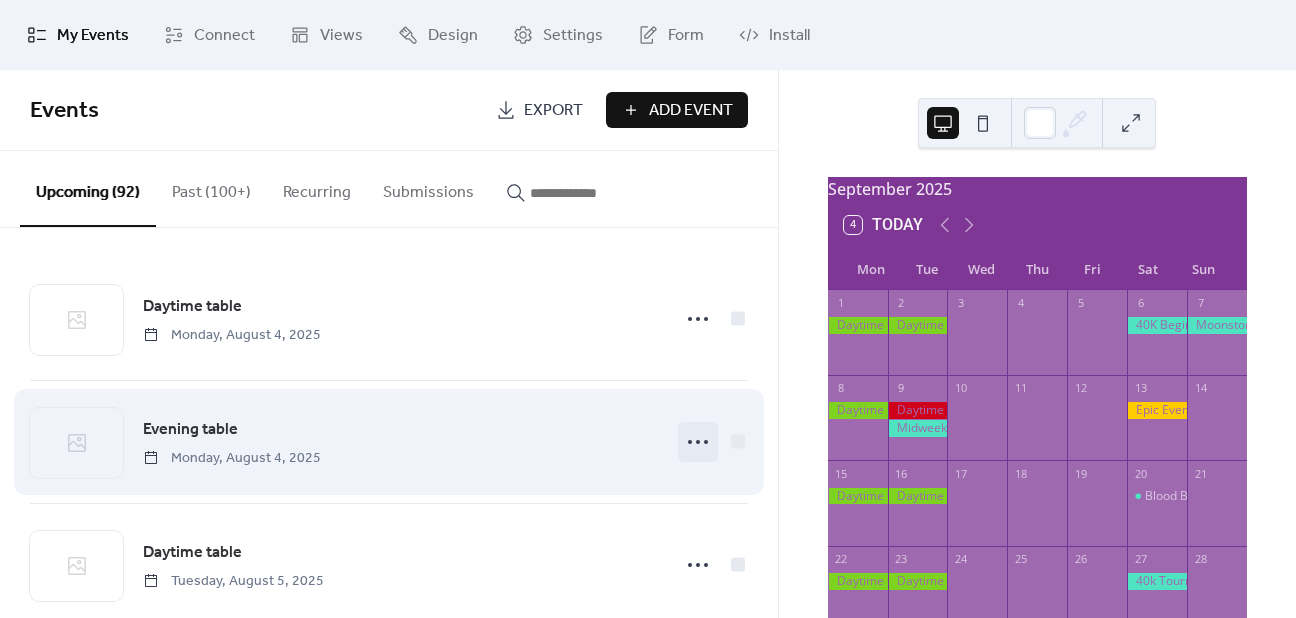 click 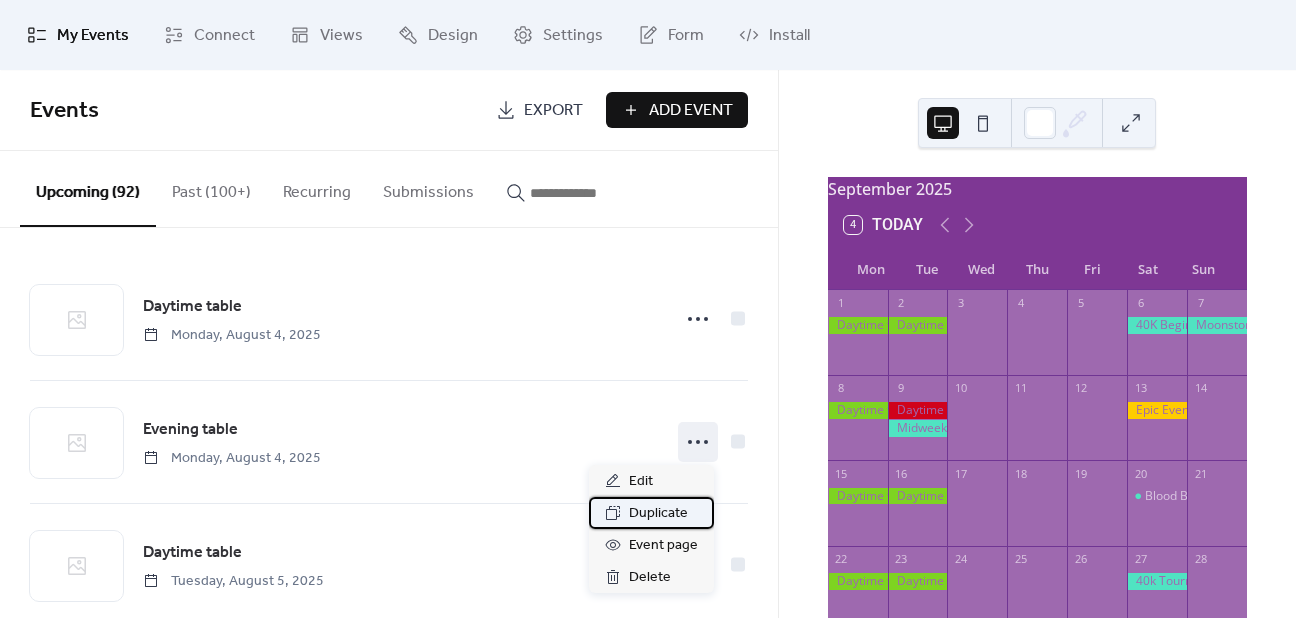 click on "Duplicate" at bounding box center [658, 514] 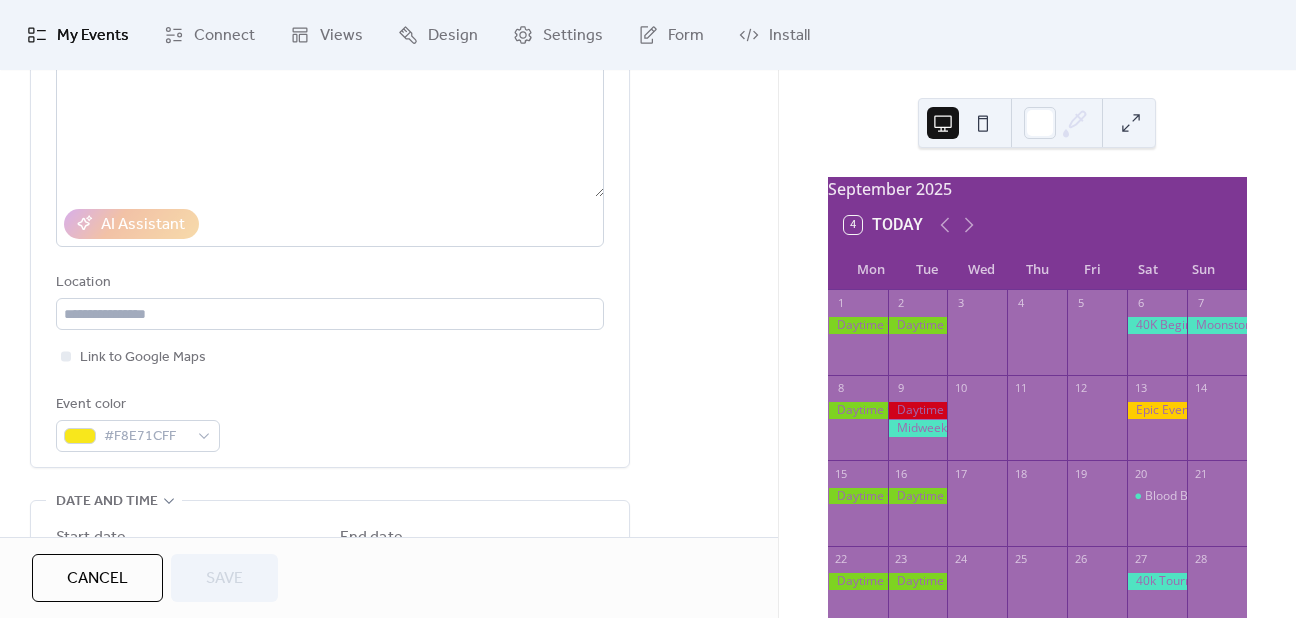 scroll, scrollTop: 500, scrollLeft: 0, axis: vertical 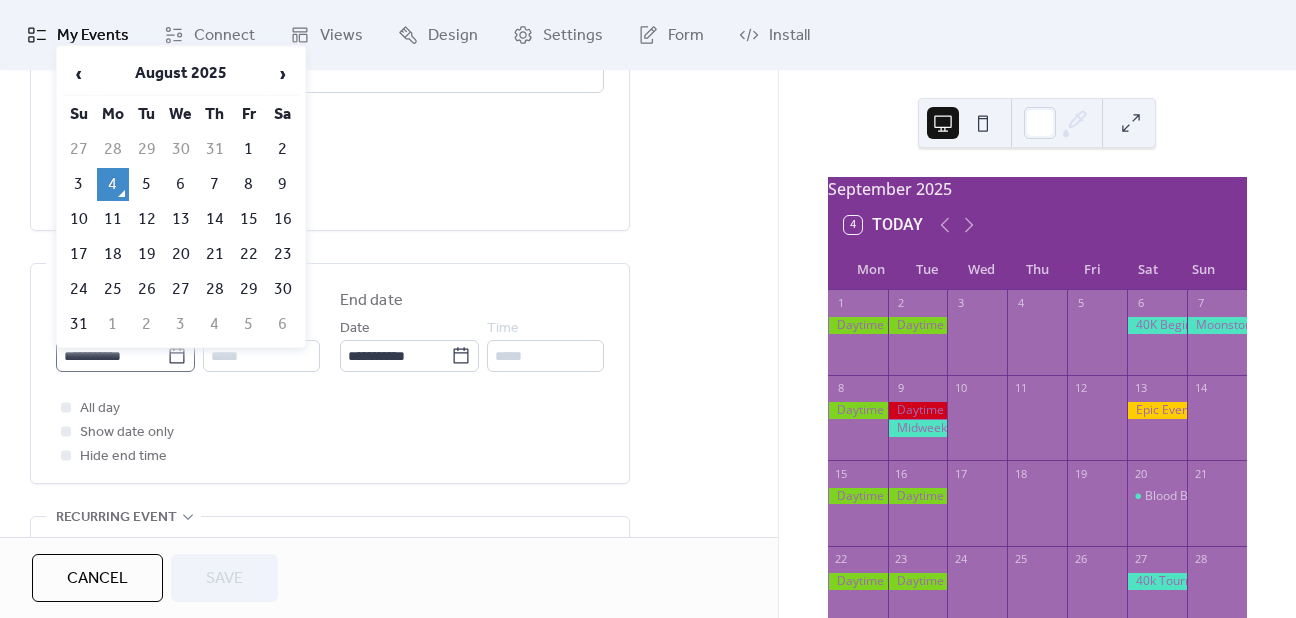 click 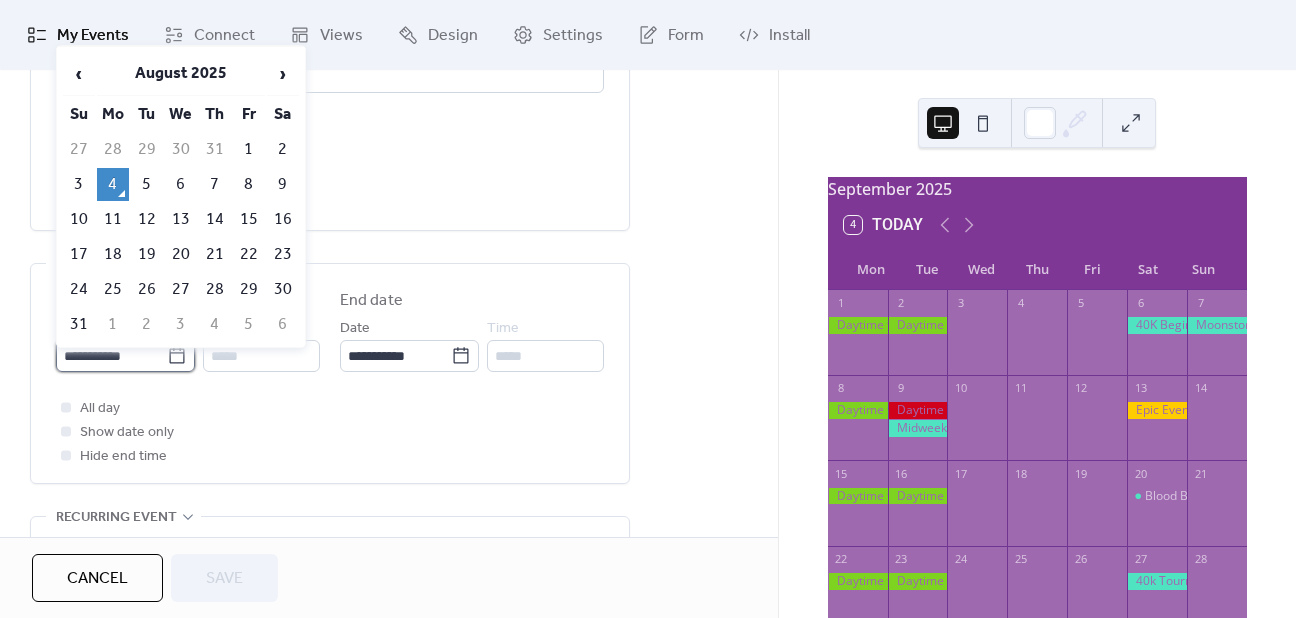 click on "**********" at bounding box center [111, 356] 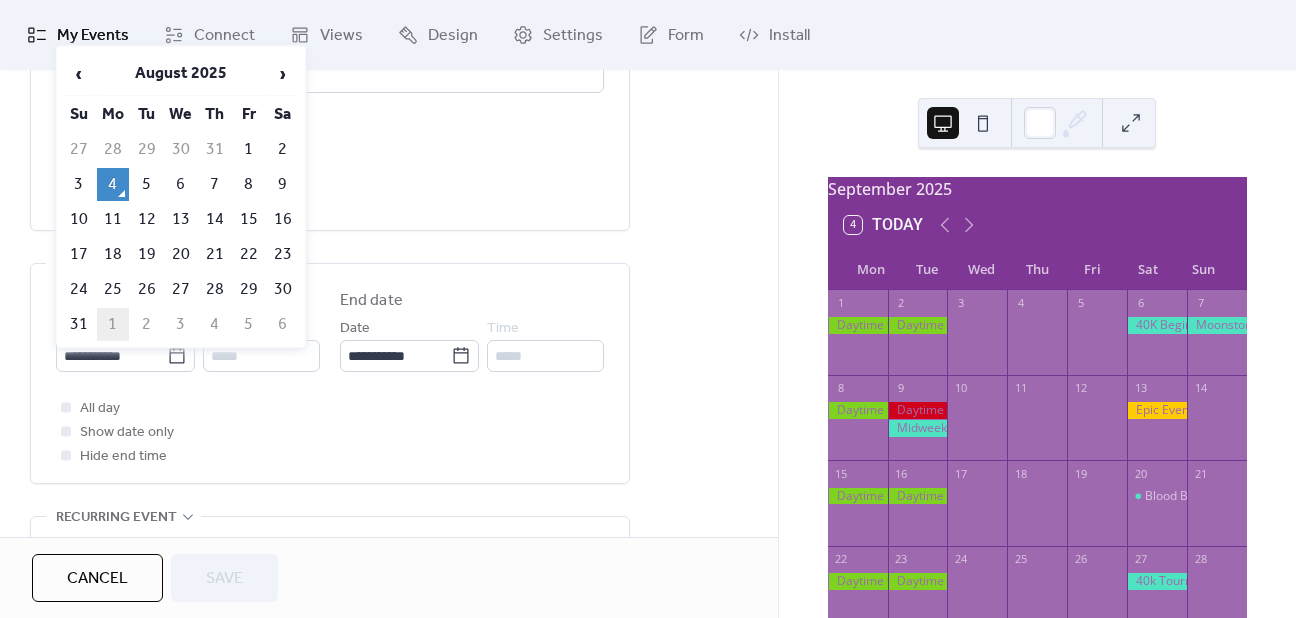 click on "1" at bounding box center [113, 324] 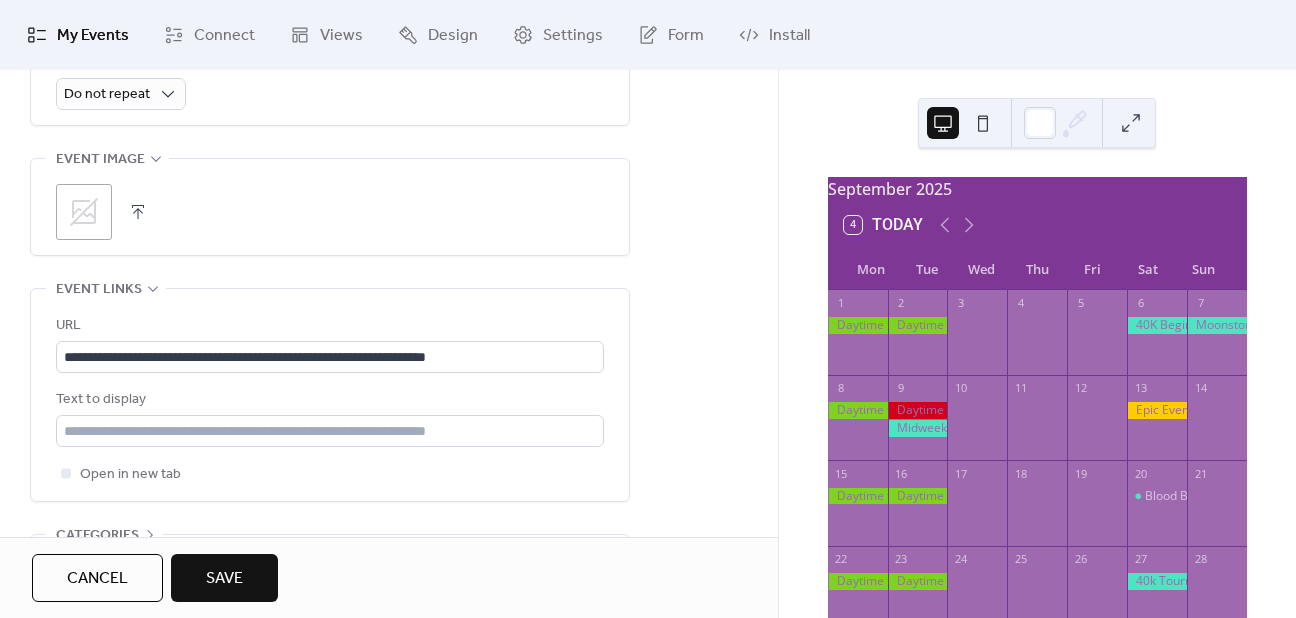 scroll, scrollTop: 1000, scrollLeft: 0, axis: vertical 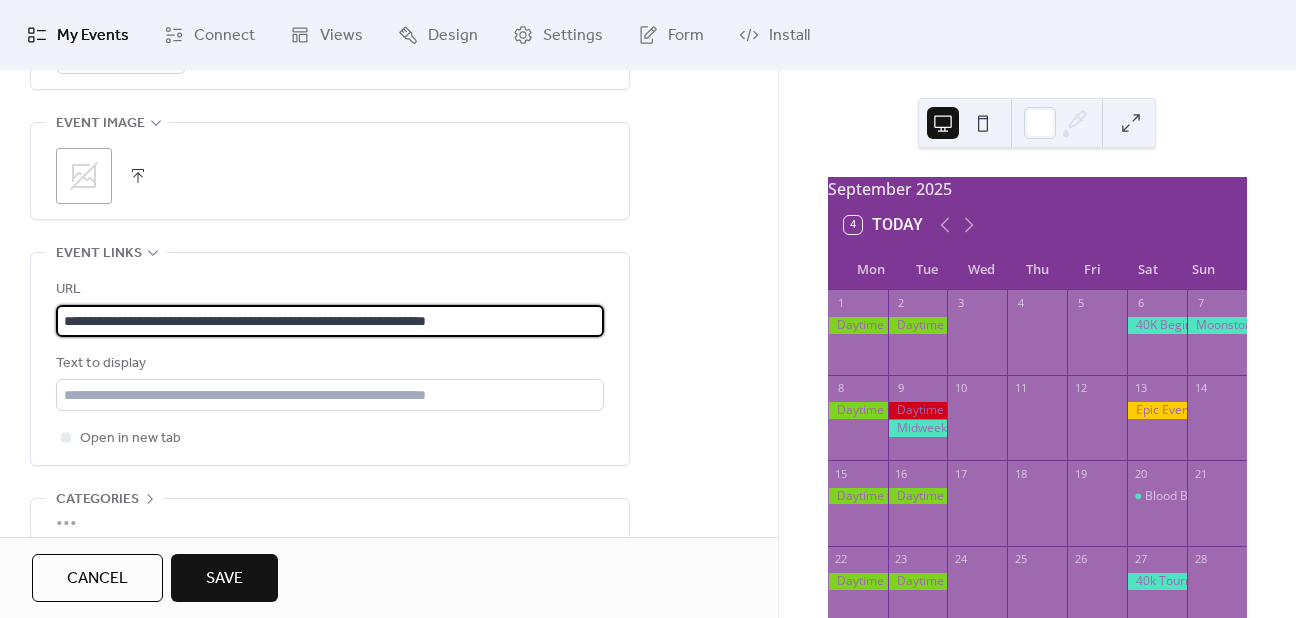 drag, startPoint x: 493, startPoint y: 319, endPoint x: 421, endPoint y: 320, distance: 72.00694 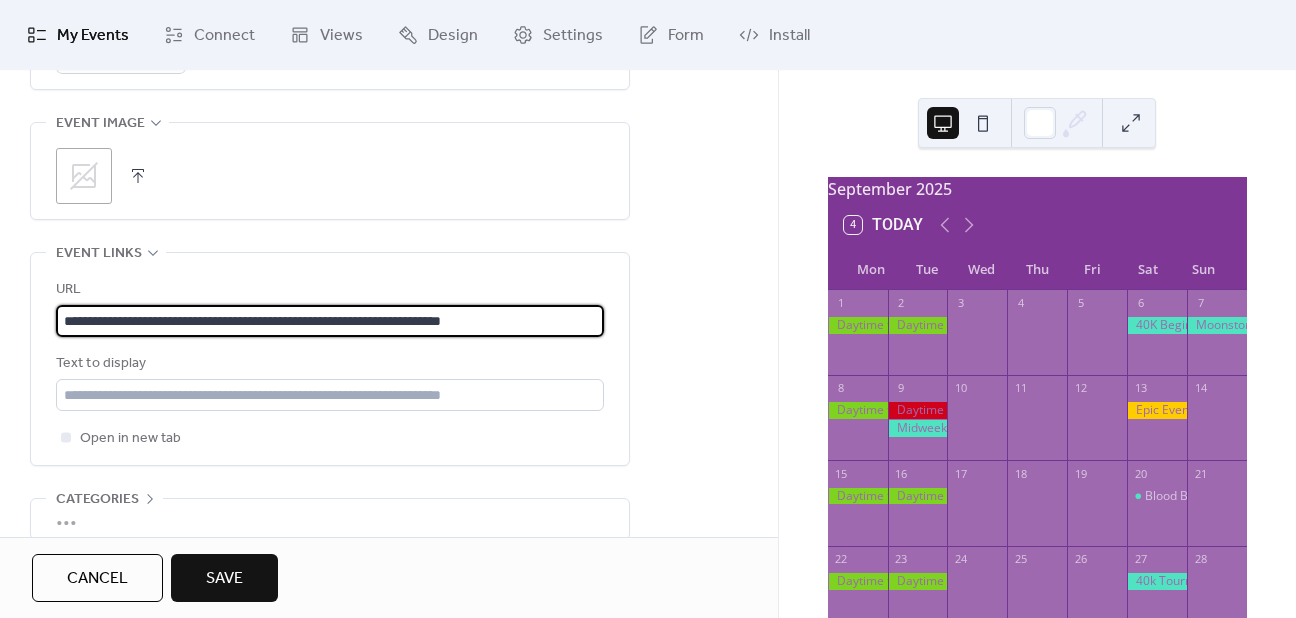 type on "**********" 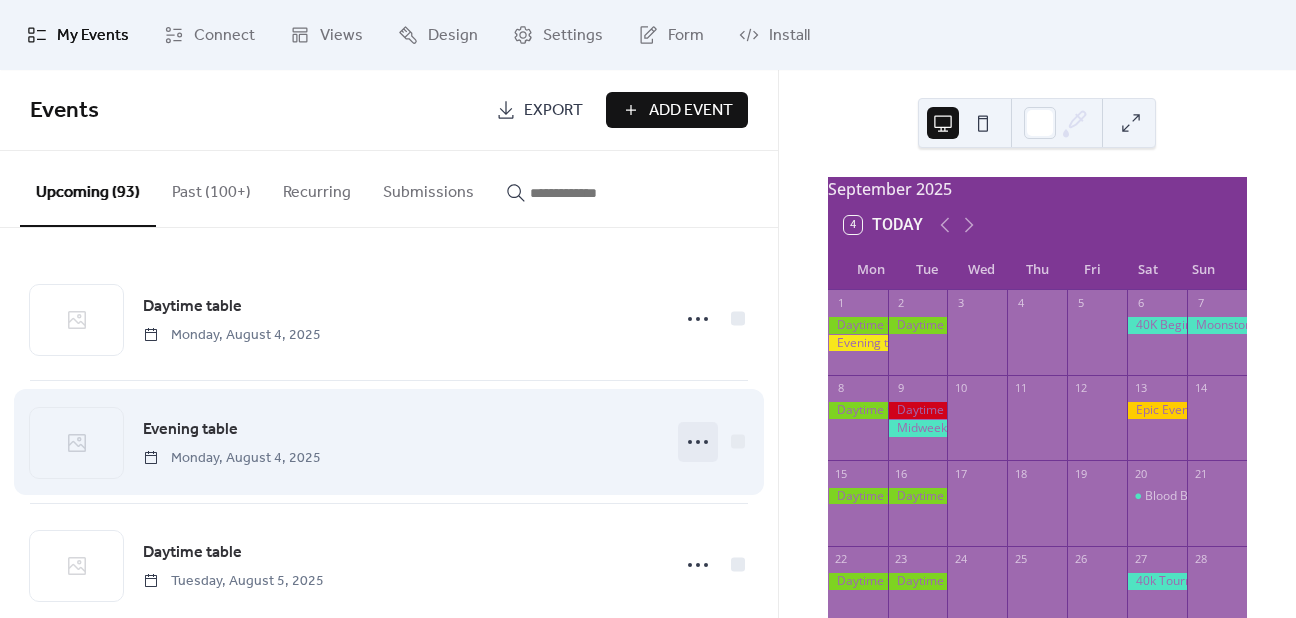 click 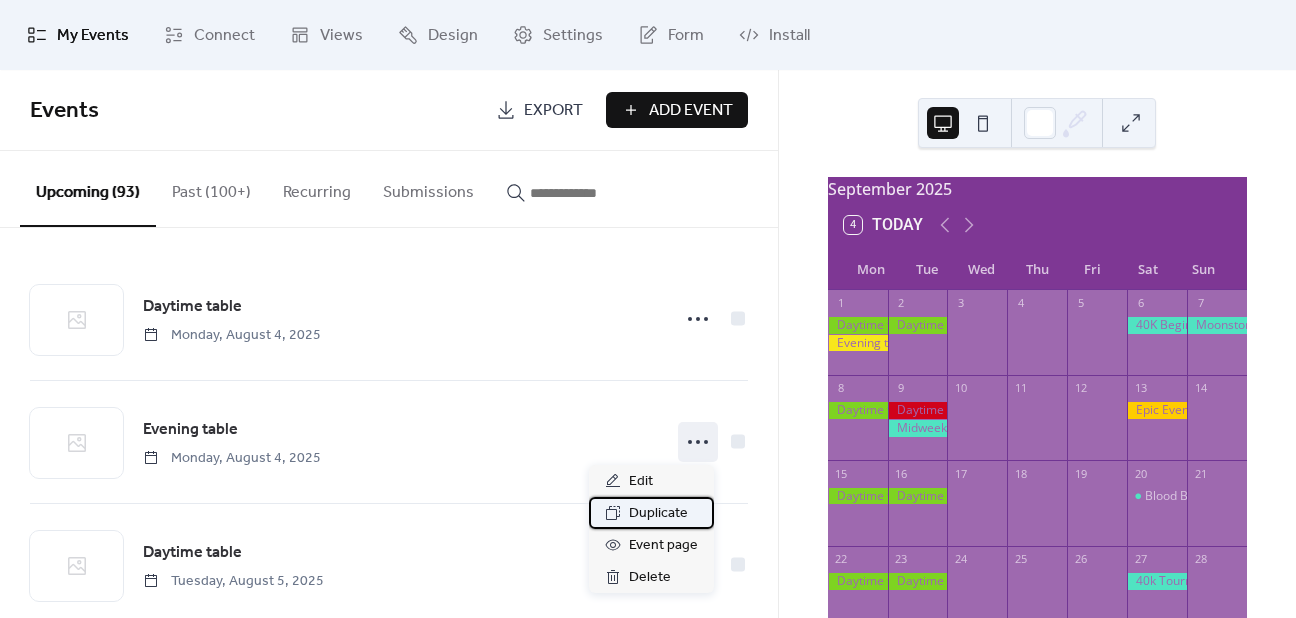 click on "Duplicate" at bounding box center (651, 513) 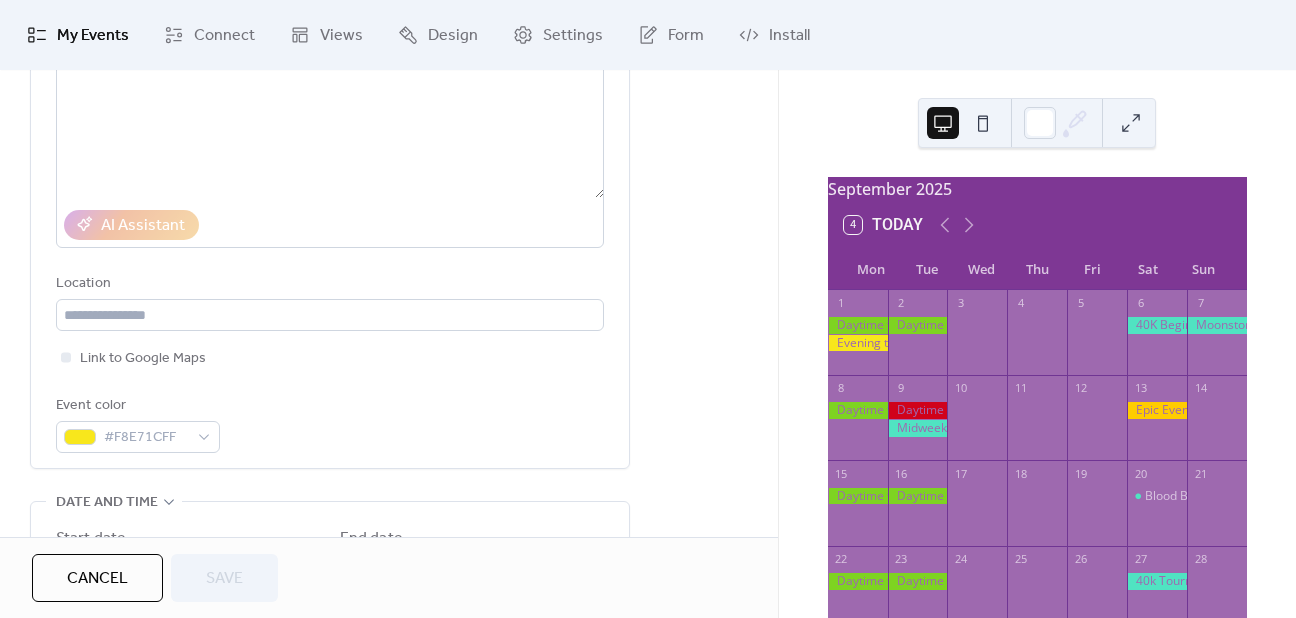 scroll, scrollTop: 400, scrollLeft: 0, axis: vertical 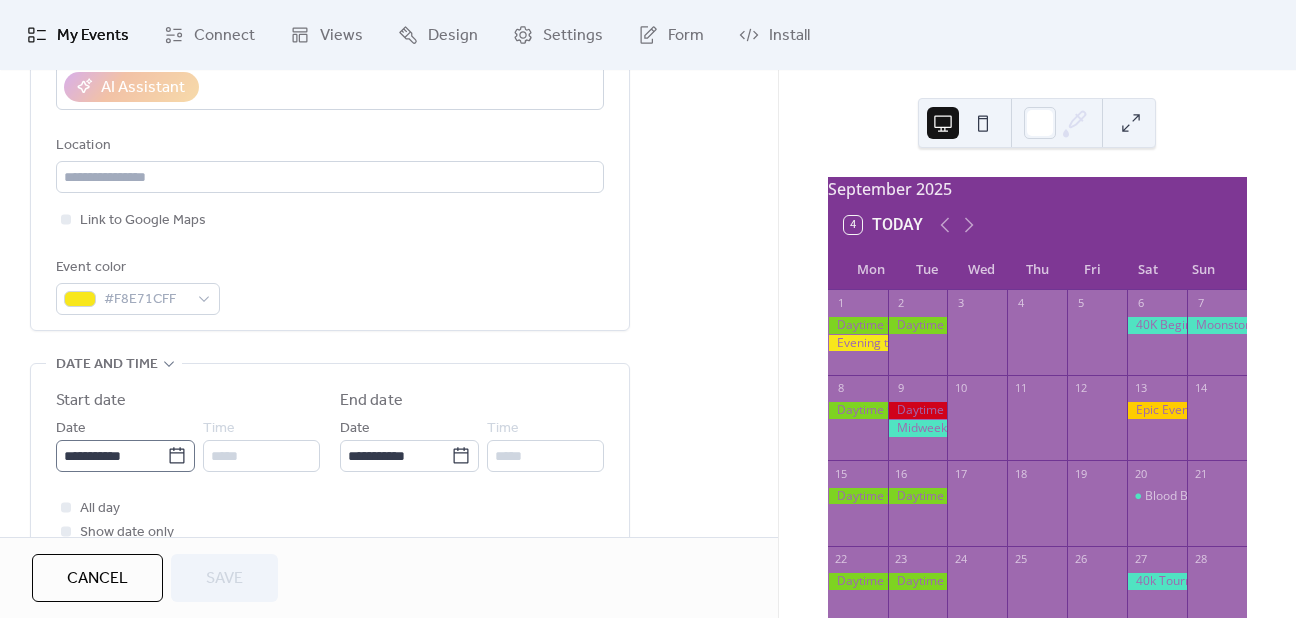 click 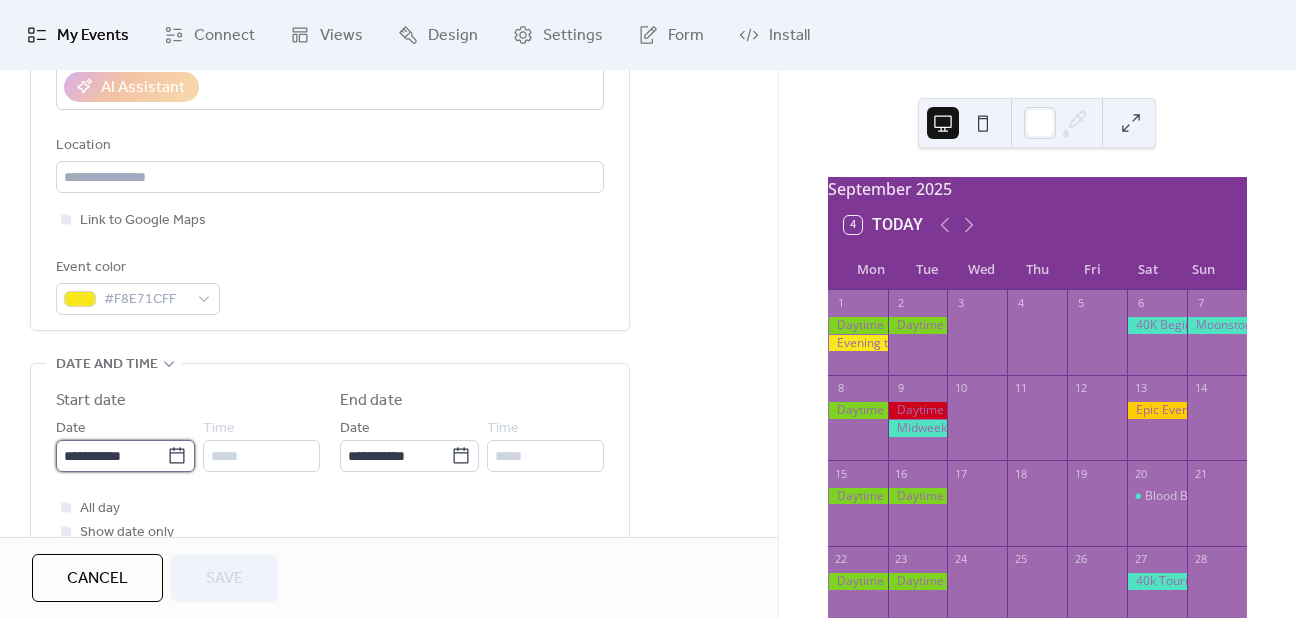 click on "**********" at bounding box center [111, 456] 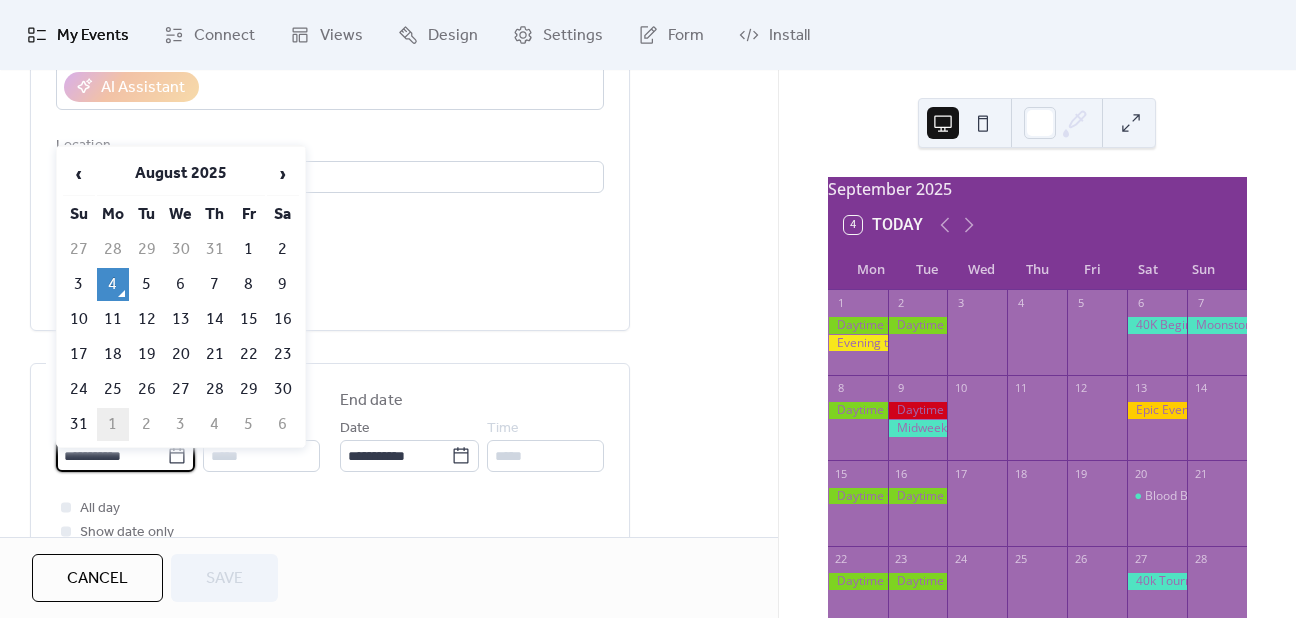 click on "1" at bounding box center (113, 424) 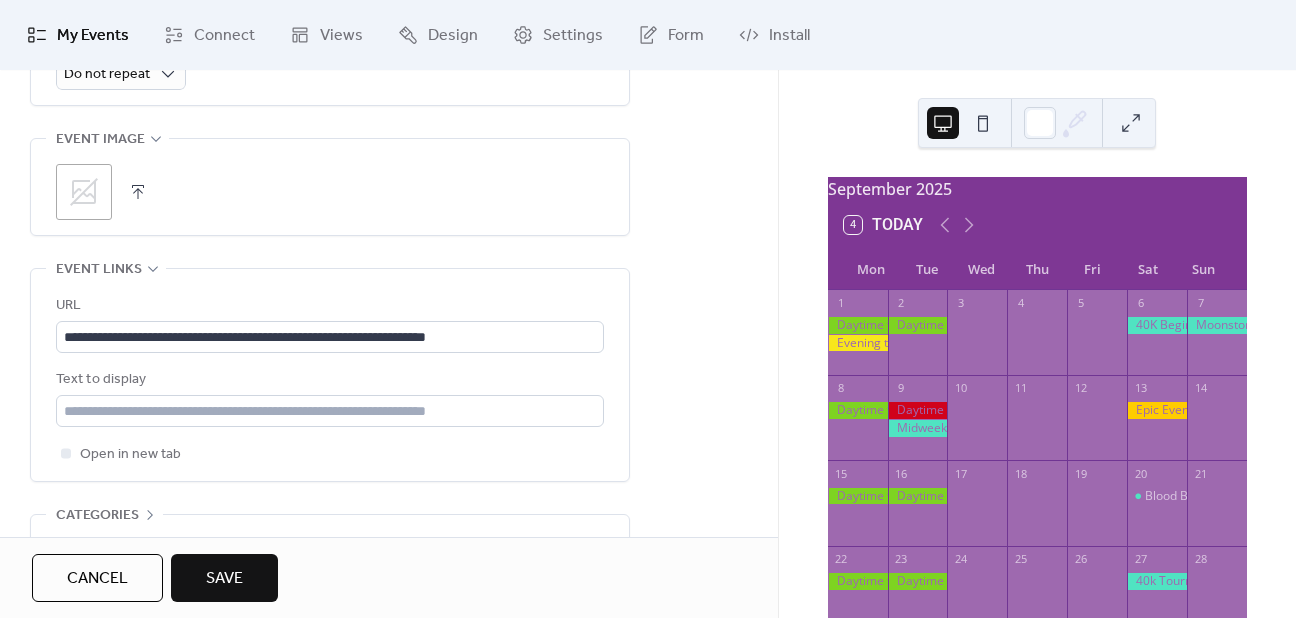 scroll, scrollTop: 1000, scrollLeft: 0, axis: vertical 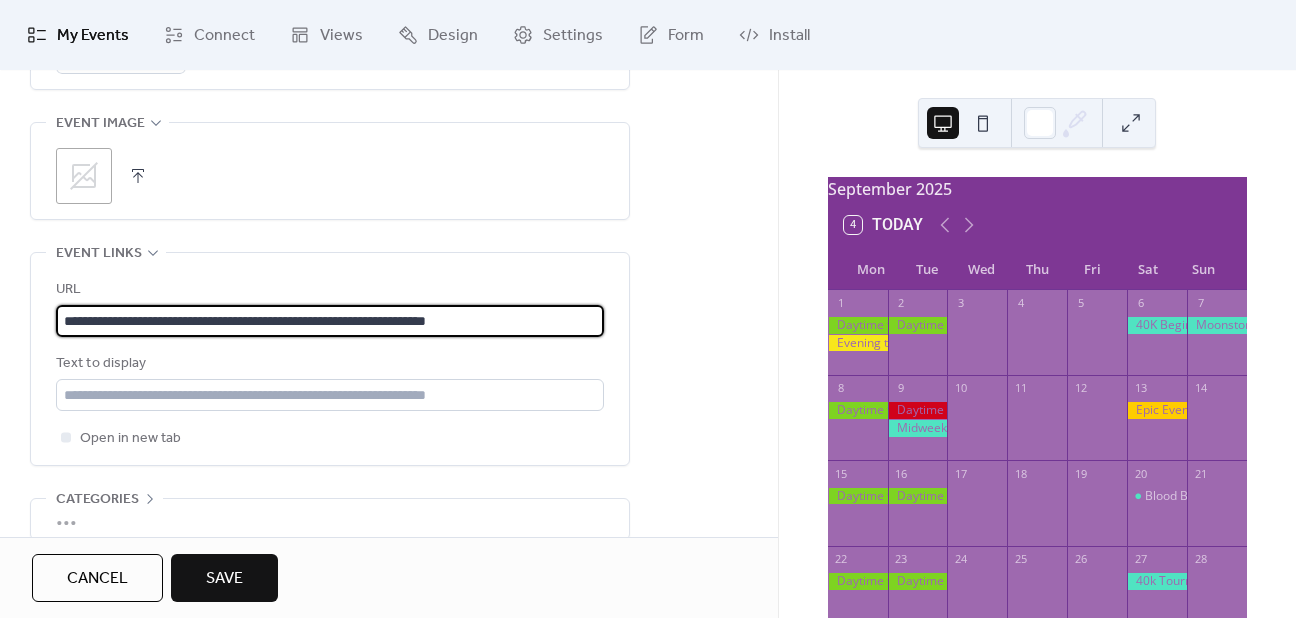 drag, startPoint x: 493, startPoint y: 313, endPoint x: 427, endPoint y: 313, distance: 66 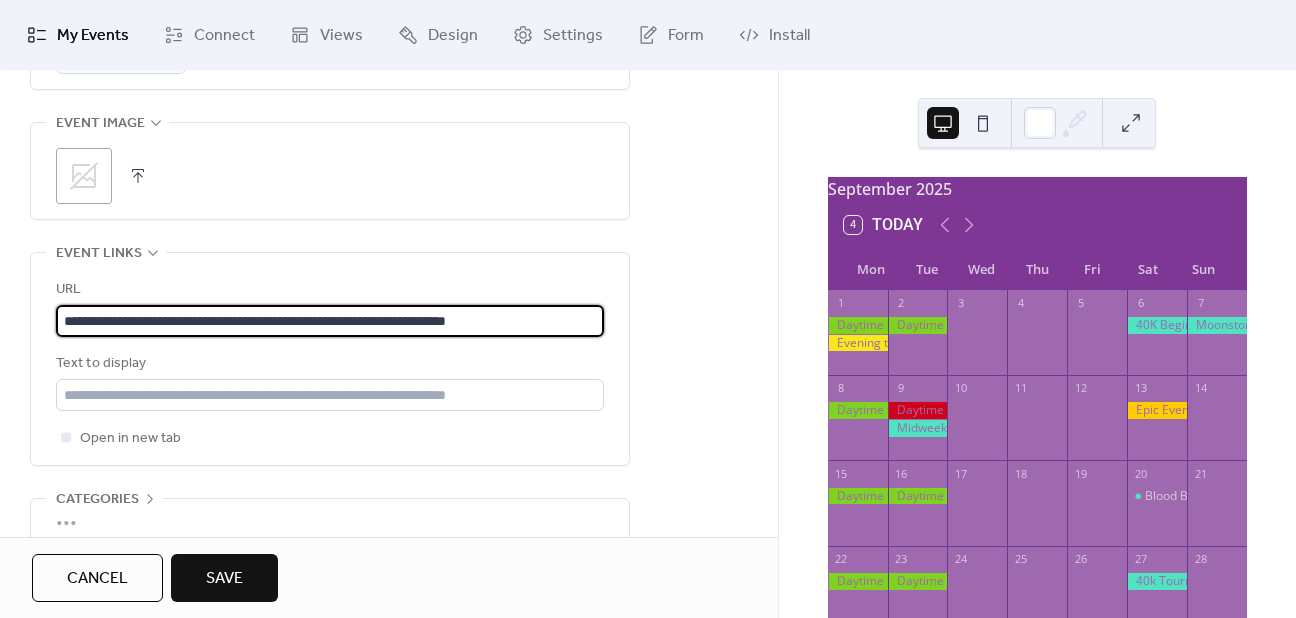 drag, startPoint x: 516, startPoint y: 313, endPoint x: 500, endPoint y: 315, distance: 16.124516 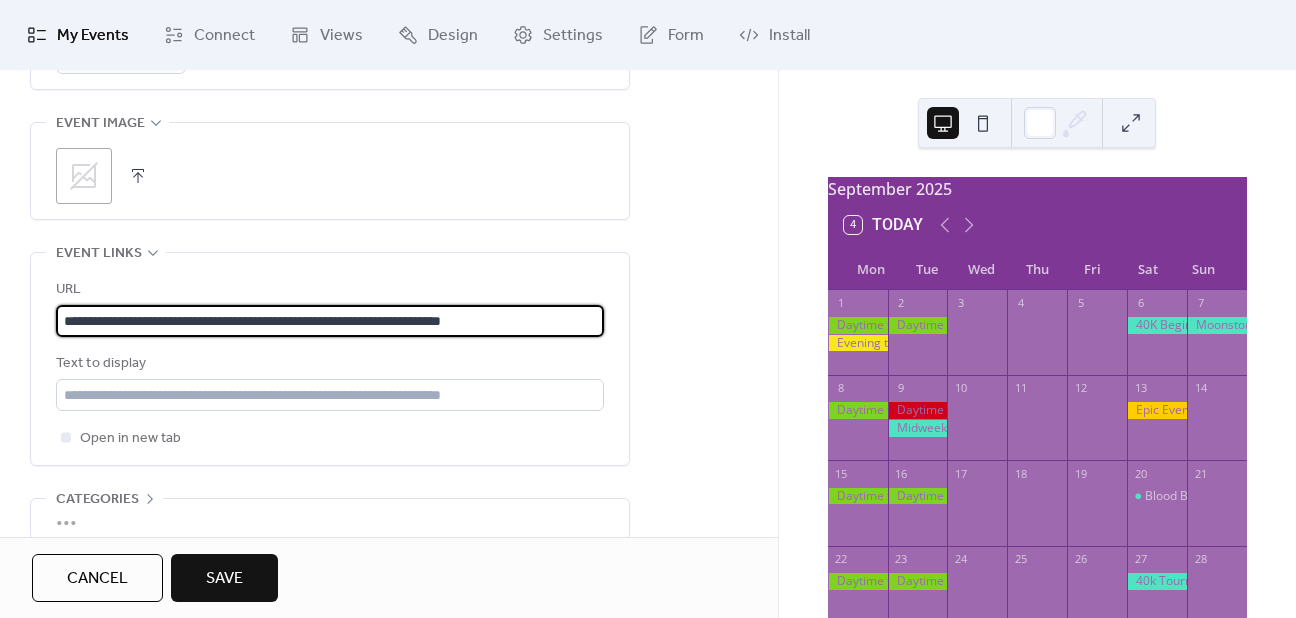 type on "**********" 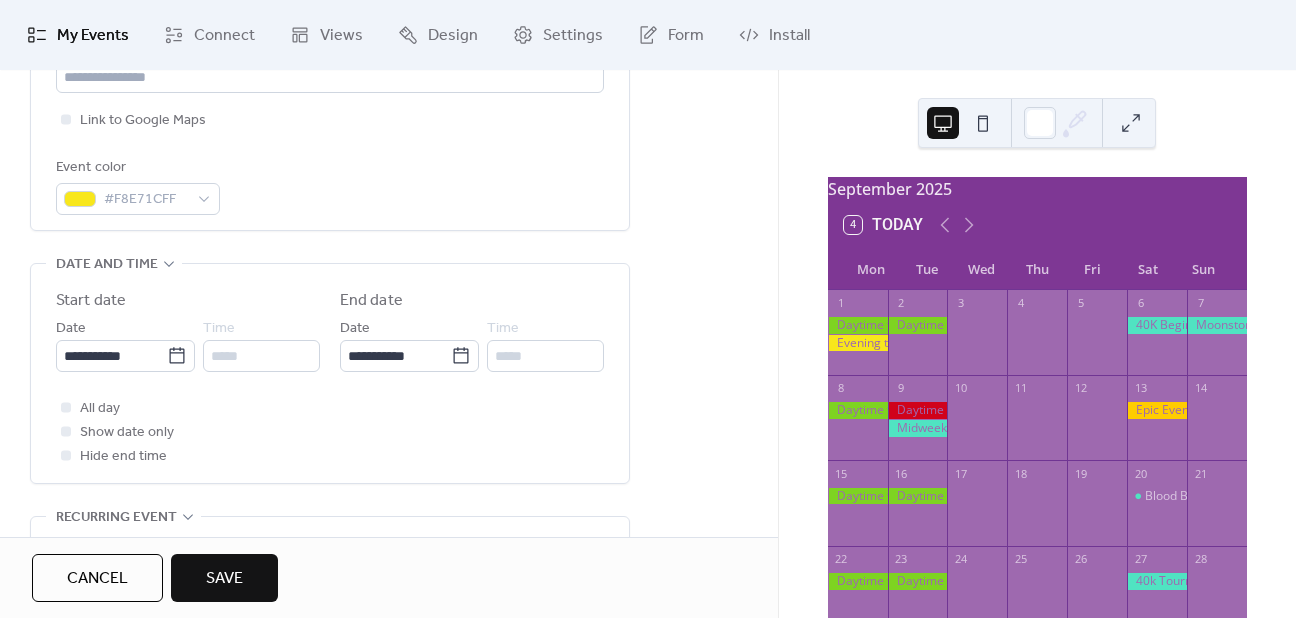 scroll, scrollTop: 500, scrollLeft: 0, axis: vertical 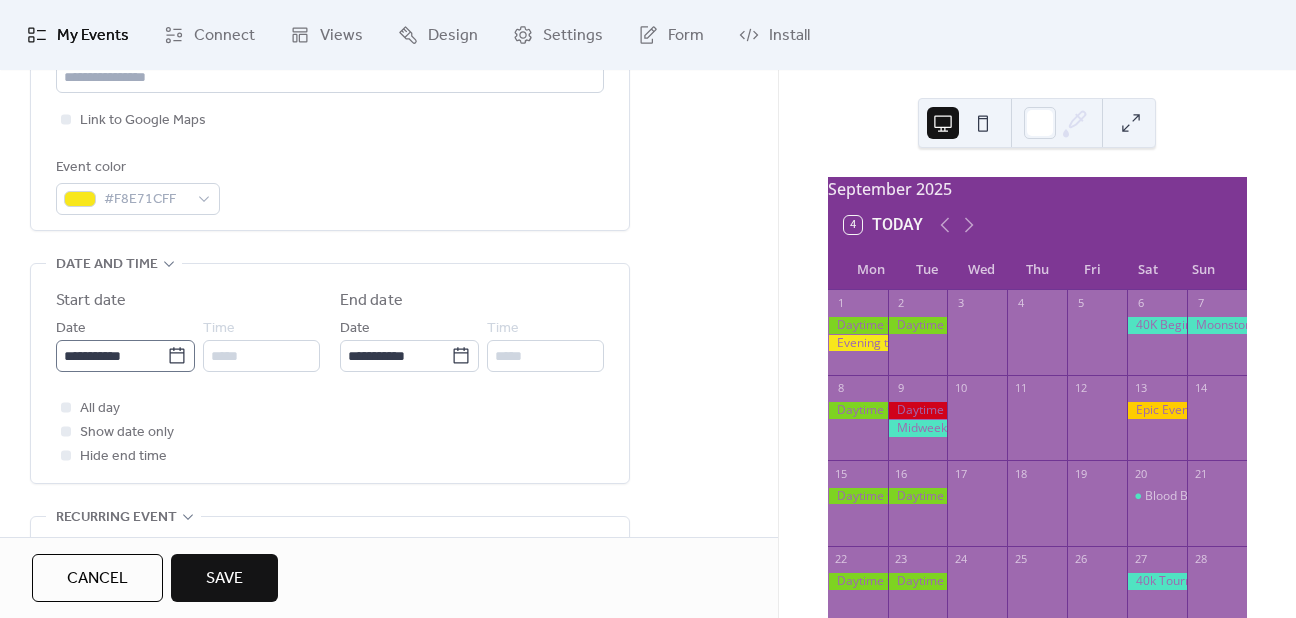 click 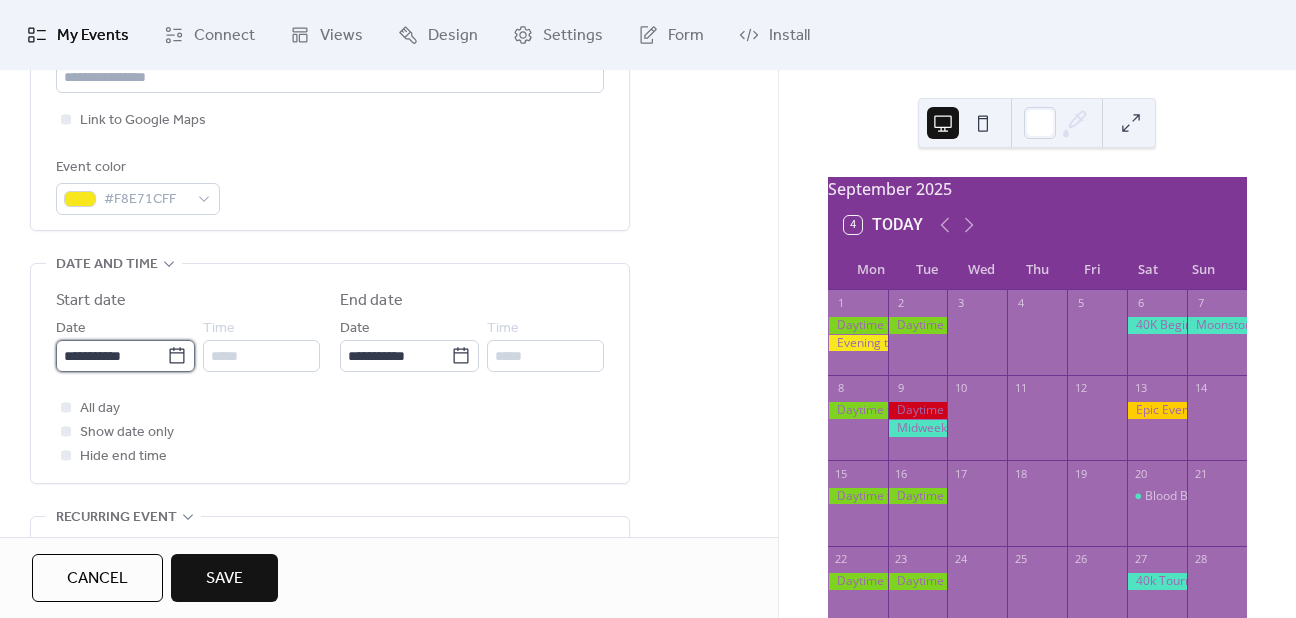click on "**********" at bounding box center [111, 356] 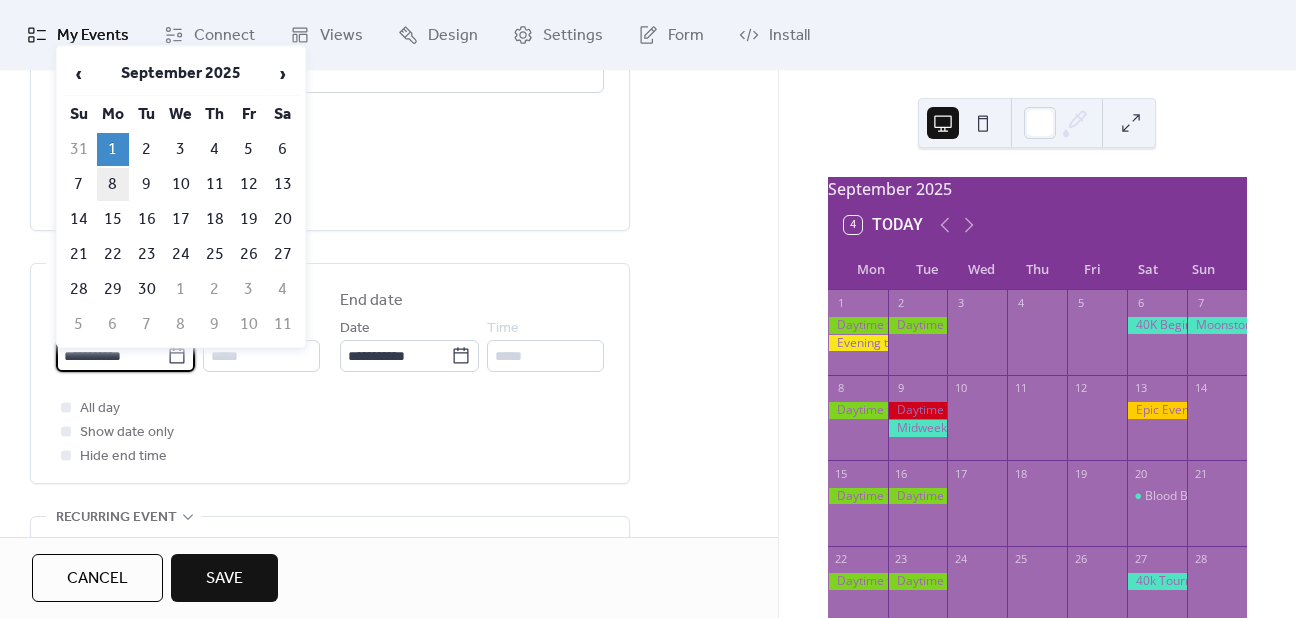 click on "8" at bounding box center (113, 184) 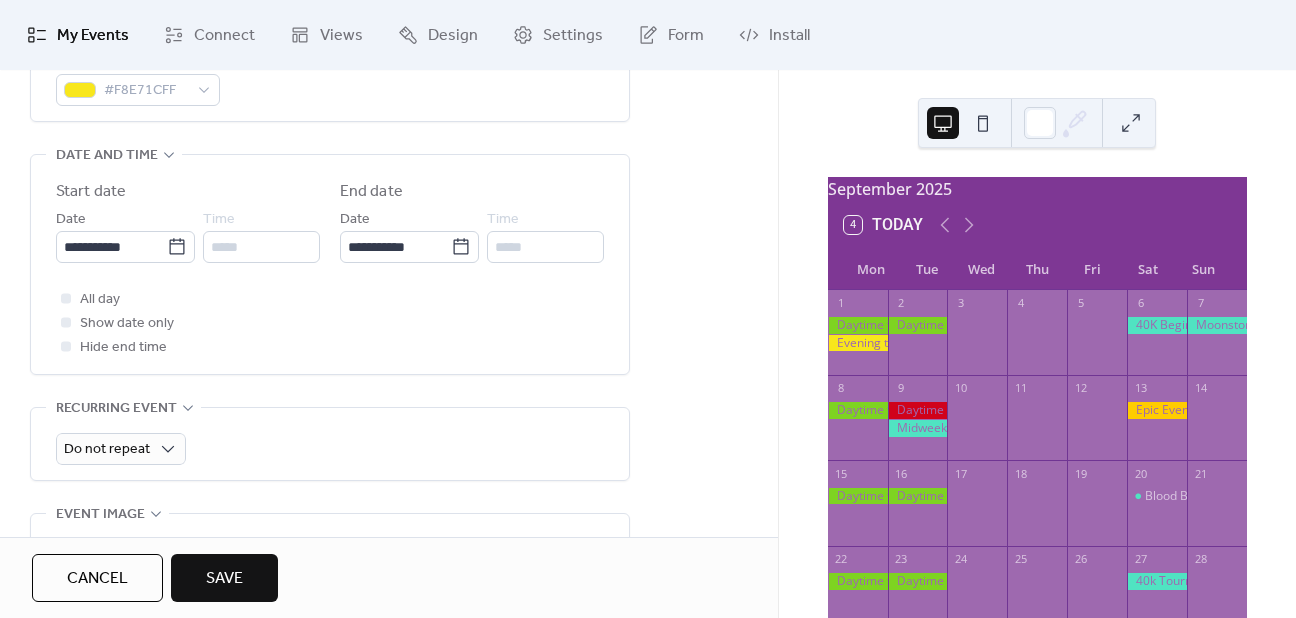 scroll, scrollTop: 1000, scrollLeft: 0, axis: vertical 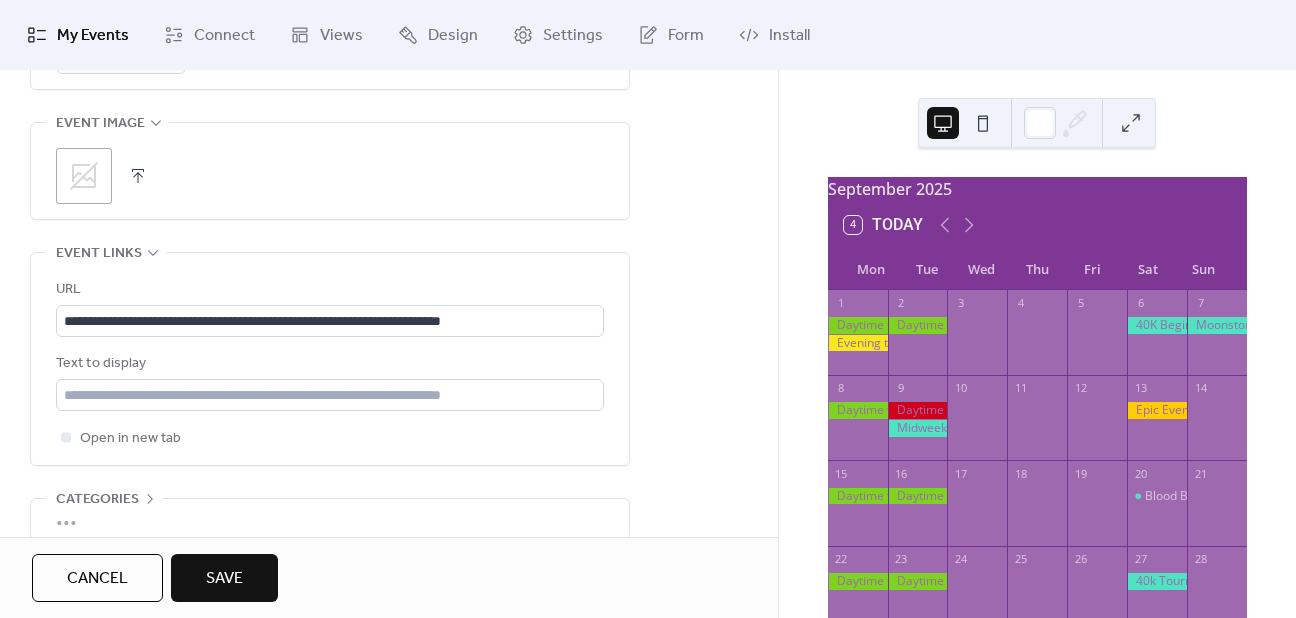 click on "Save" at bounding box center (224, 578) 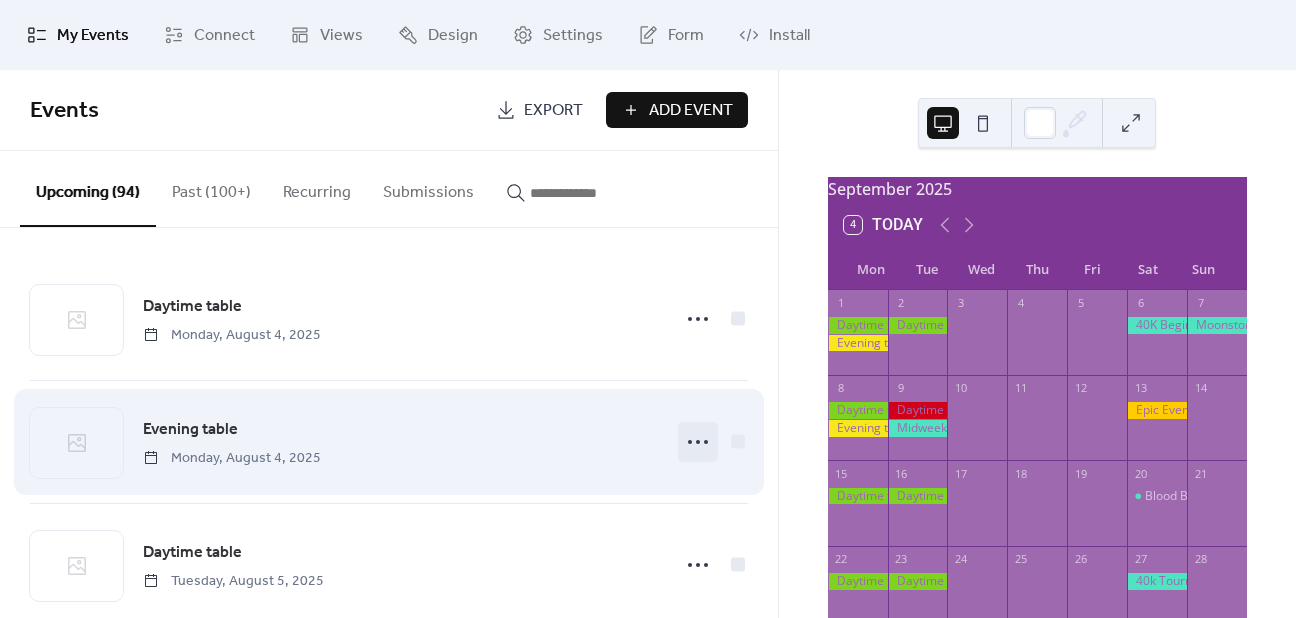 click 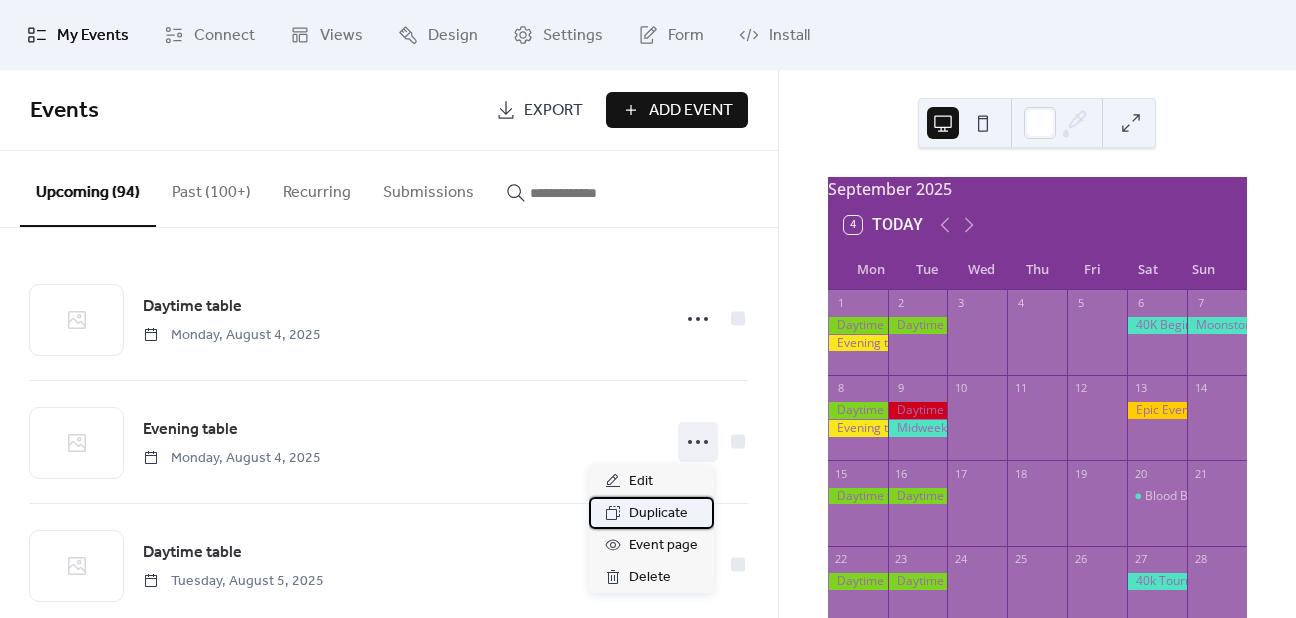click on "Duplicate" at bounding box center [651, 513] 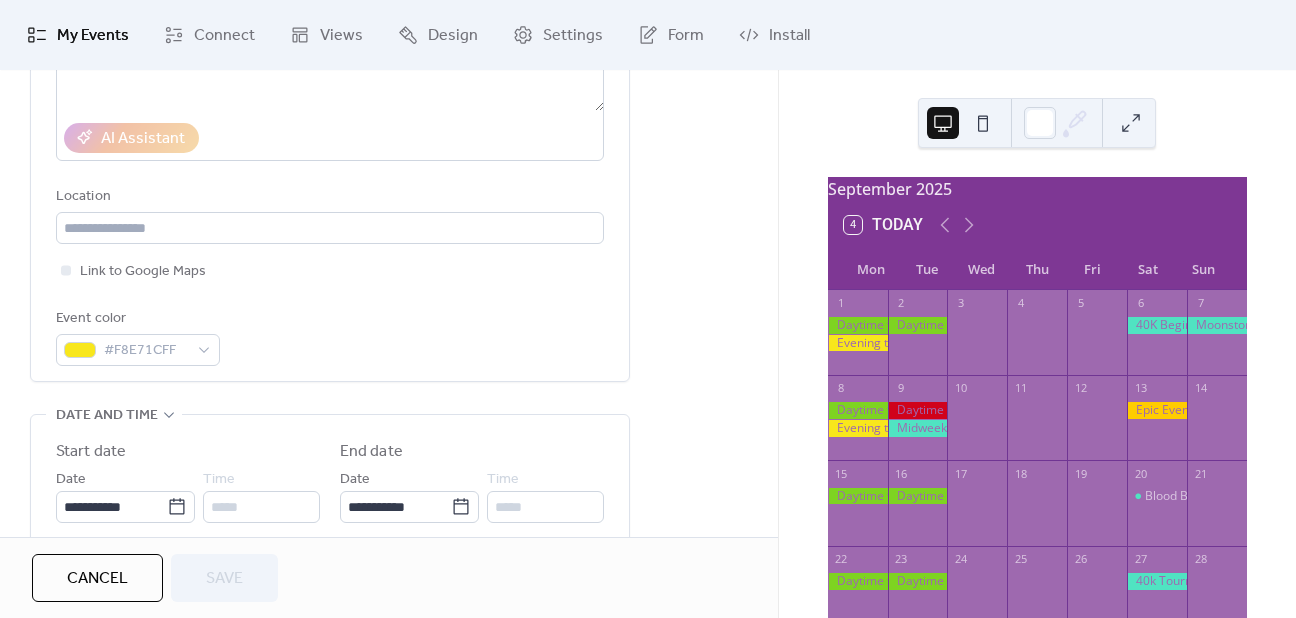 scroll, scrollTop: 400, scrollLeft: 0, axis: vertical 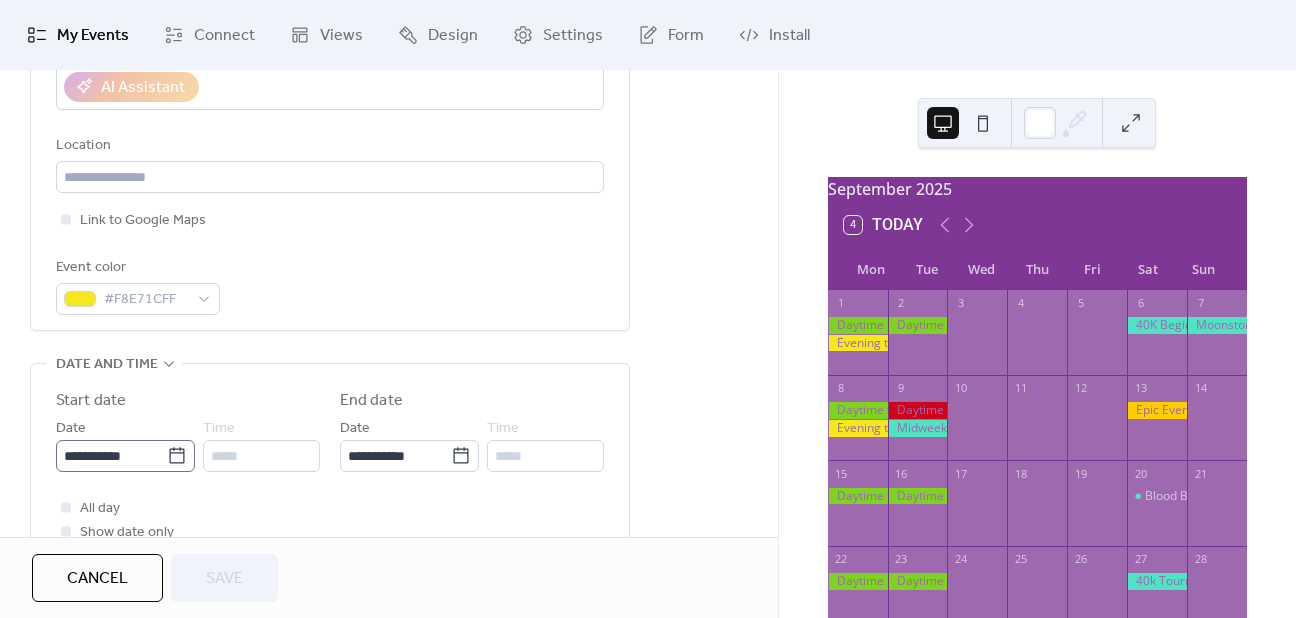 click 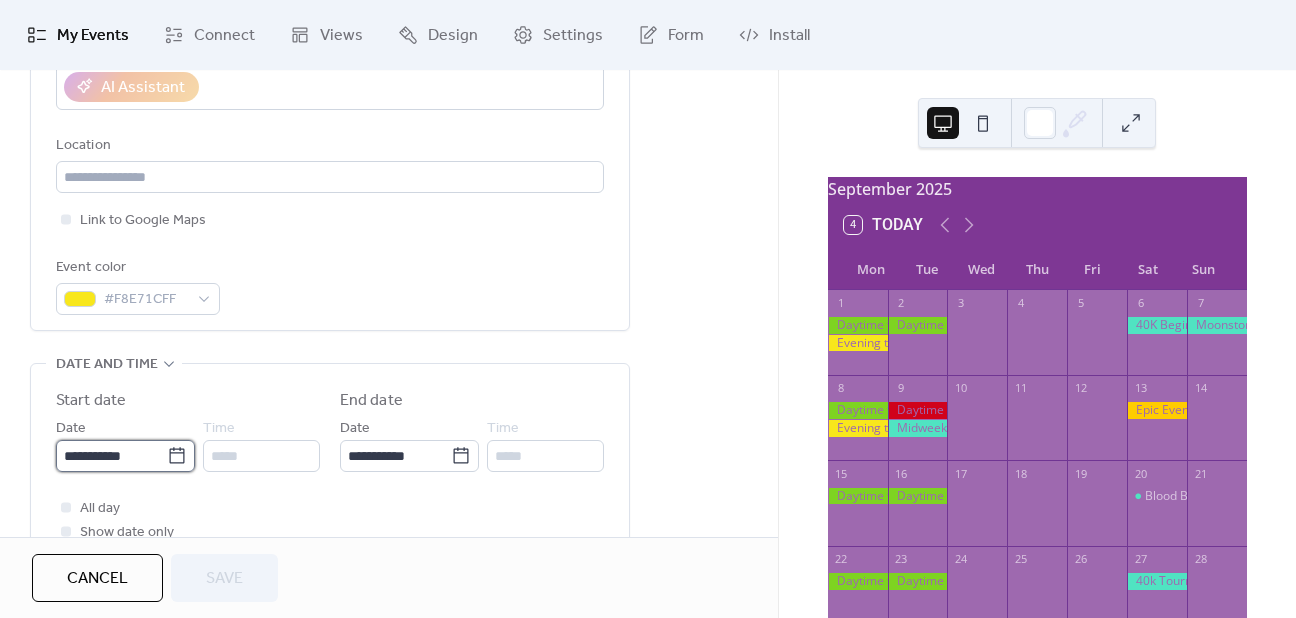 click on "**********" at bounding box center [111, 456] 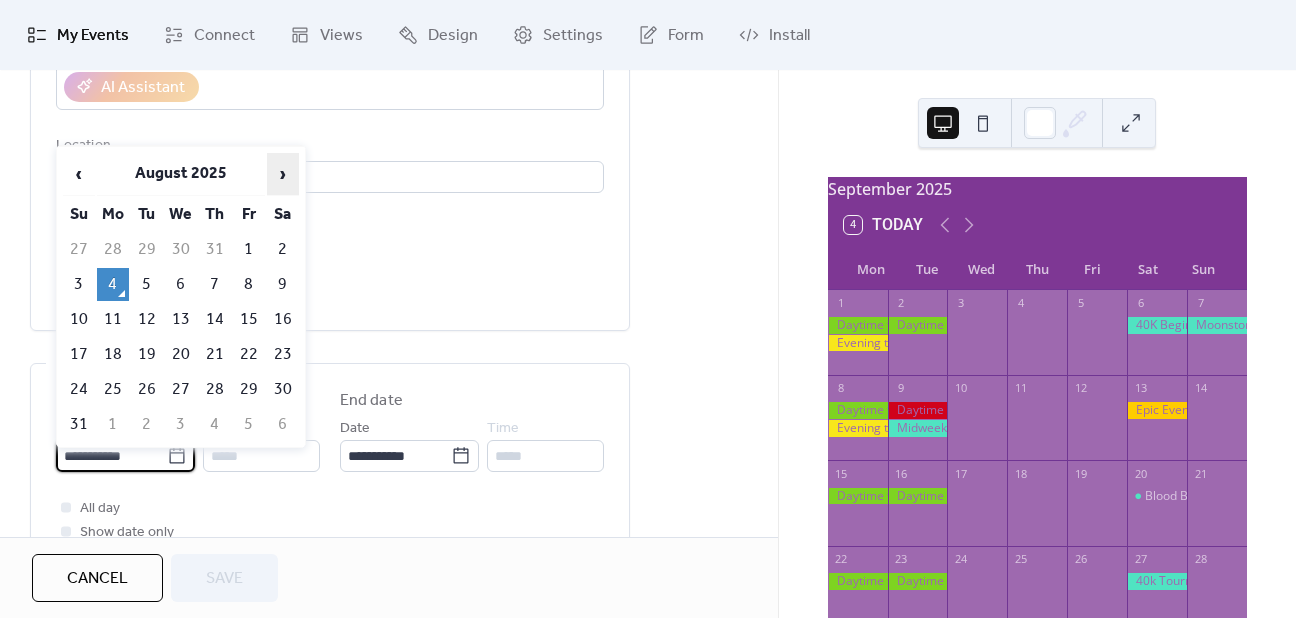 click on "›" at bounding box center (283, 174) 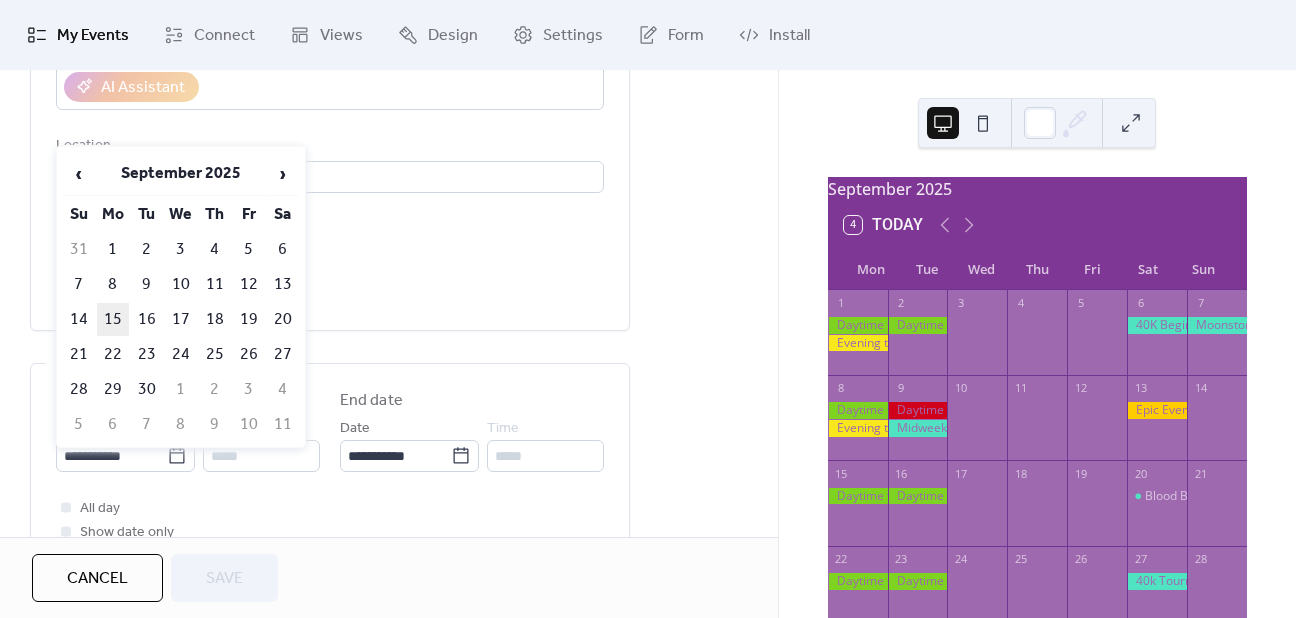 click on "15" at bounding box center [113, 319] 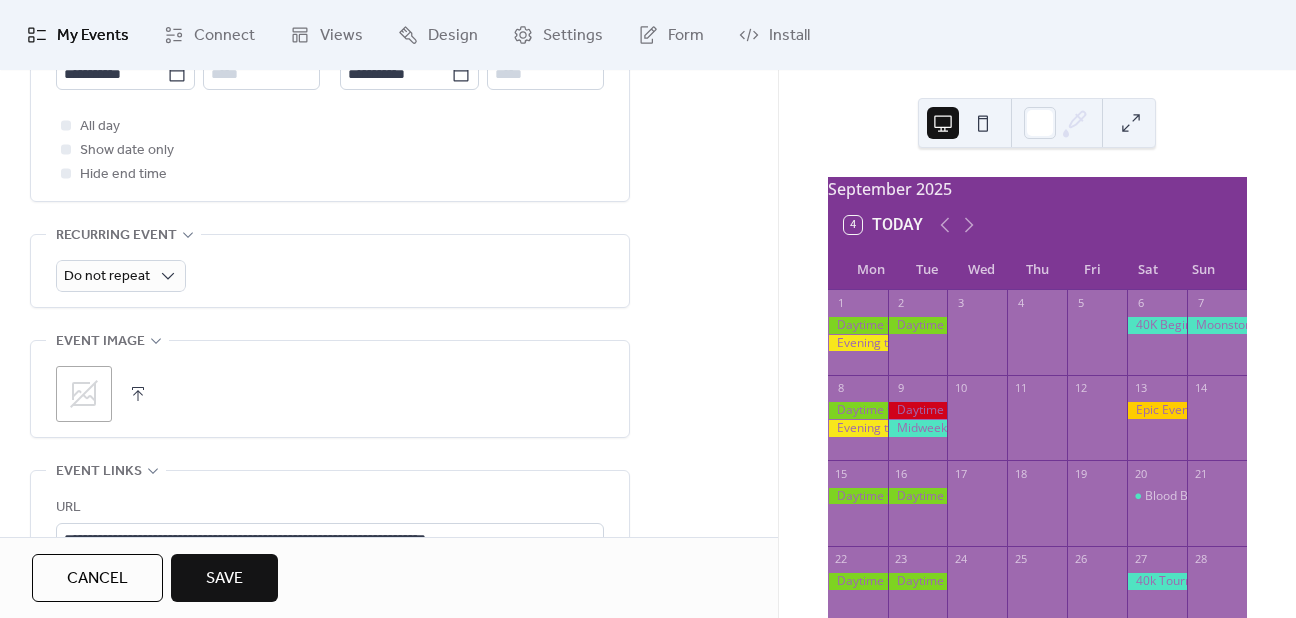 scroll, scrollTop: 900, scrollLeft: 0, axis: vertical 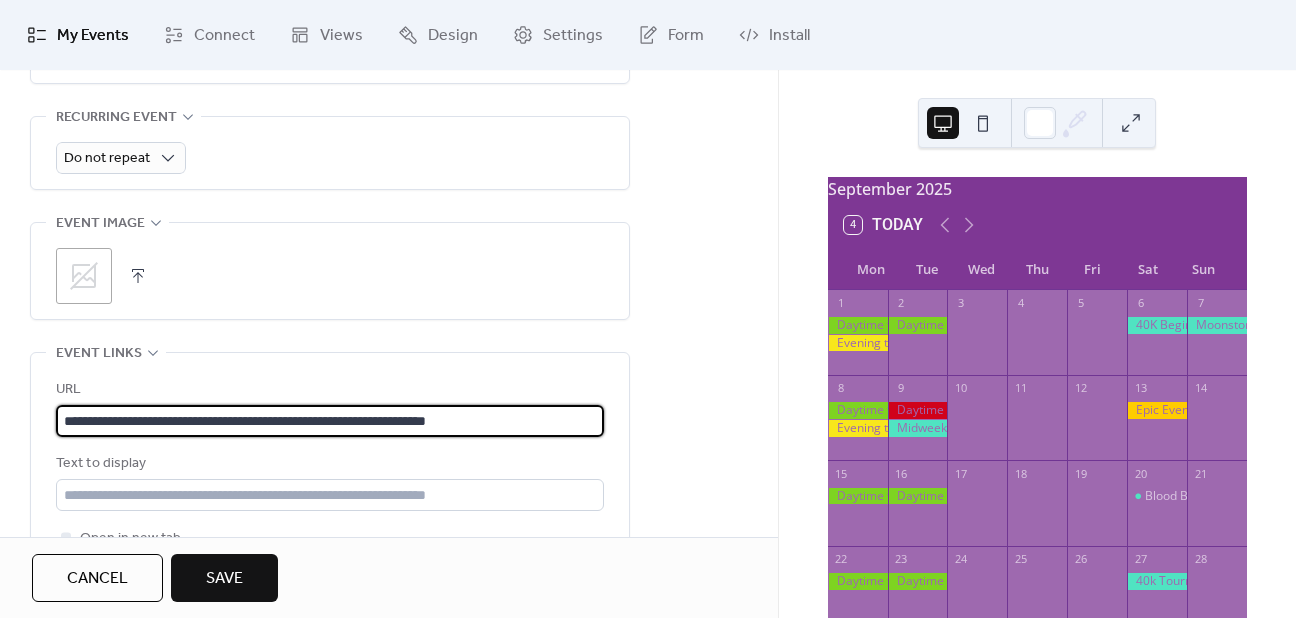 drag, startPoint x: 494, startPoint y: 417, endPoint x: 432, endPoint y: 431, distance: 63.560993 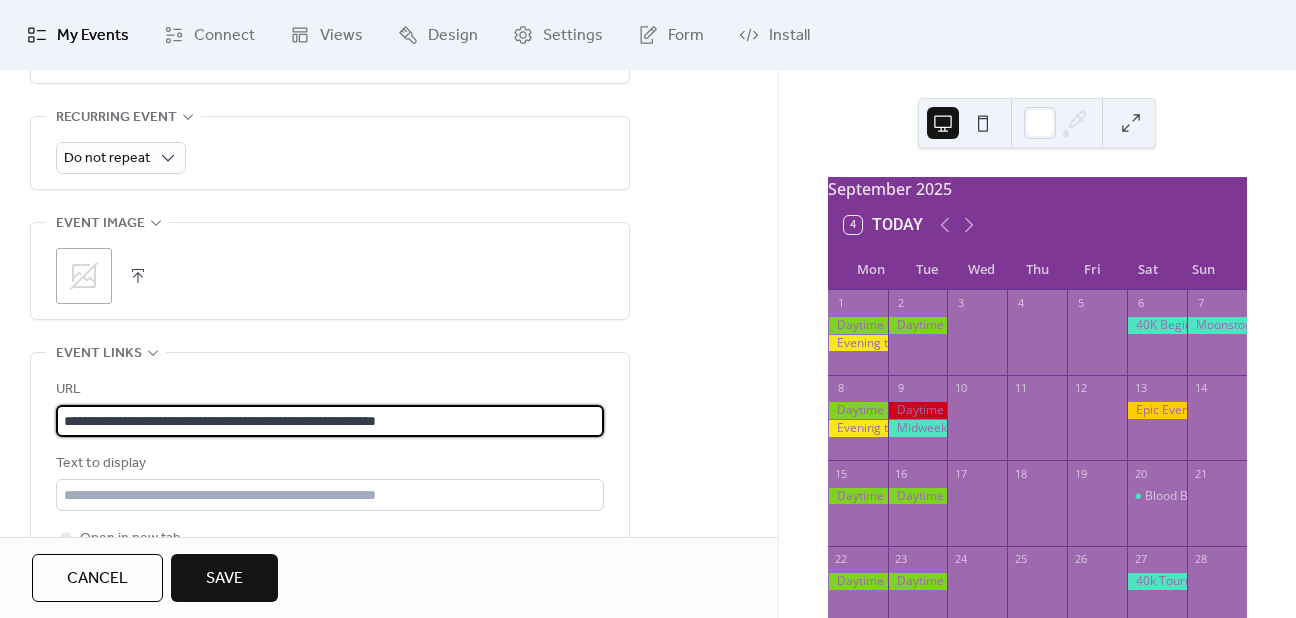 paste on "**********" 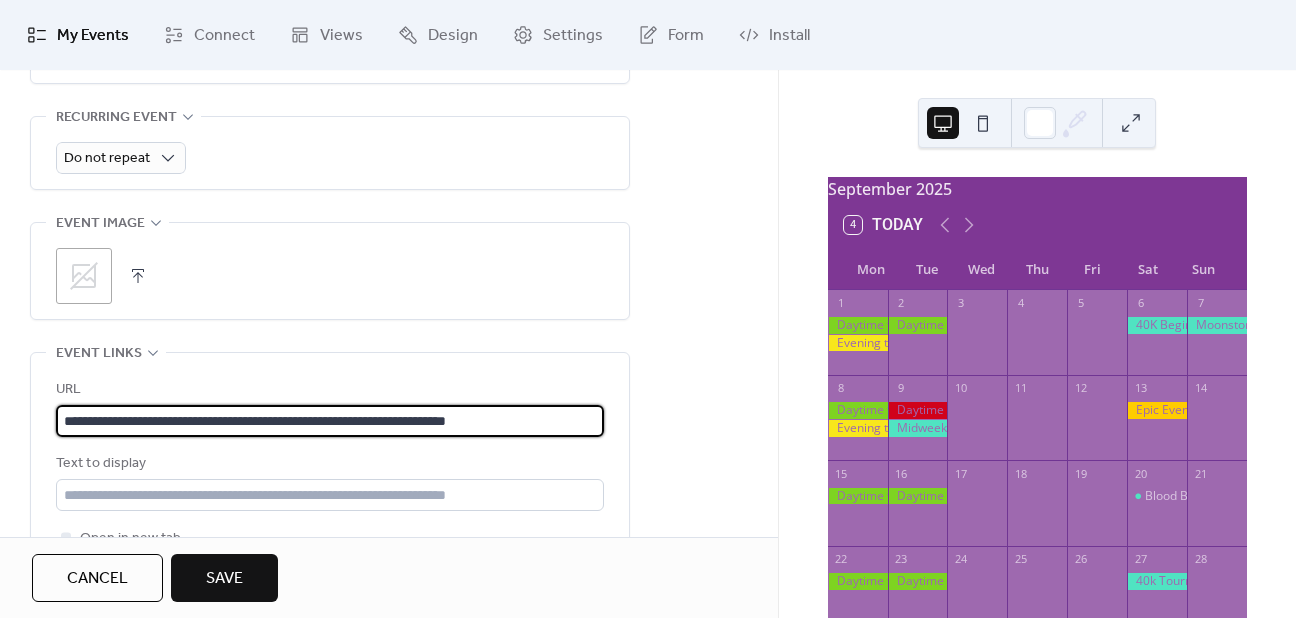 type on "**********" 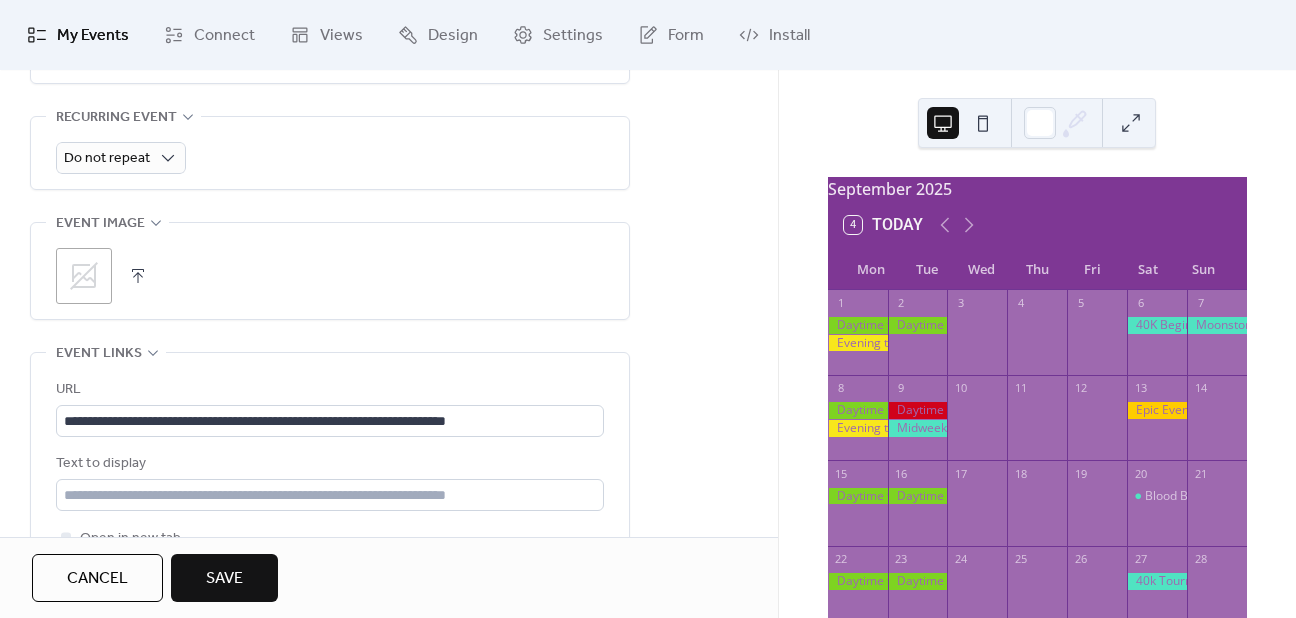 click on "Save" at bounding box center [224, 578] 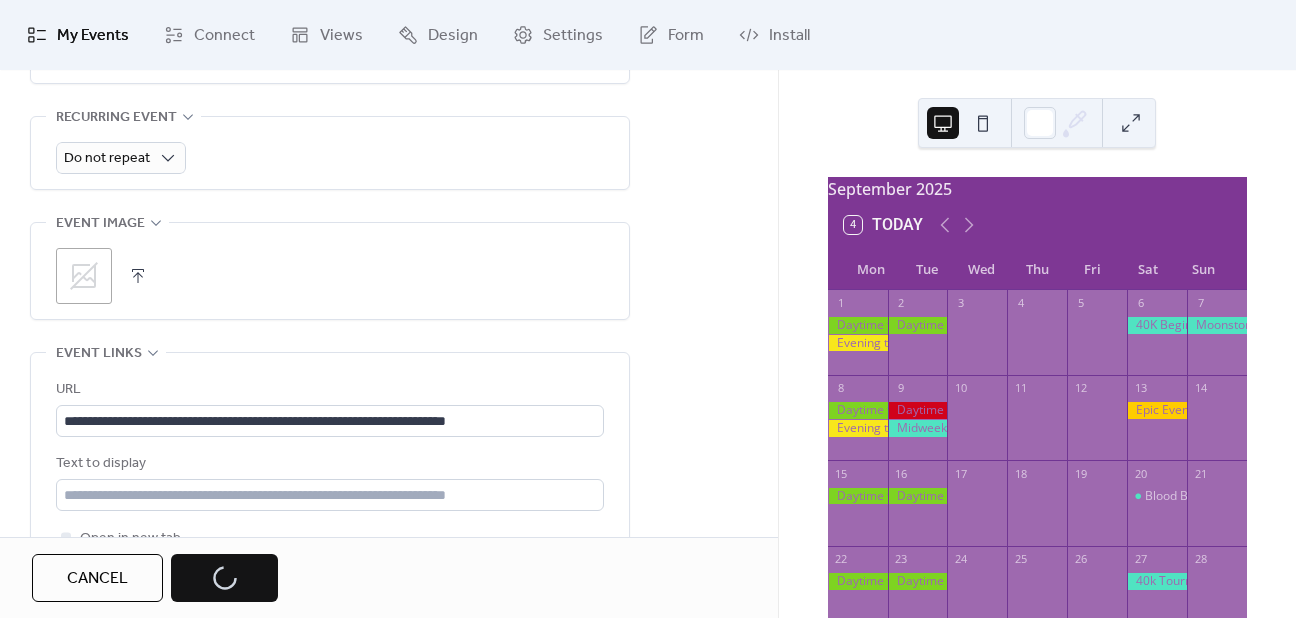 scroll, scrollTop: 0, scrollLeft: 0, axis: both 